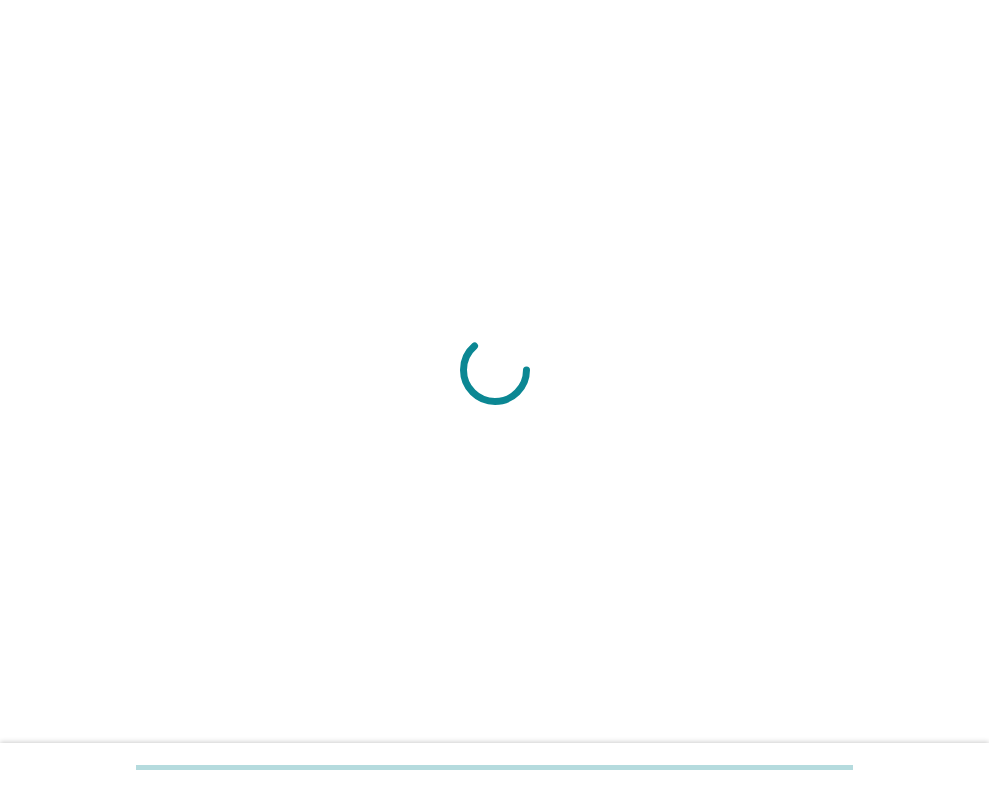 scroll, scrollTop: 0, scrollLeft: 0, axis: both 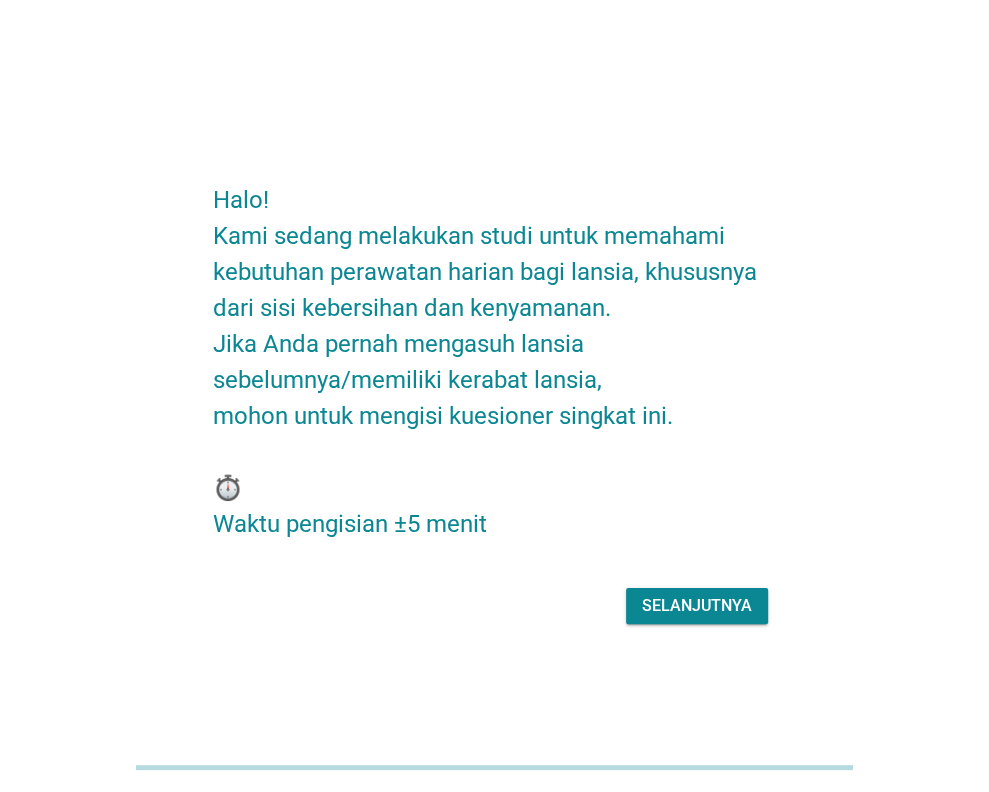 click on "Selanjutnya" at bounding box center (697, 606) 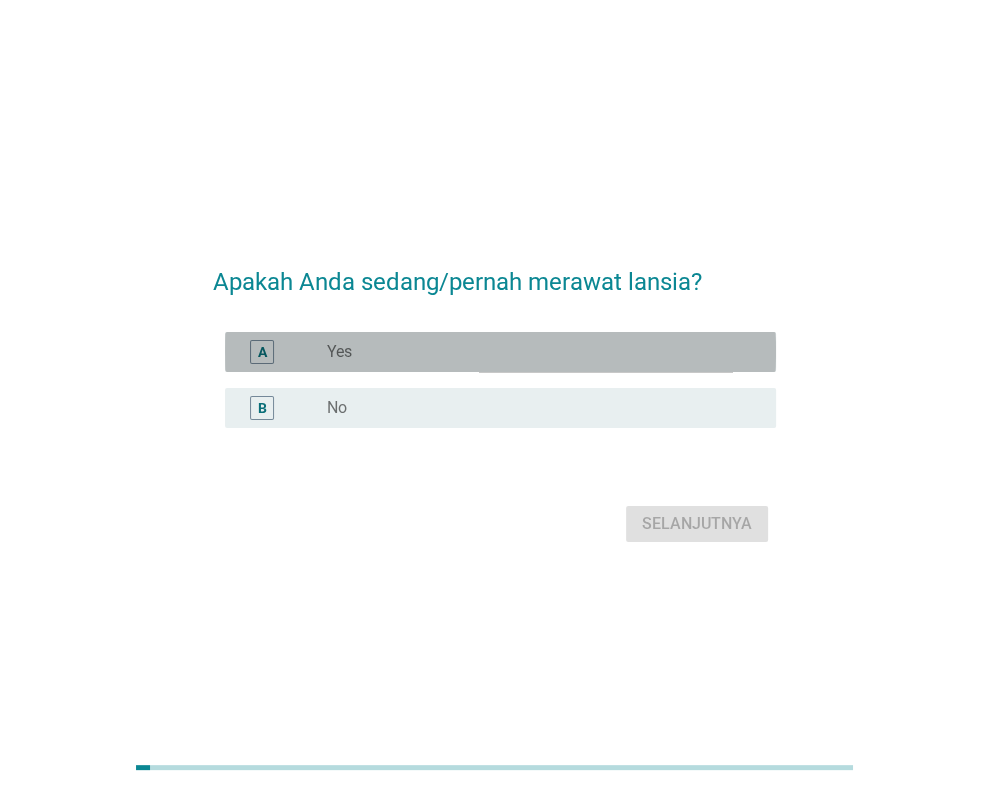 click on "radio_button_unchecked Yes" at bounding box center (535, 352) 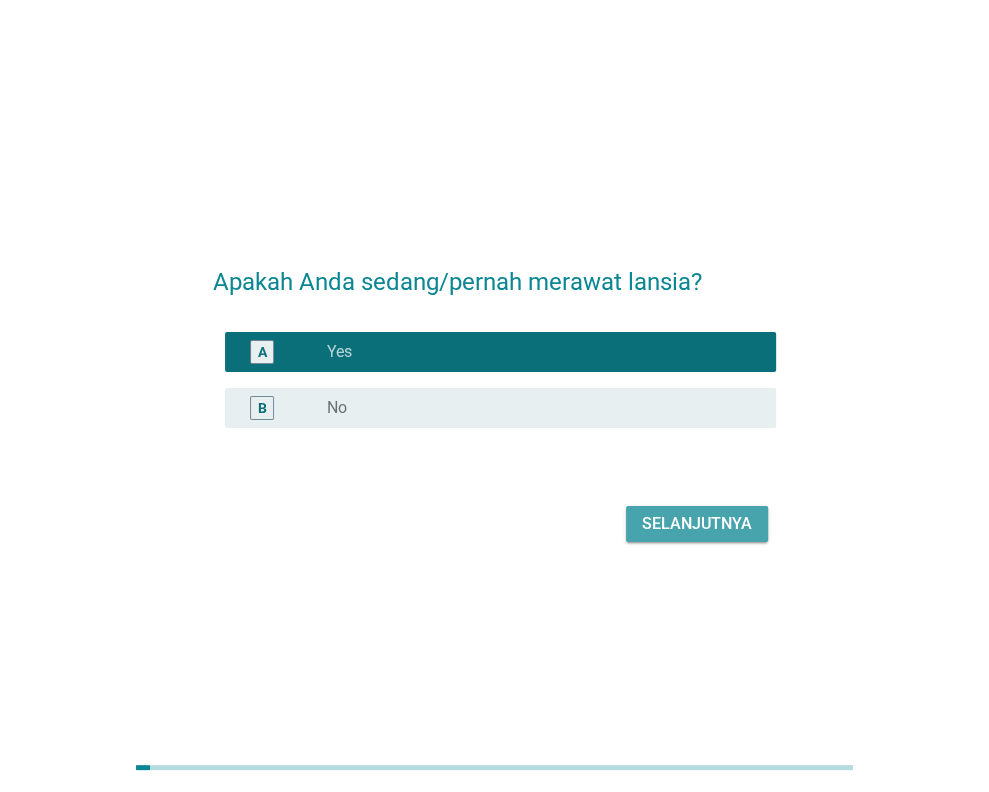 click on "Selanjutnya" at bounding box center [697, 524] 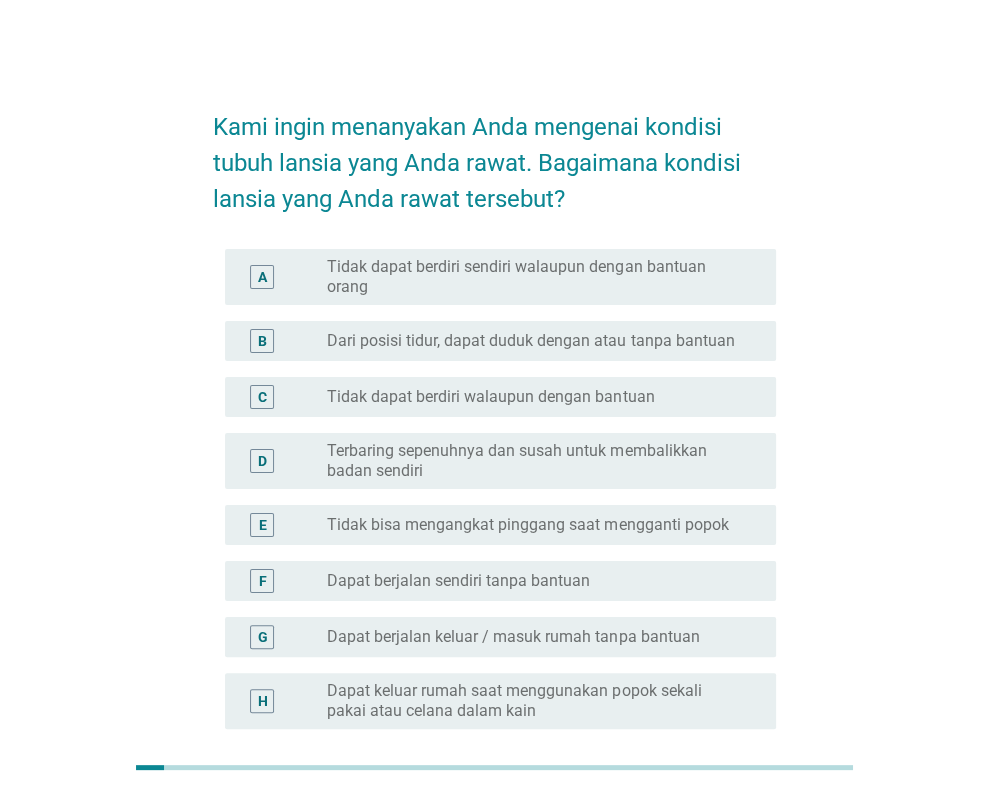 click on "Dari posisi tidur, dapat duduk dengan atau tanpa bantuan" at bounding box center (530, 341) 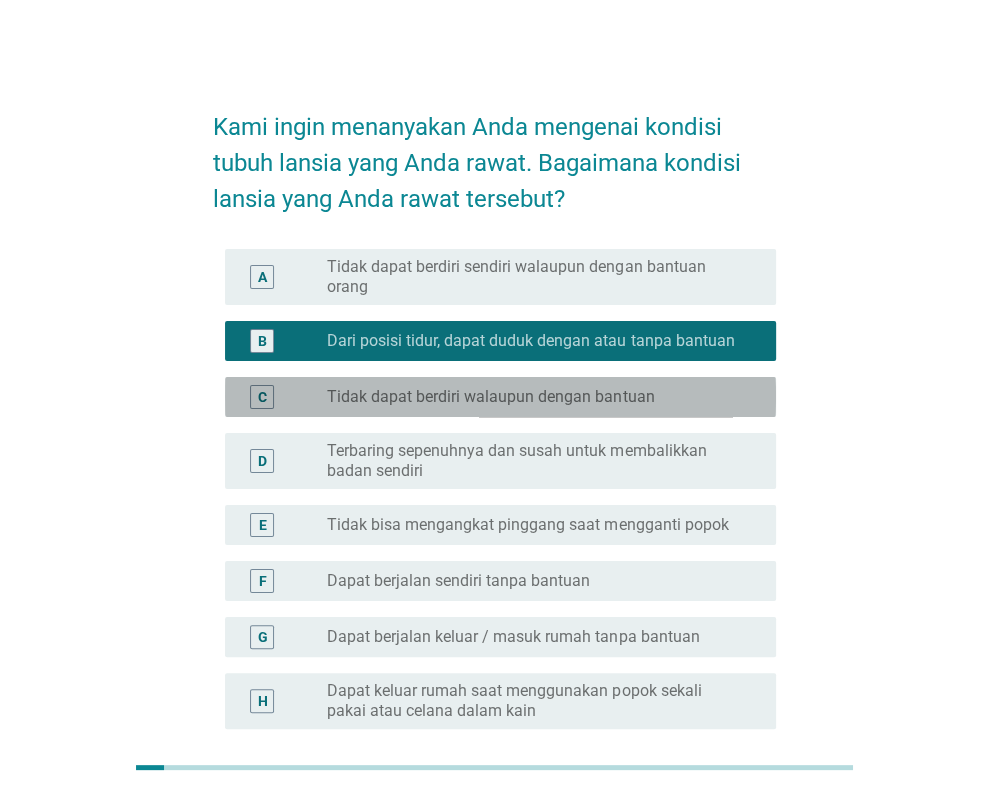 click on "radio_button_unchecked Tidak dapat berdiri walaupun dengan bantuan" at bounding box center [535, 397] 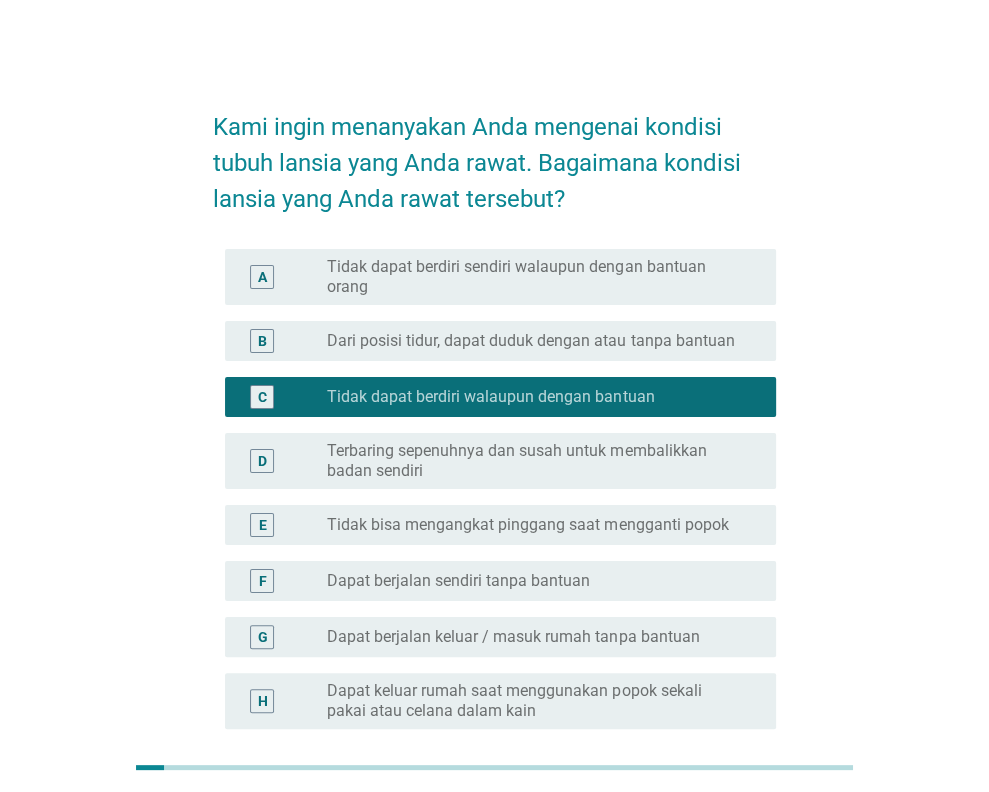 click on "Dari posisi tidur, dapat duduk dengan atau tanpa bantuan" at bounding box center (530, 341) 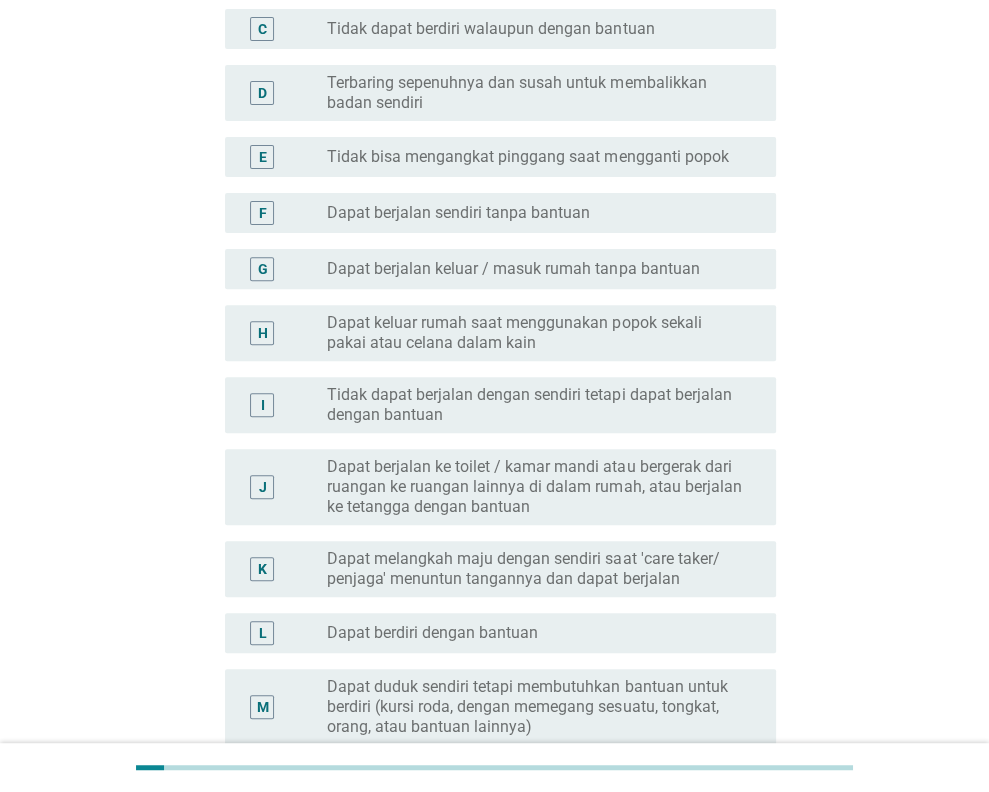 scroll, scrollTop: 690, scrollLeft: 0, axis: vertical 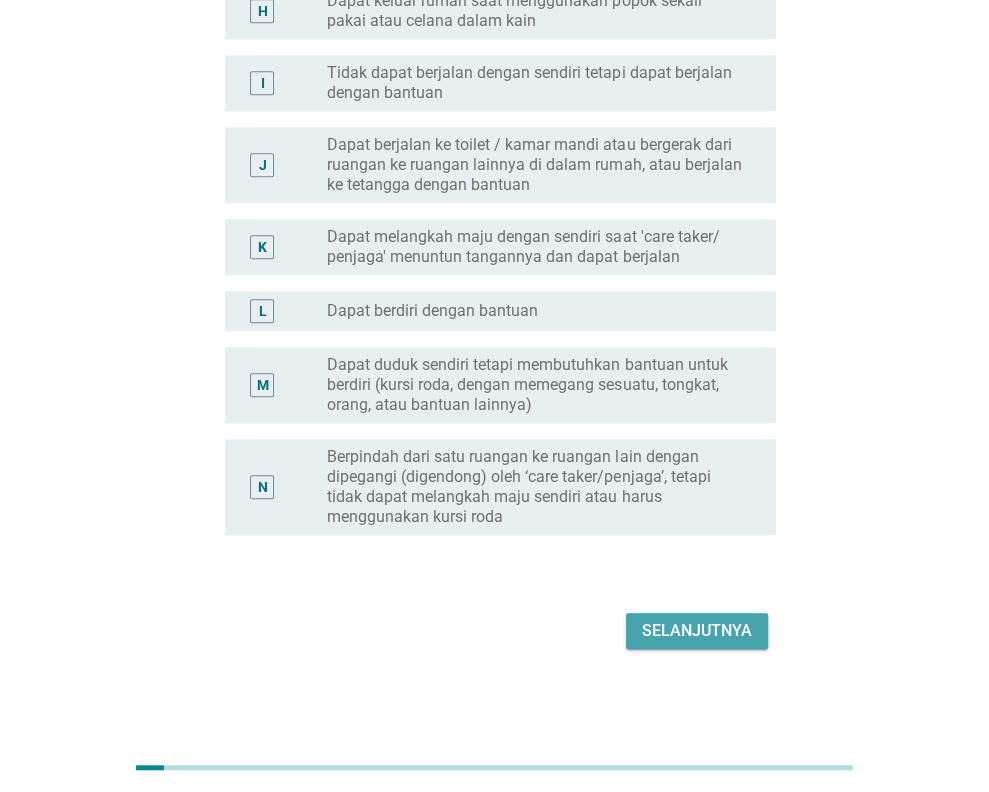 click on "Selanjutnya" at bounding box center [697, 631] 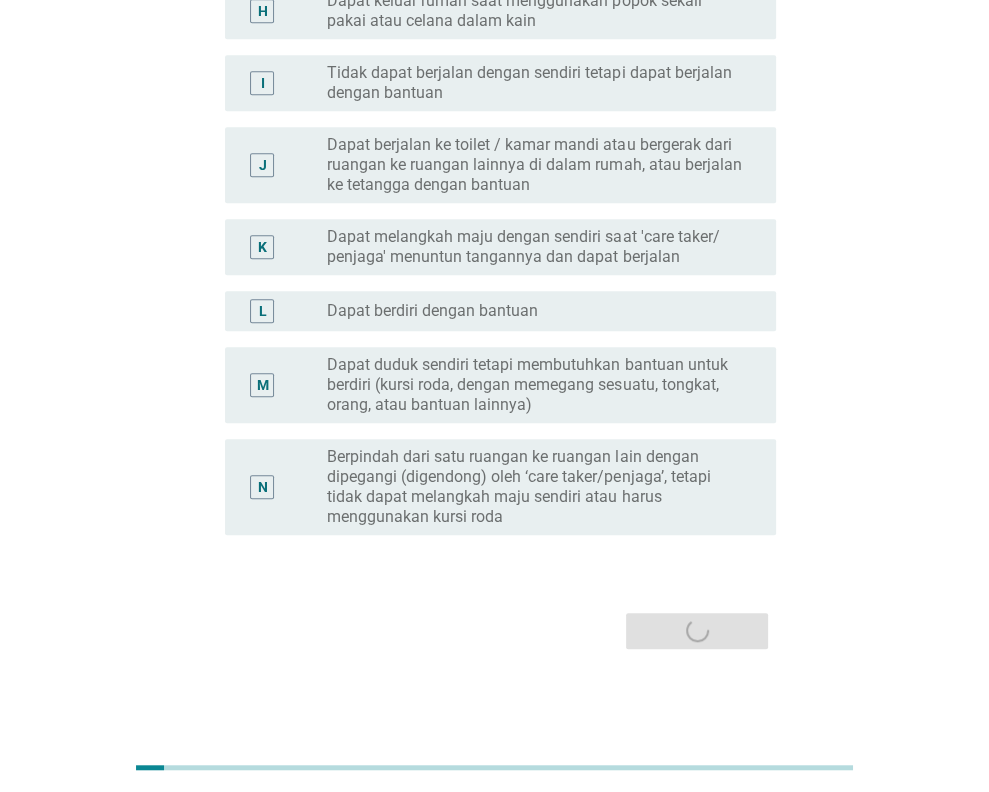 scroll, scrollTop: 0, scrollLeft: 0, axis: both 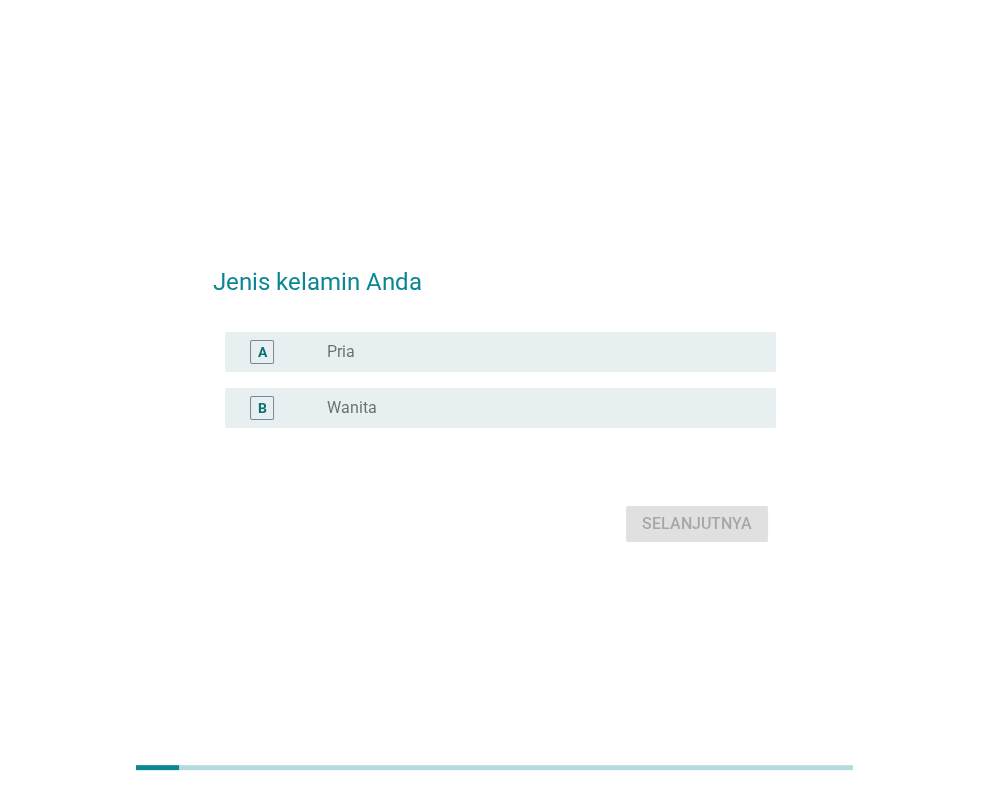 click on "radio_button_unchecked Wanita" at bounding box center (535, 408) 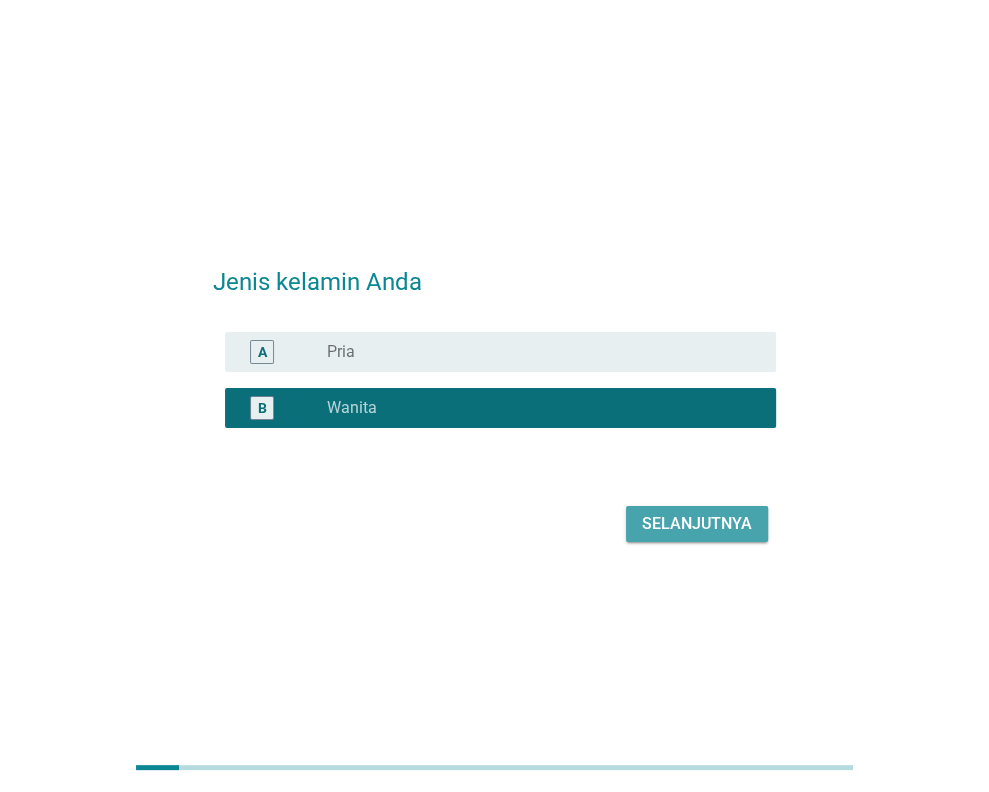 click on "Selanjutnya" at bounding box center (697, 524) 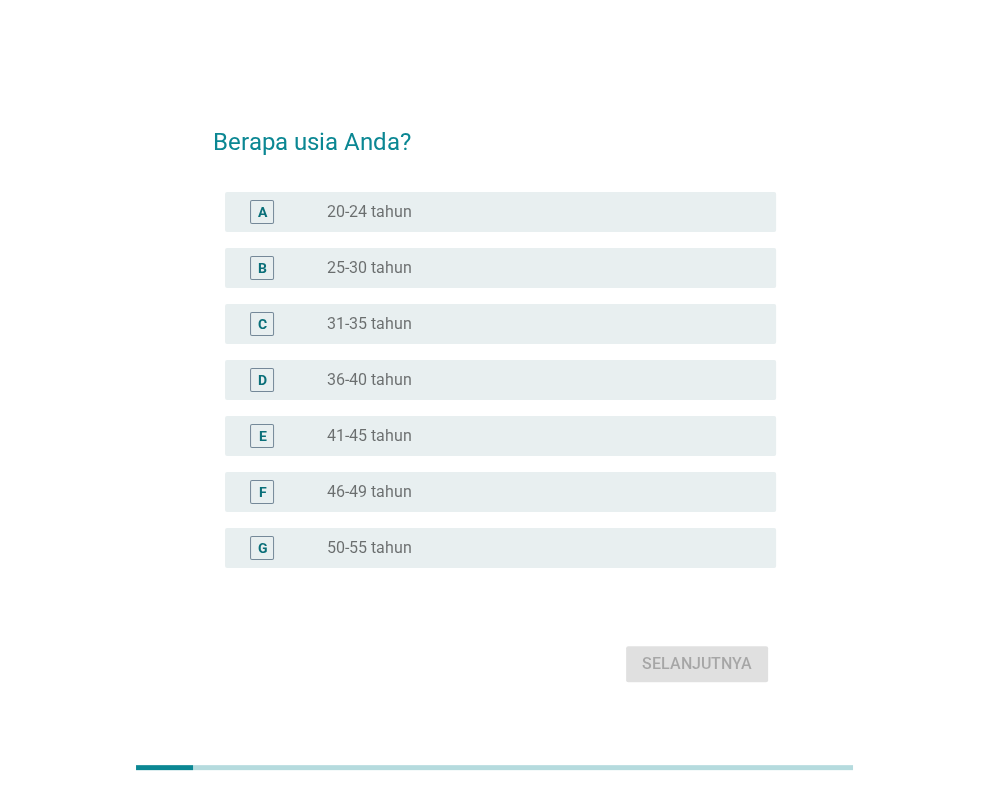 click on "radio_button_unchecked [AGE] tahun" at bounding box center [535, 436] 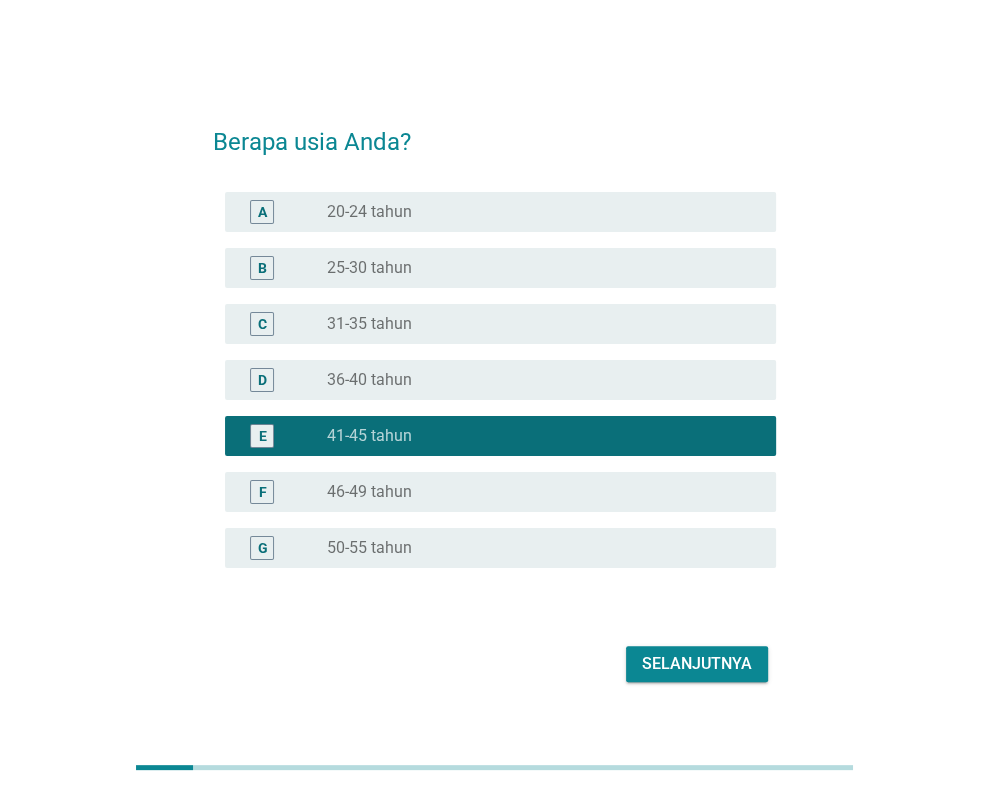 click on "Selanjutnya" at bounding box center (697, 664) 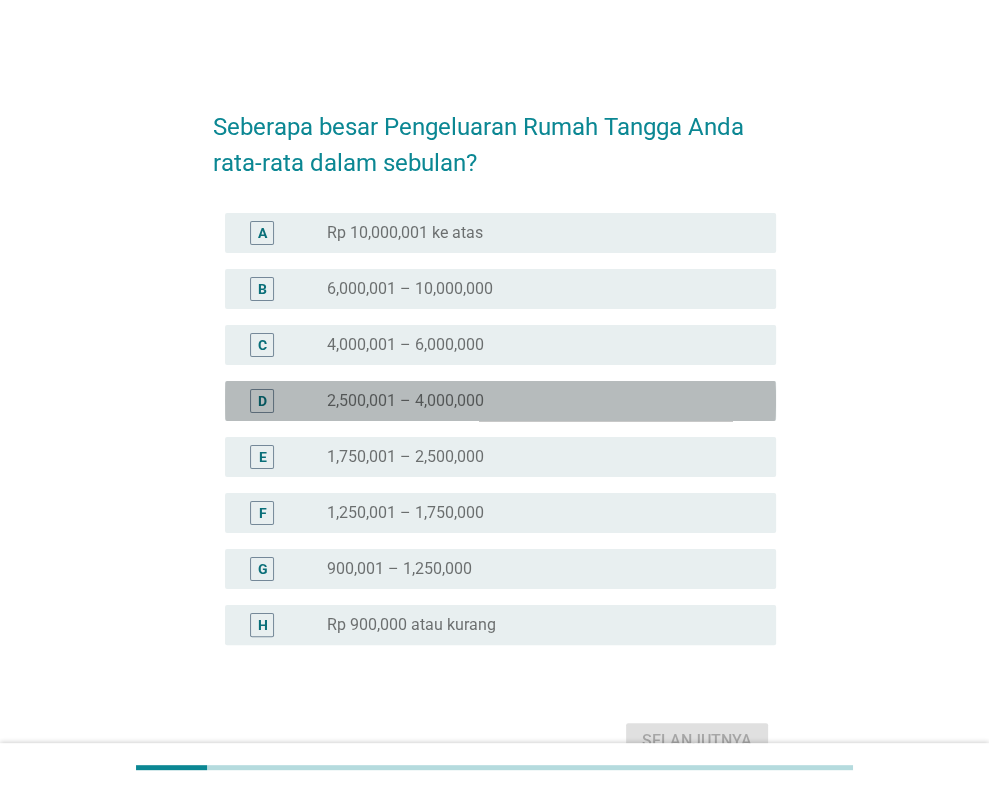 click on "radio_button_unchecked 2,500,001 – 4,000,000" at bounding box center [535, 401] 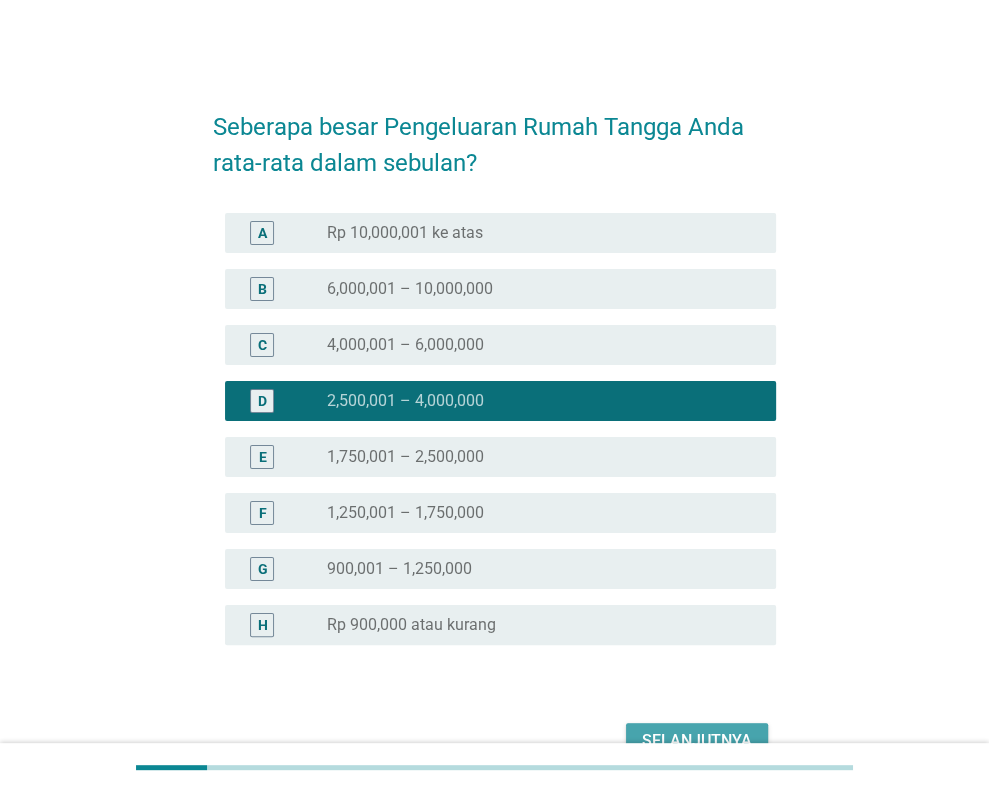 click on "Selanjutnya" at bounding box center (697, 741) 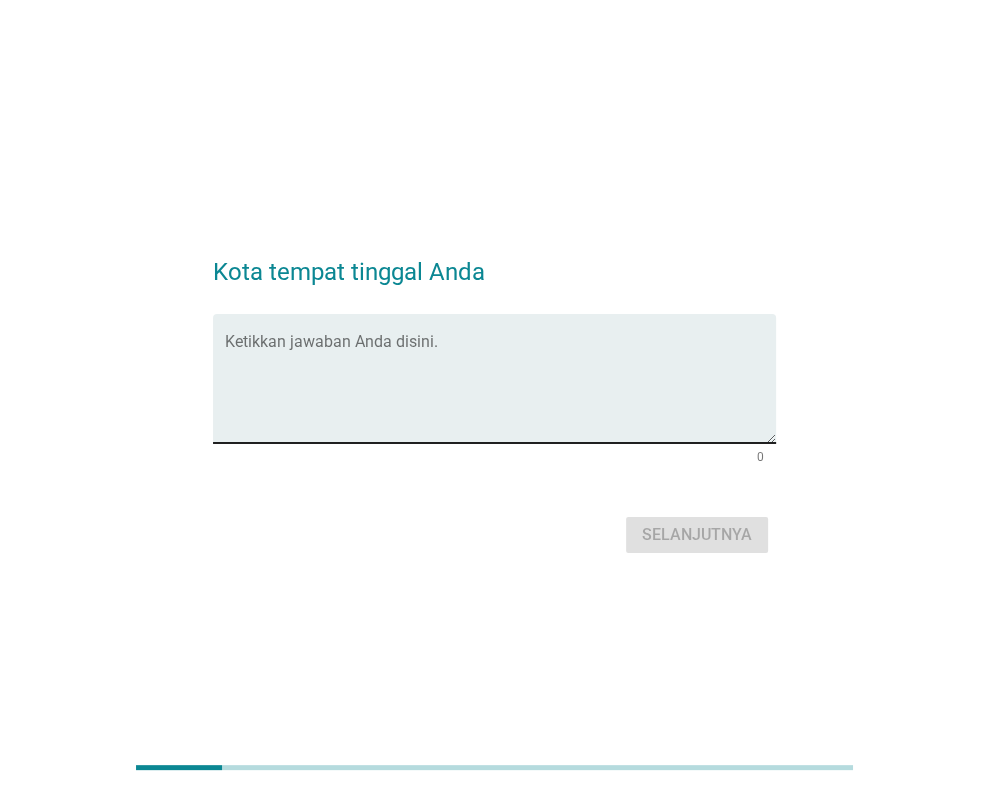 click at bounding box center (500, 390) 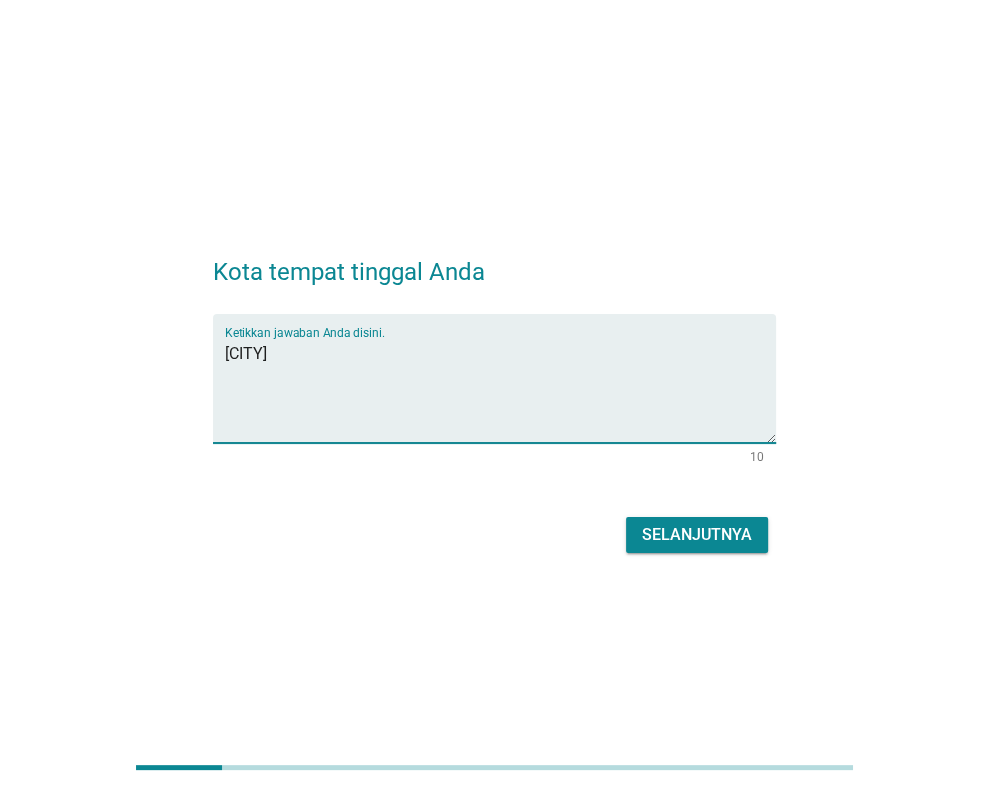 type on "[CITY]" 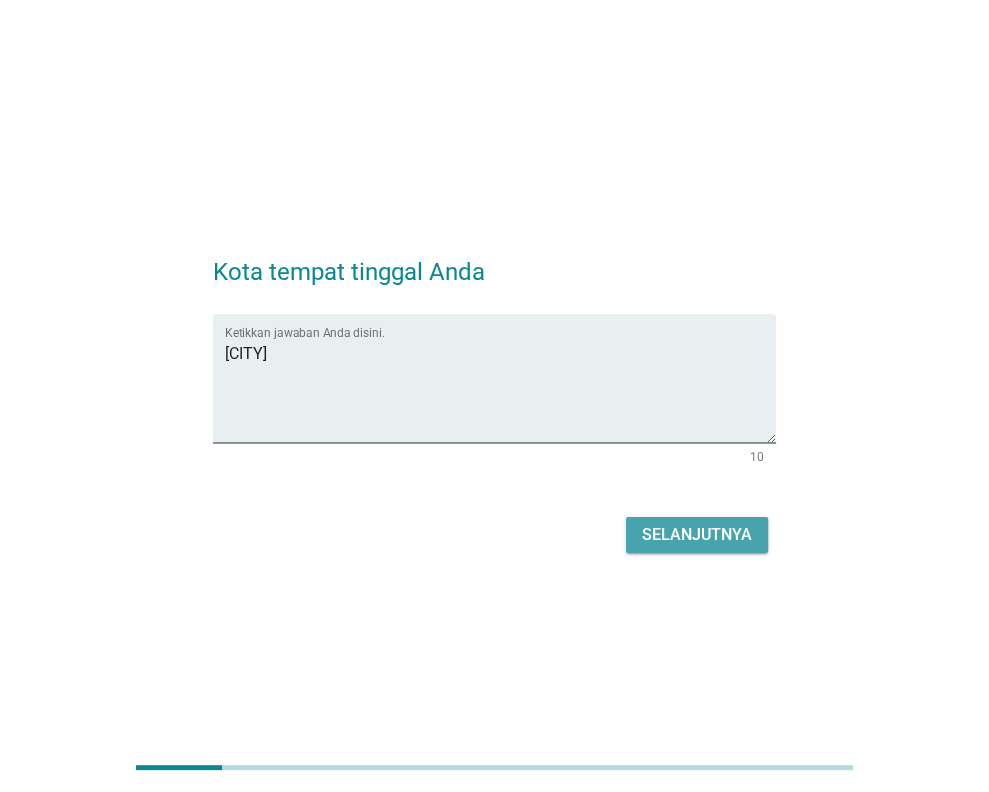 click on "Selanjutnya" at bounding box center [697, 535] 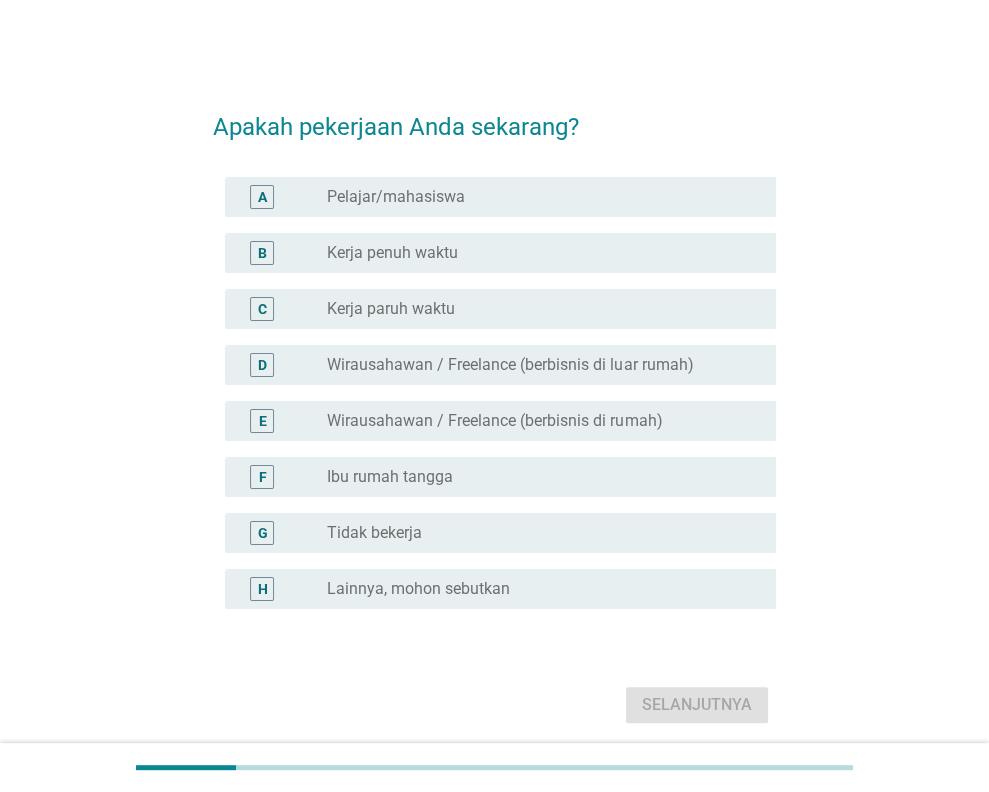 click on "Wirausahawan / Freelance (berbisnis di rumah)" at bounding box center [494, 421] 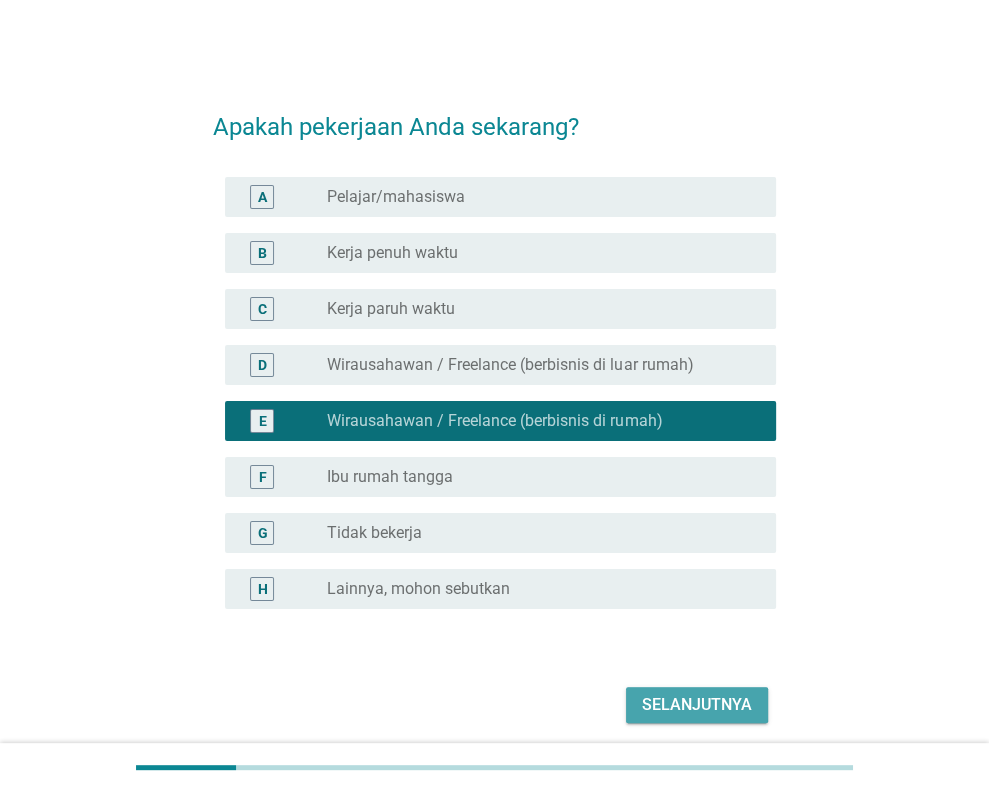click on "Selanjutnya" at bounding box center [697, 705] 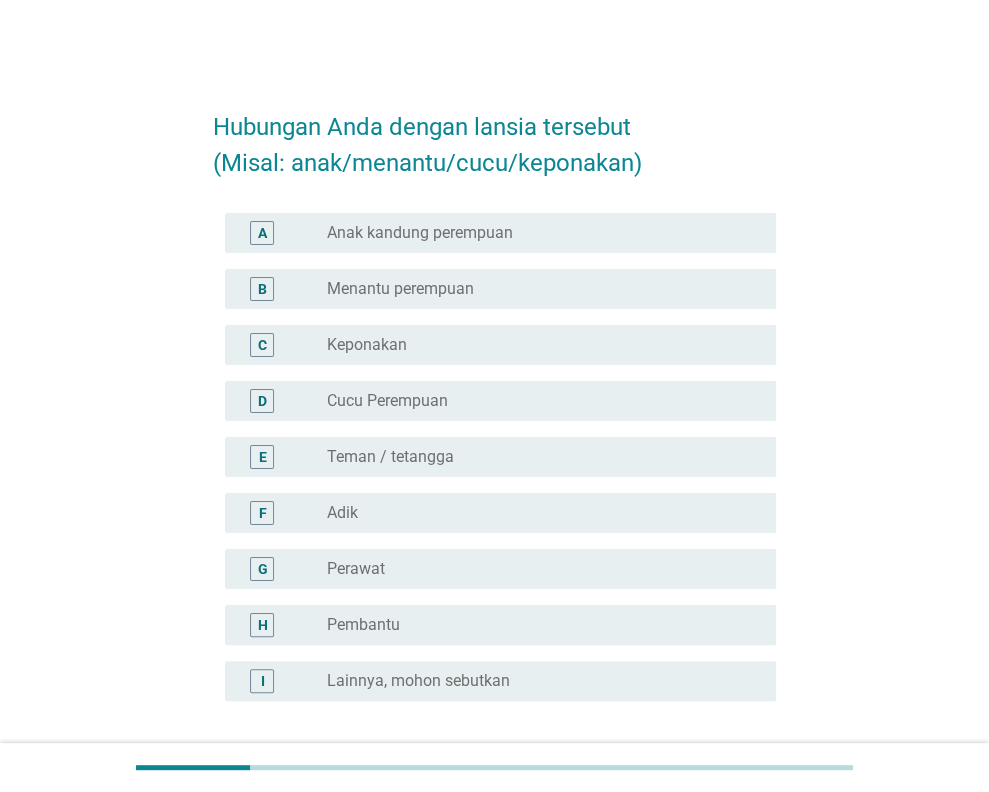 click on "radio_button_unchecked Menantu perempuan" at bounding box center [535, 289] 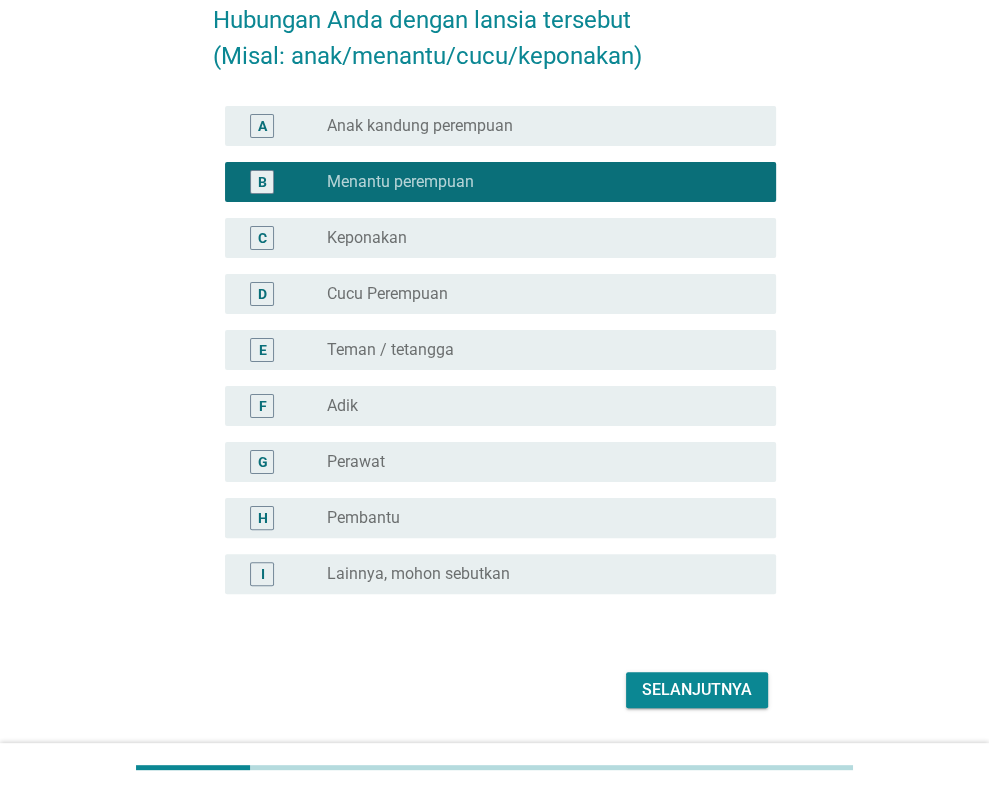 scroll, scrollTop: 166, scrollLeft: 0, axis: vertical 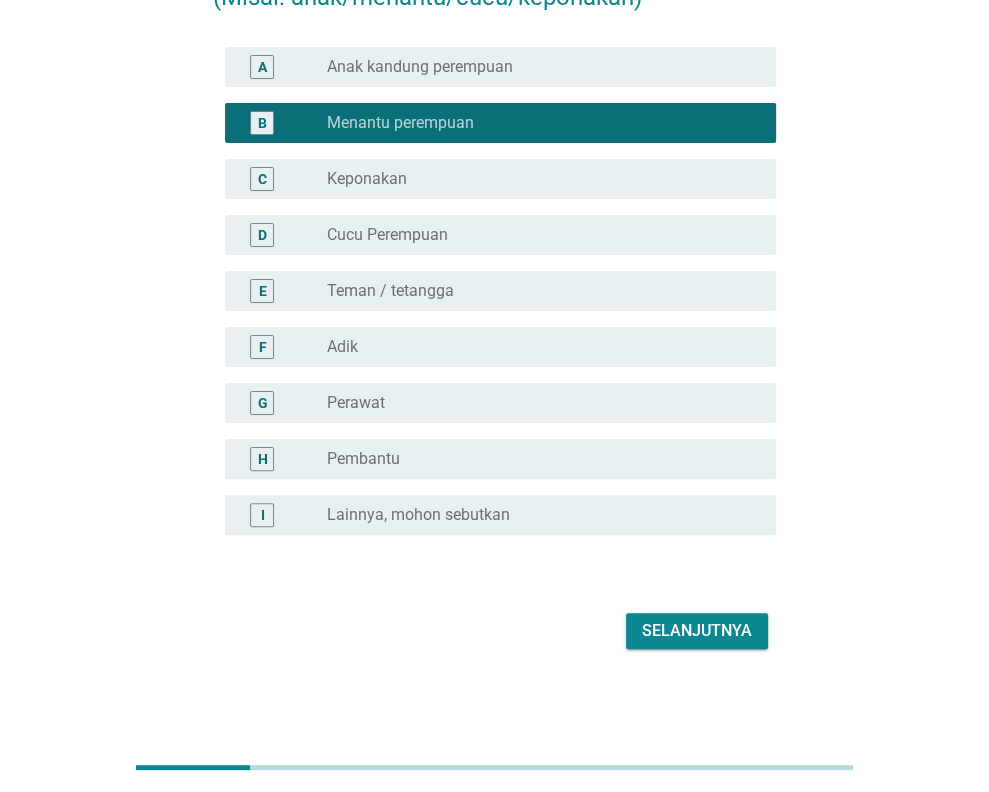 click on "Selanjutnya" at bounding box center (697, 631) 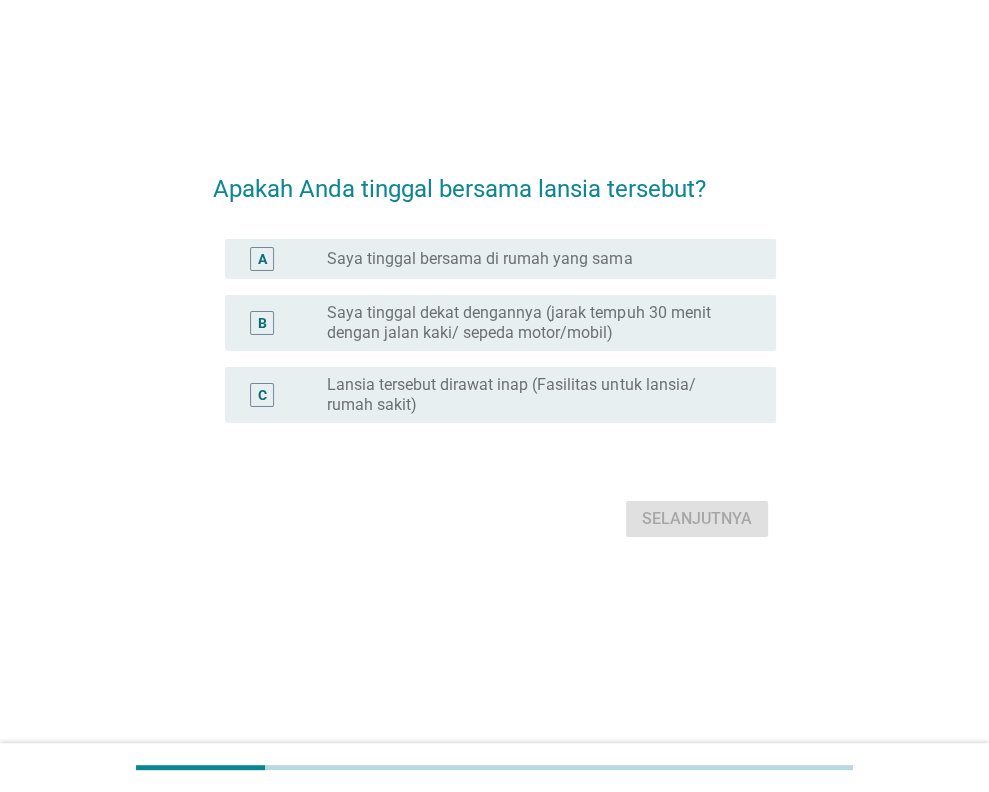 scroll, scrollTop: 0, scrollLeft: 0, axis: both 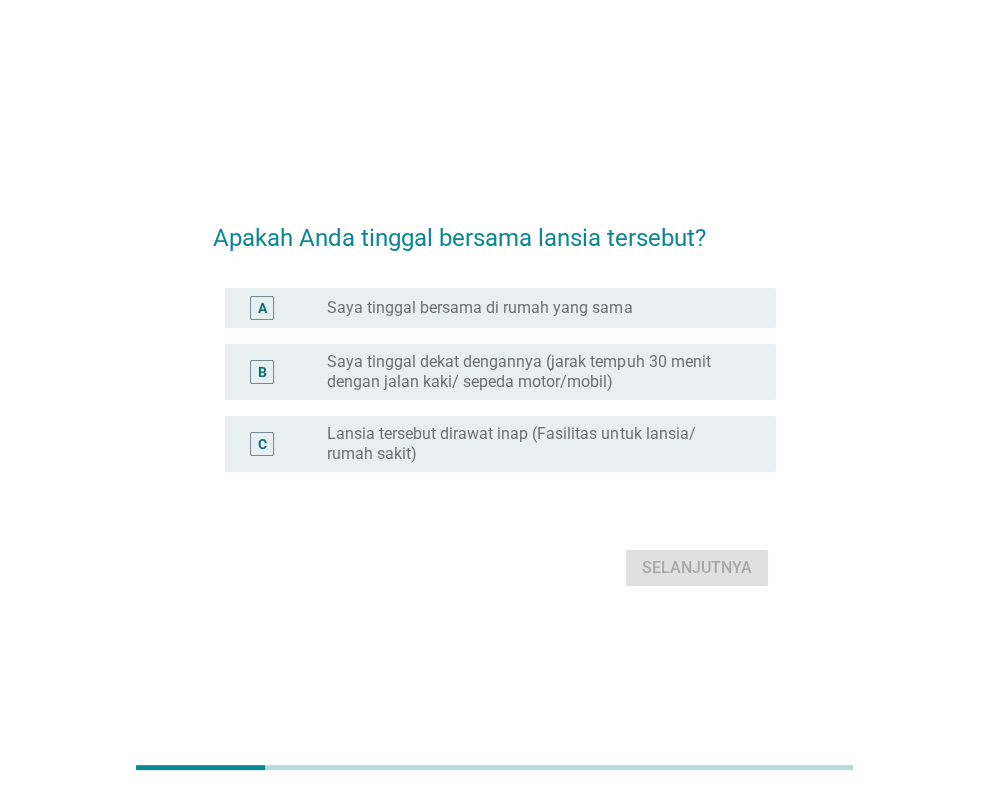 click on "radio_button_unchecked Saya tinggal bersama di rumah yang sama" at bounding box center (543, 308) 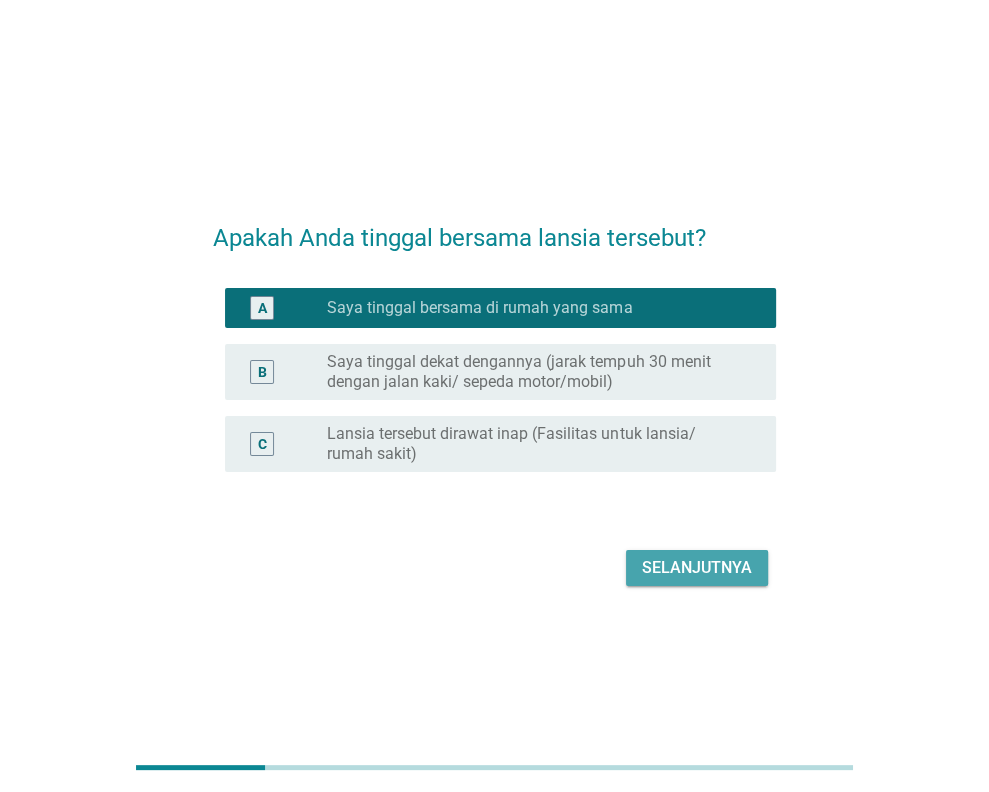 click on "Selanjutnya" at bounding box center (697, 568) 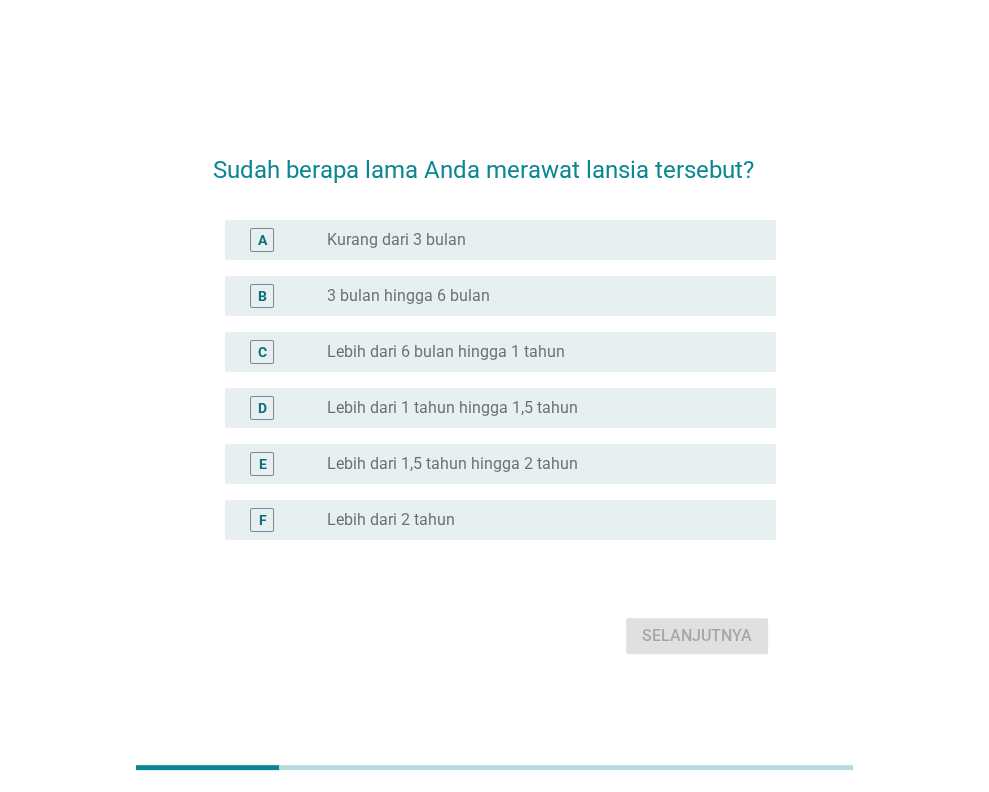 click on "Lebih dari 1 tahun hingga 1,5 tahun" at bounding box center [452, 408] 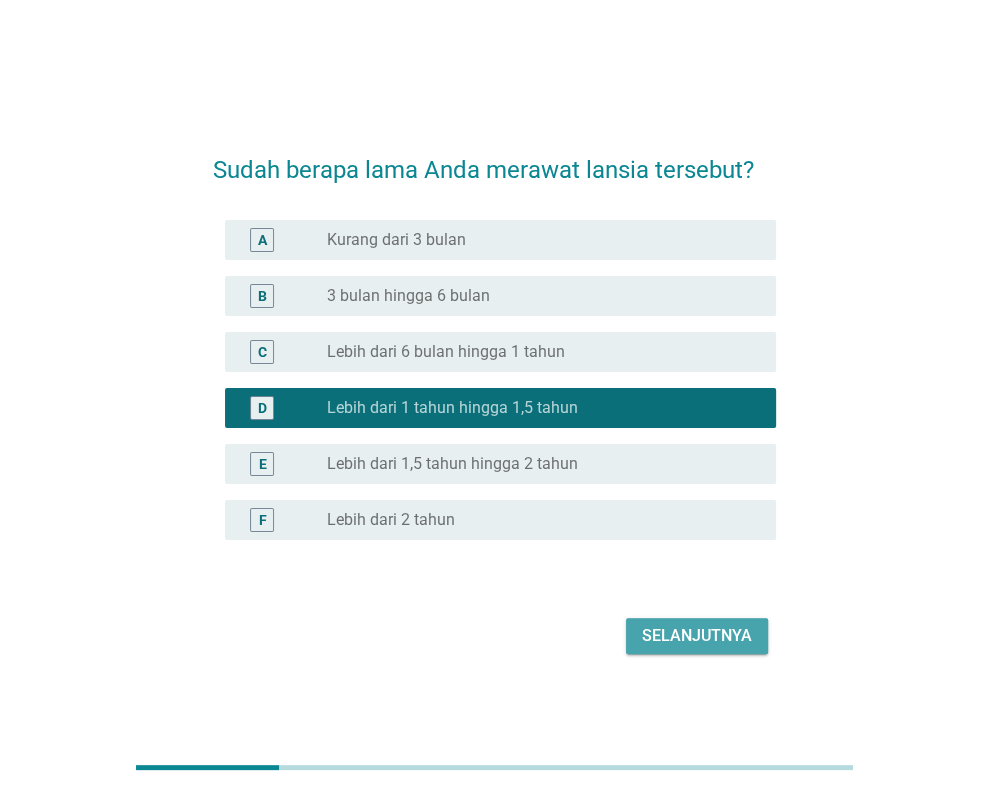 click on "Selanjutnya" at bounding box center [697, 636] 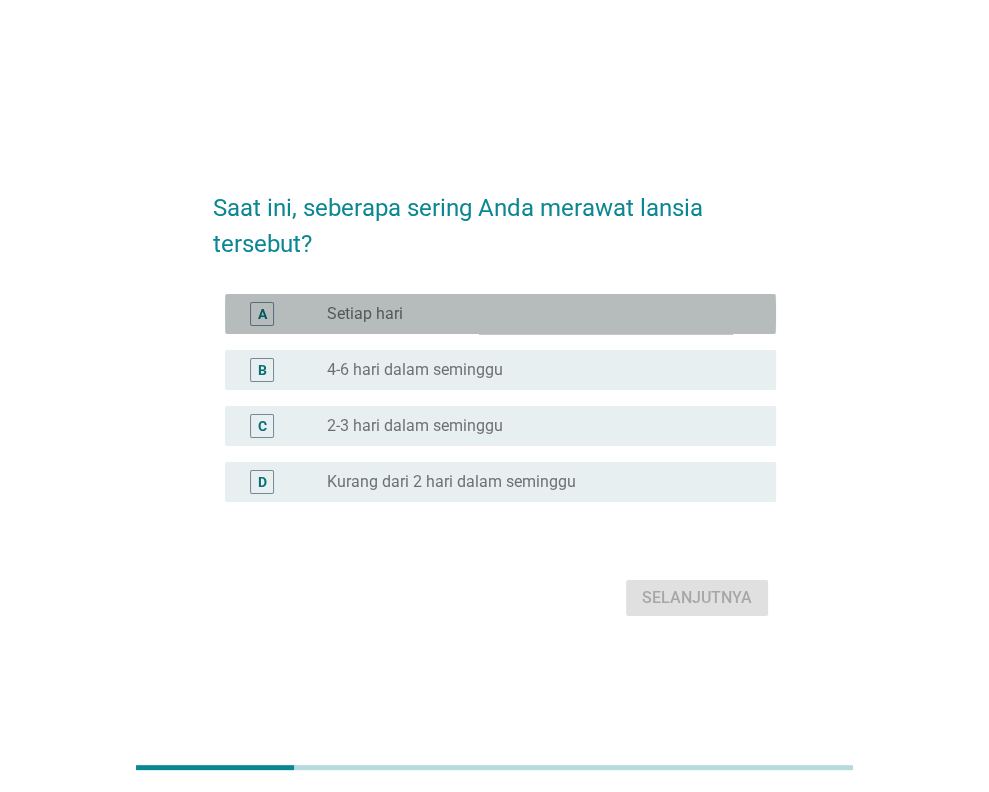 click on "radio_button_unchecked Setiap hari" at bounding box center (535, 314) 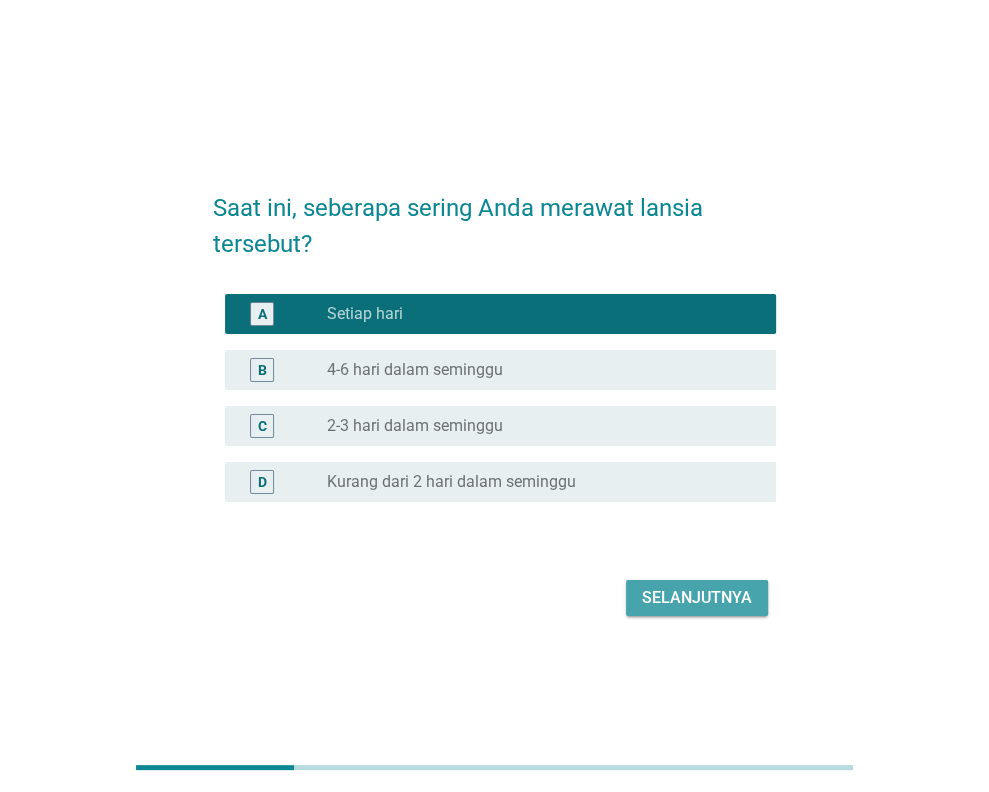 click on "Selanjutnya" at bounding box center [697, 598] 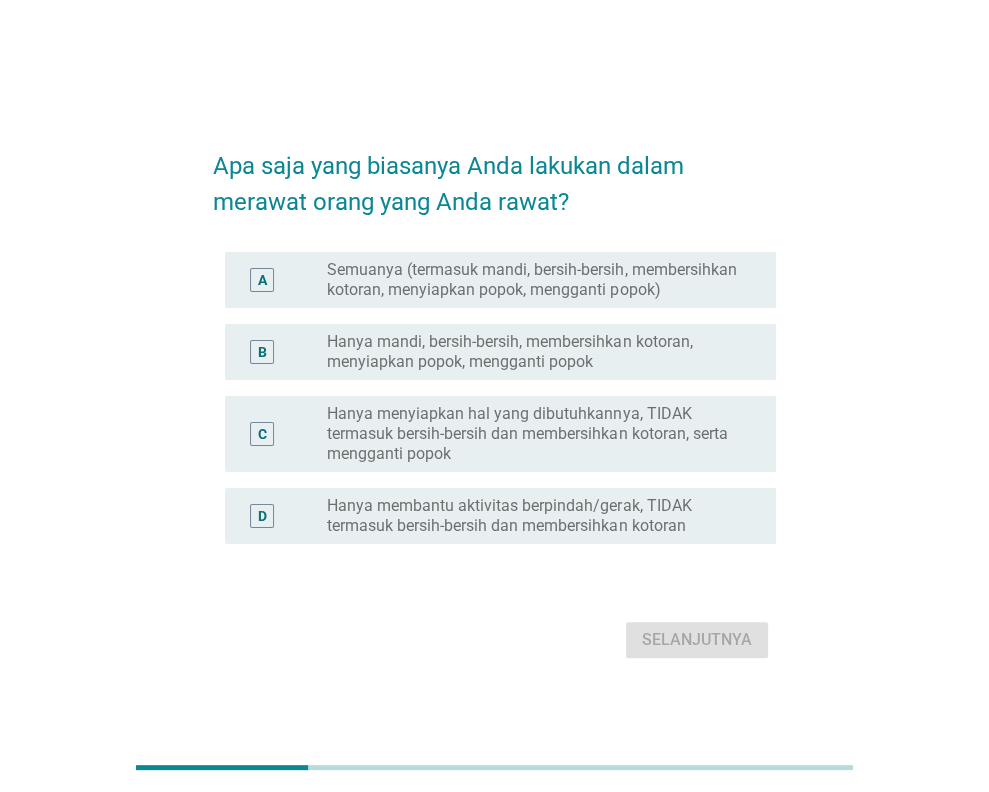 click on "Semuanya (termasuk mandi, bersih-bersih, membersihkan kotoran, menyiapkan popok, mengganti popok)" at bounding box center [535, 280] 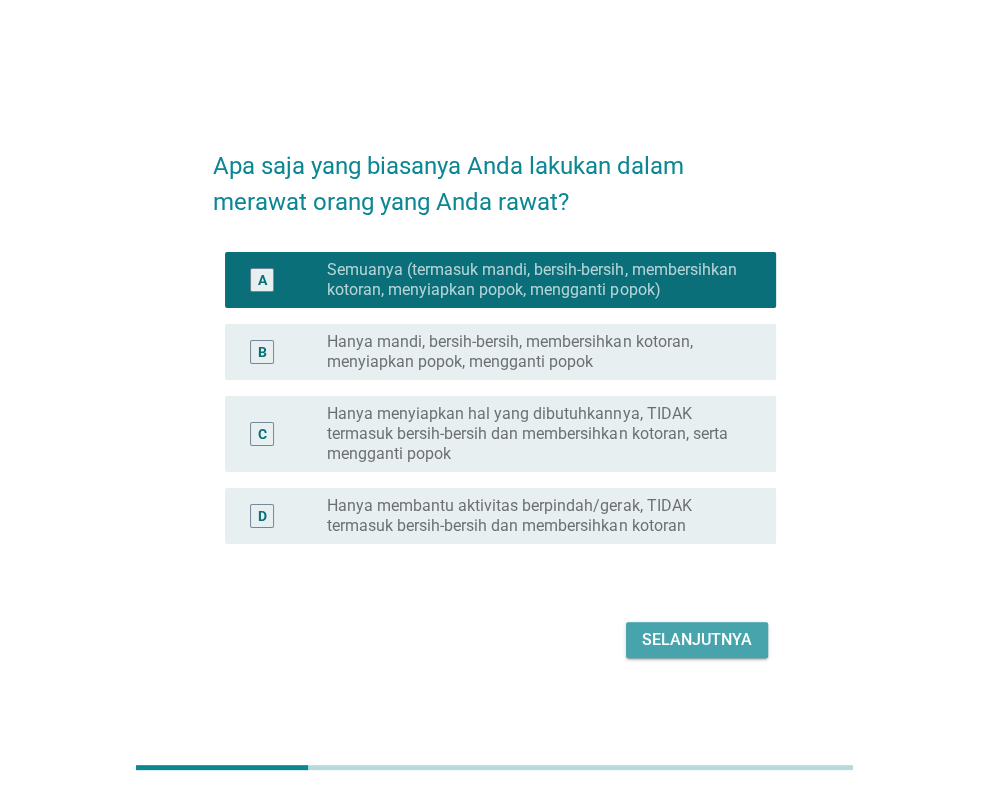 click on "Selanjutnya" at bounding box center [697, 640] 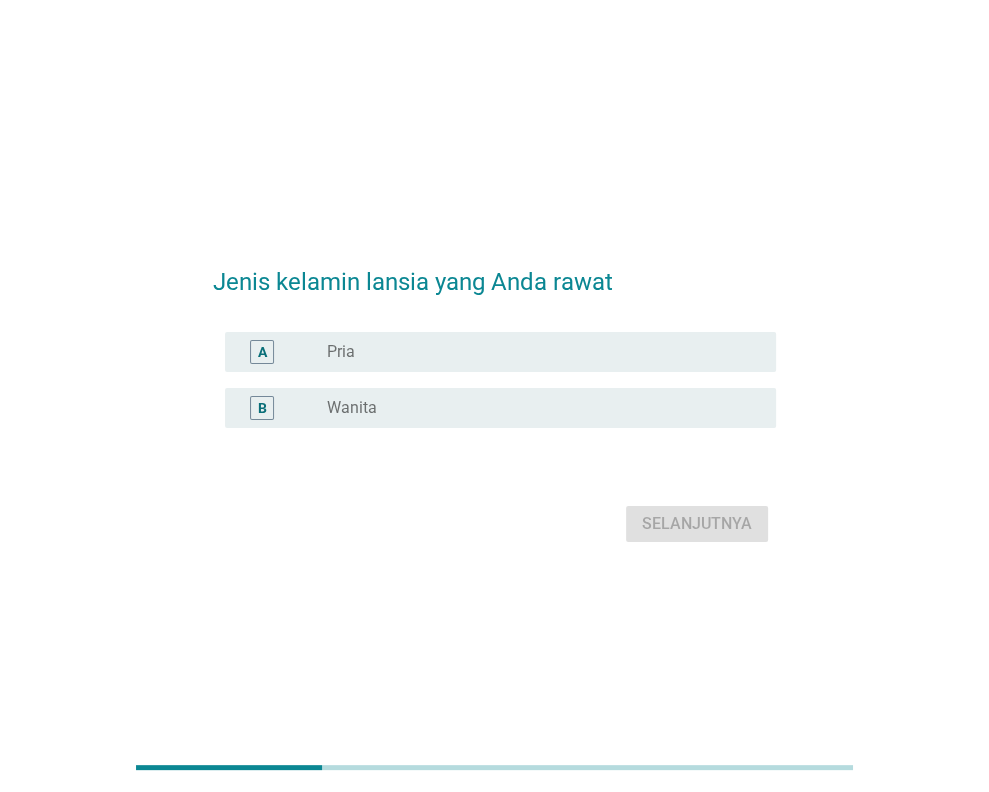 click on "radio_button_unchecked Wanita" at bounding box center [535, 408] 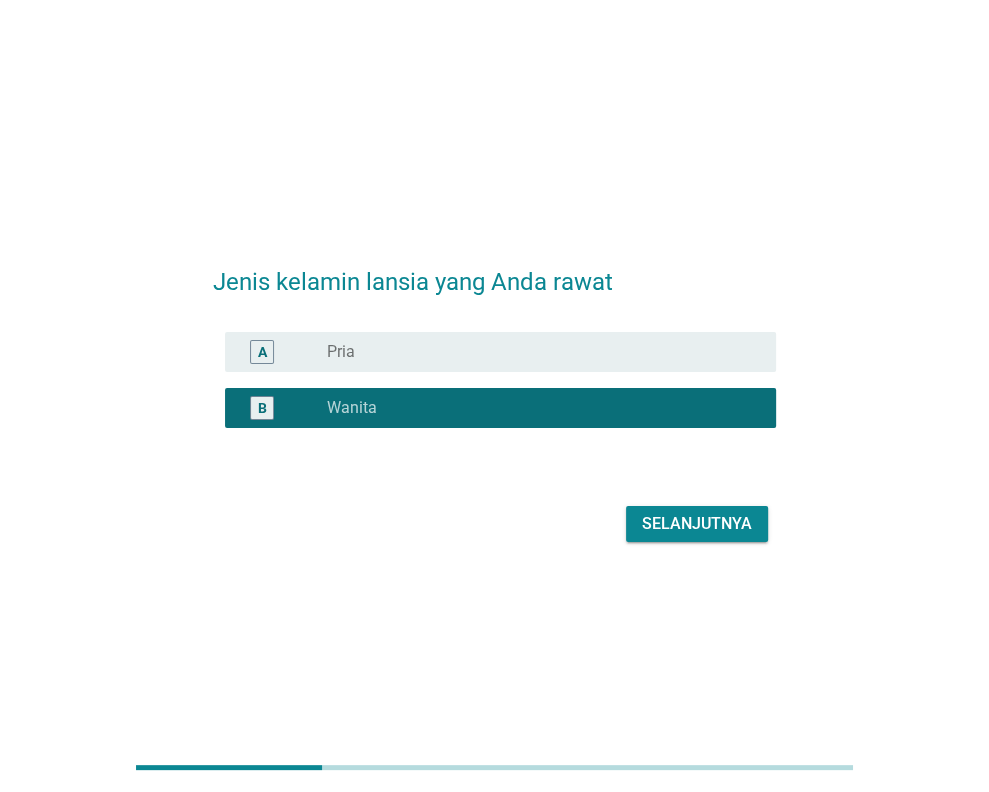 click on "Selanjutnya" at bounding box center (697, 524) 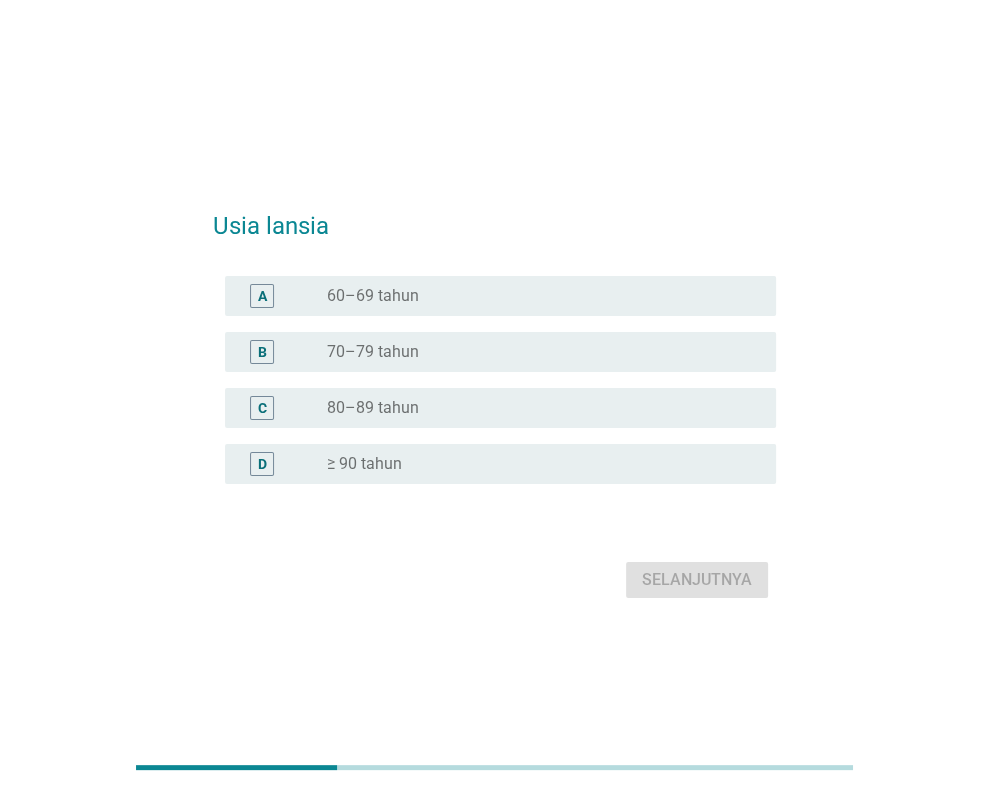 click on "radio_button_unchecked 80–89 tahun" at bounding box center (535, 408) 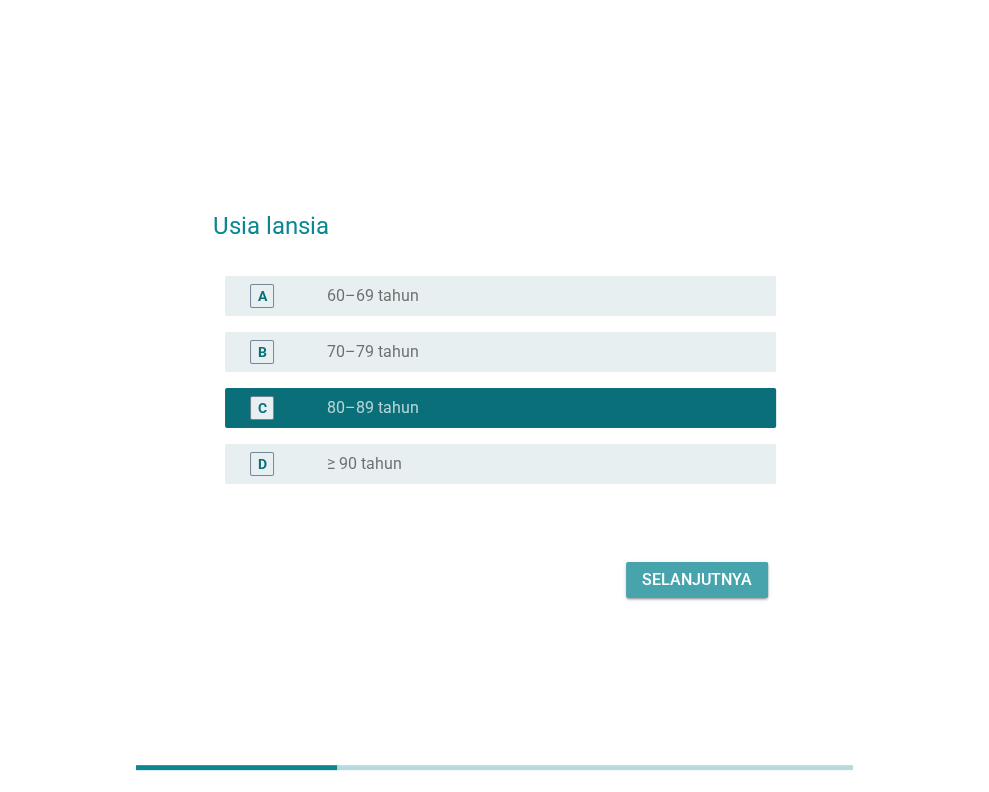click on "Selanjutnya" at bounding box center [697, 580] 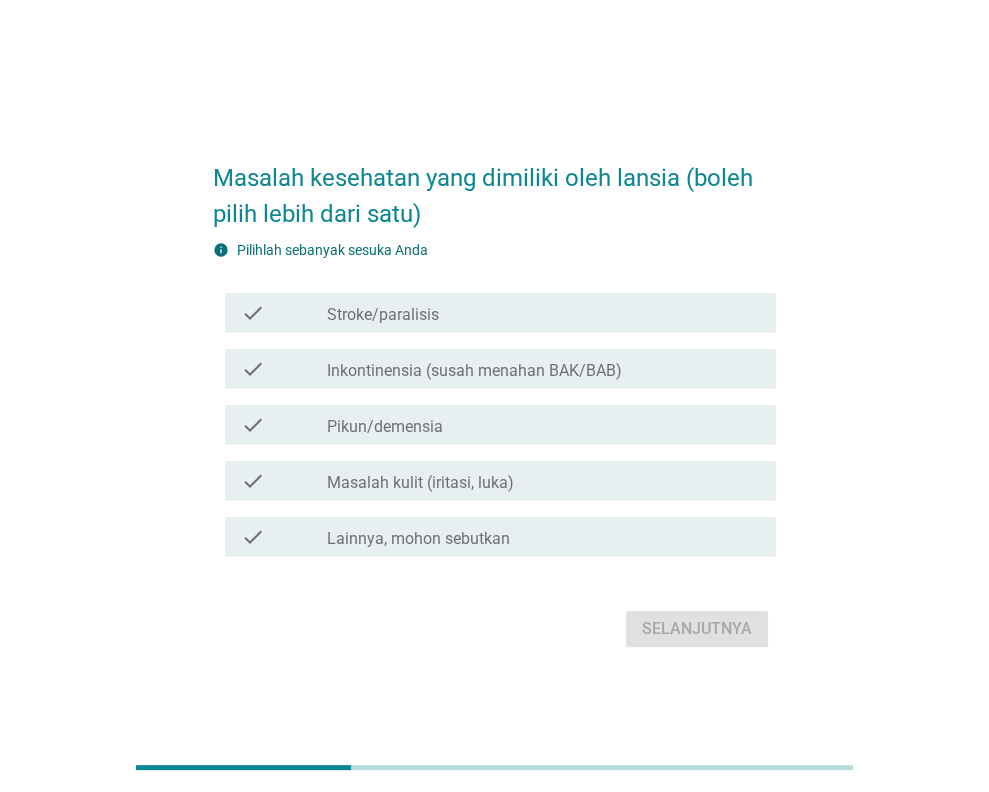 click on "check_box_outline_blank Stroke/paralisis" at bounding box center (543, 313) 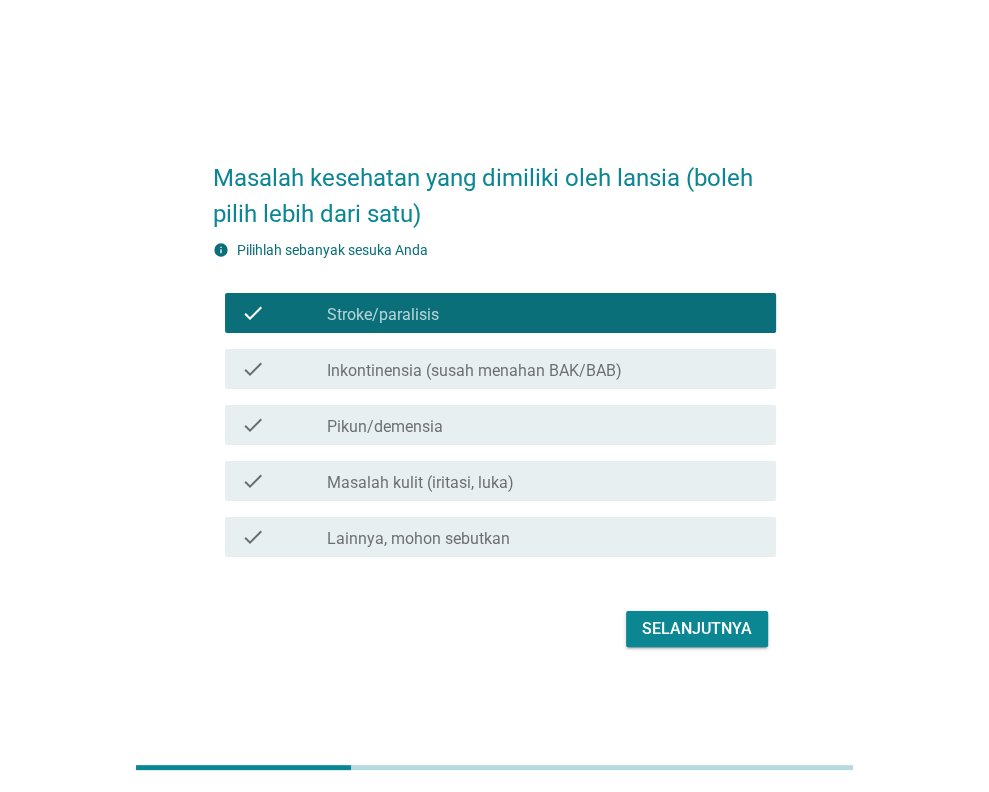click on "Selanjutnya" at bounding box center (697, 629) 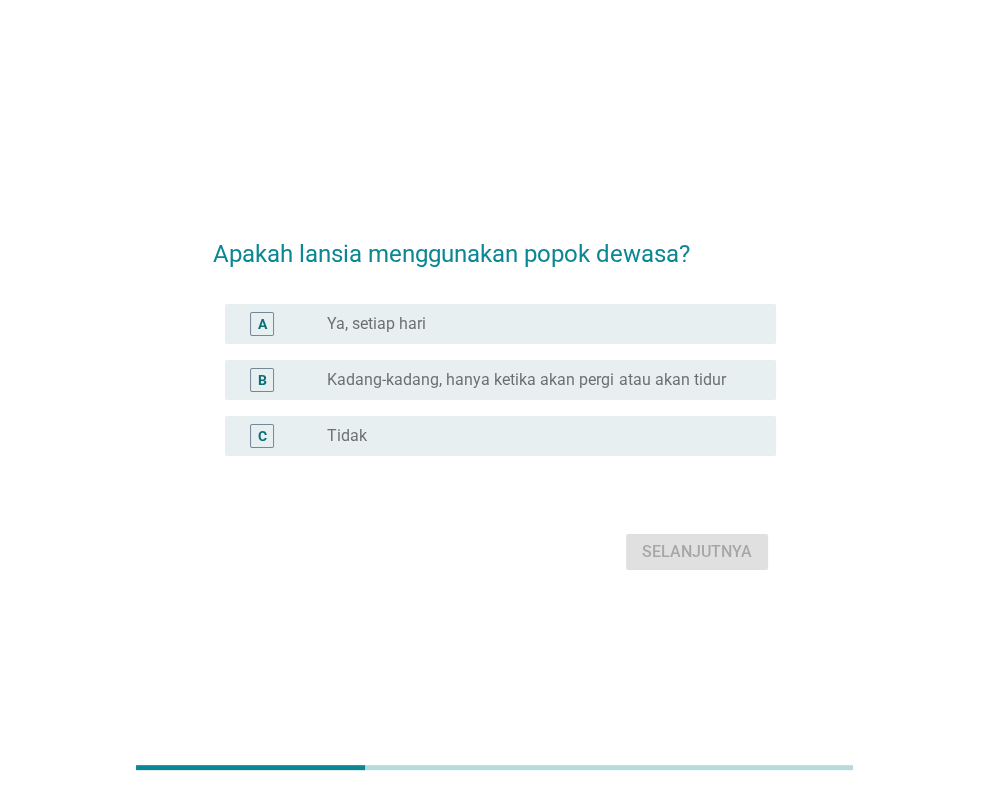 click on "radio_button_unchecked Ya, setiap hari" at bounding box center (535, 324) 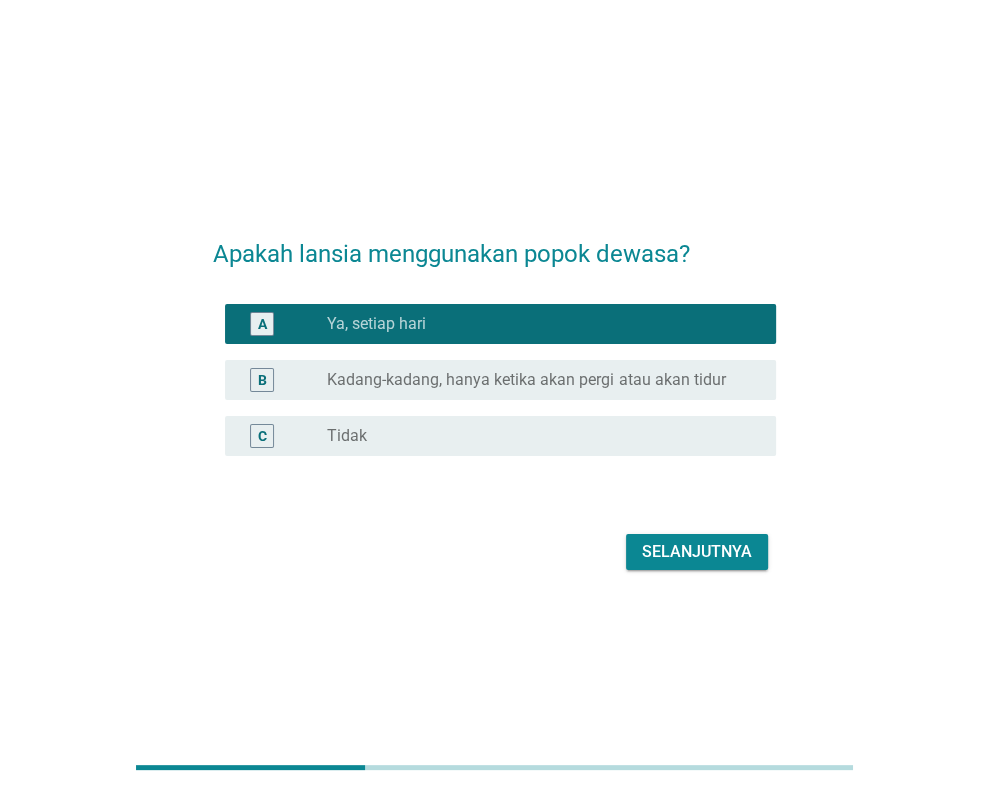click on "Kadang-kadang, hanya ketika akan pergi atau akan tidur" at bounding box center (526, 380) 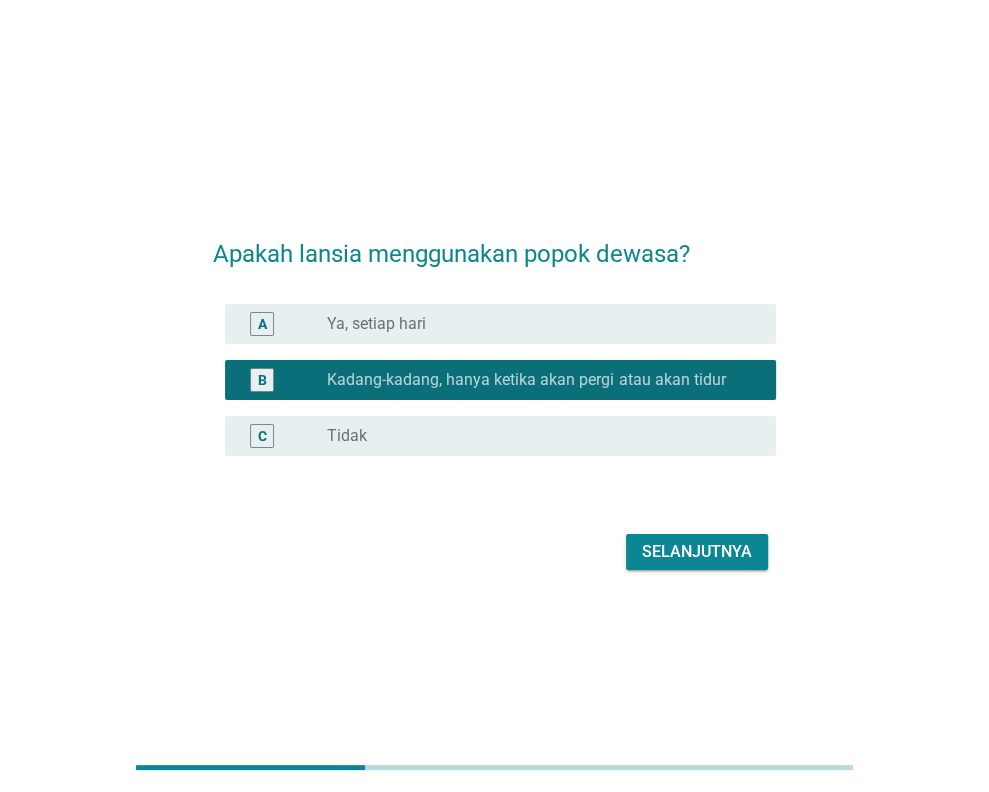 click on "Selanjutnya" at bounding box center [697, 552] 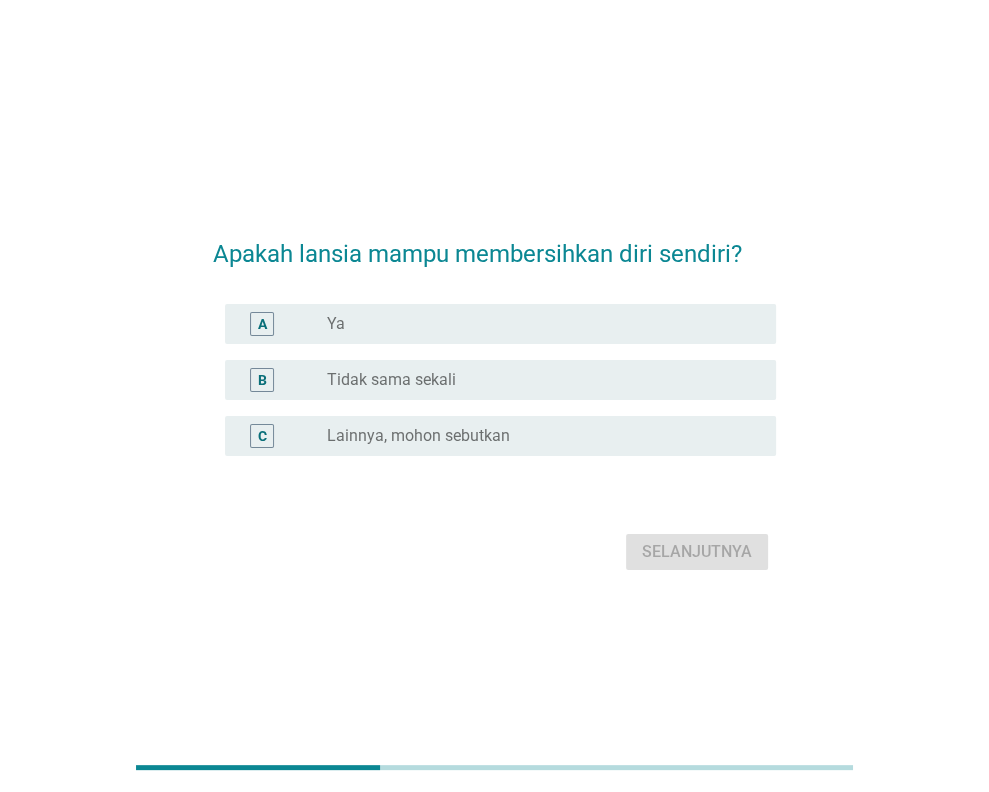 click on "radio_button_unchecked Ya" at bounding box center (535, 324) 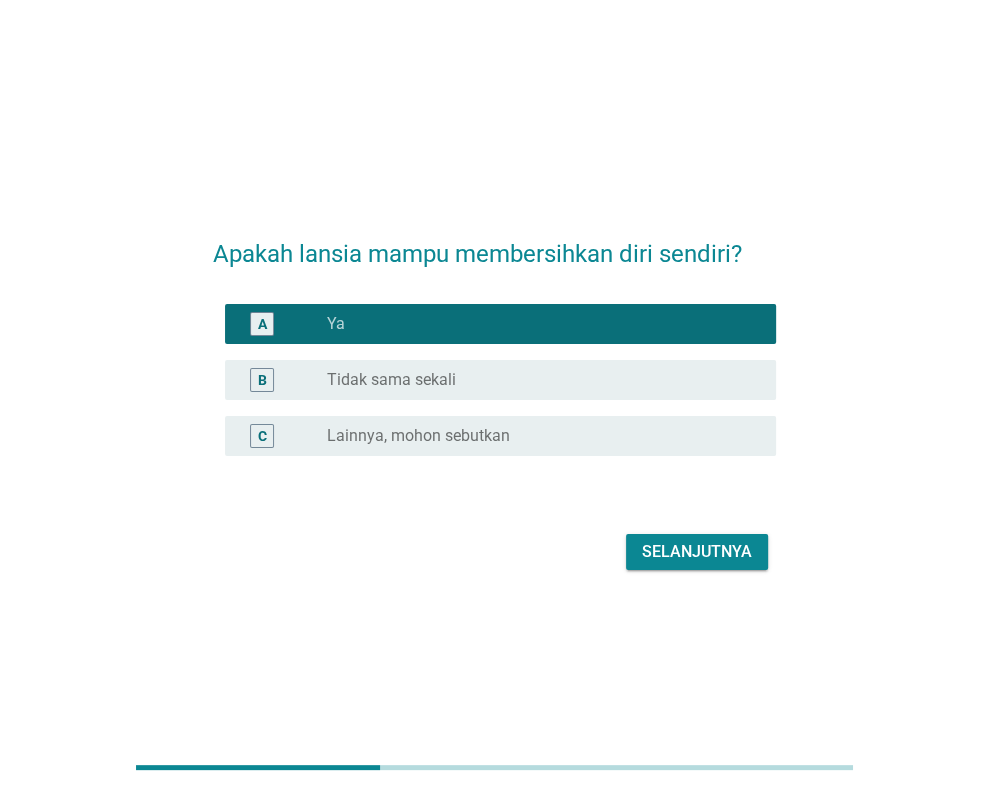 click on "Selanjutnya" at bounding box center (697, 552) 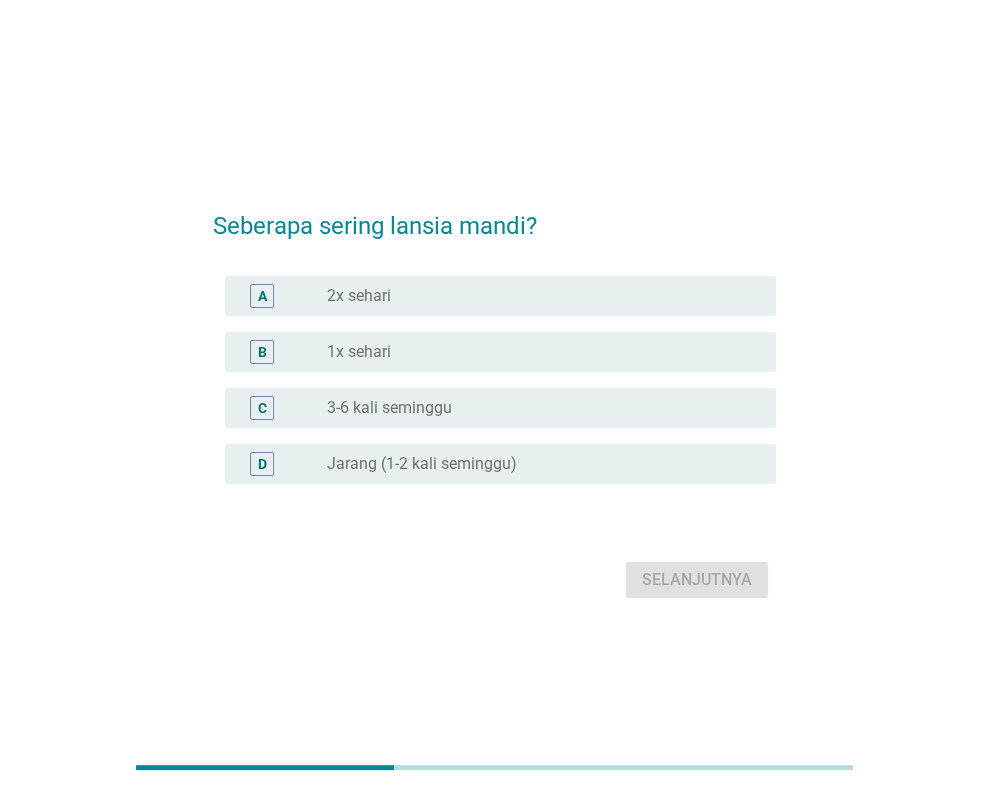 click on "B     radio_button_unchecked 1x sehari" at bounding box center [500, 352] 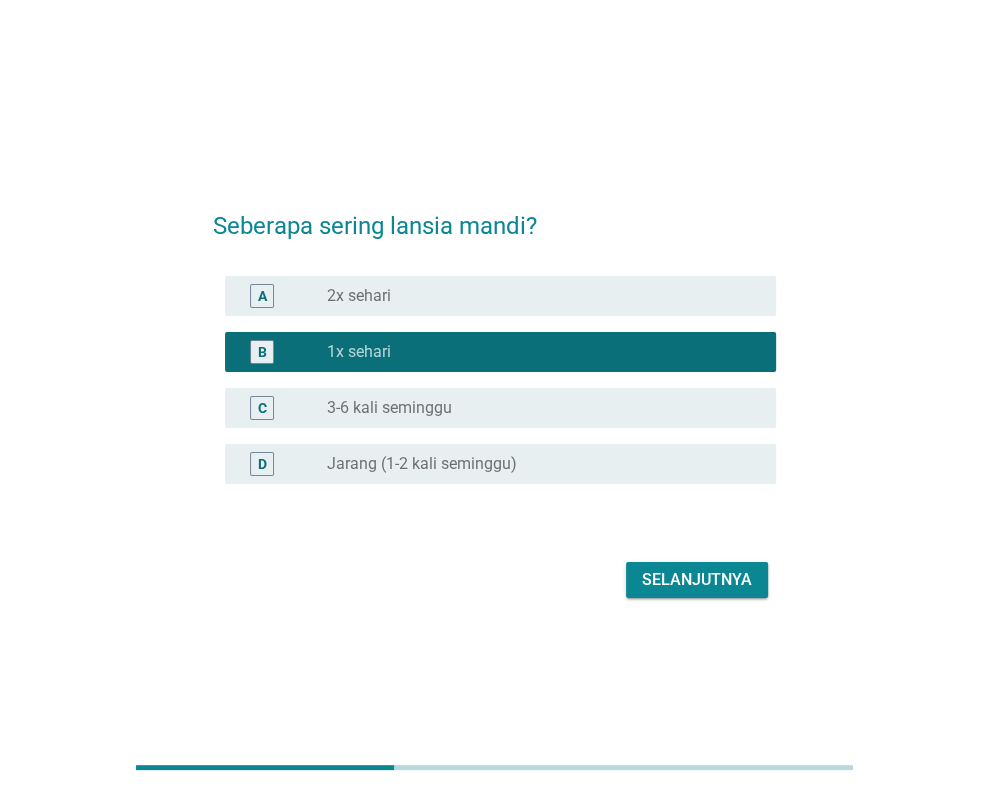 click on "Selanjutnya" at bounding box center [697, 580] 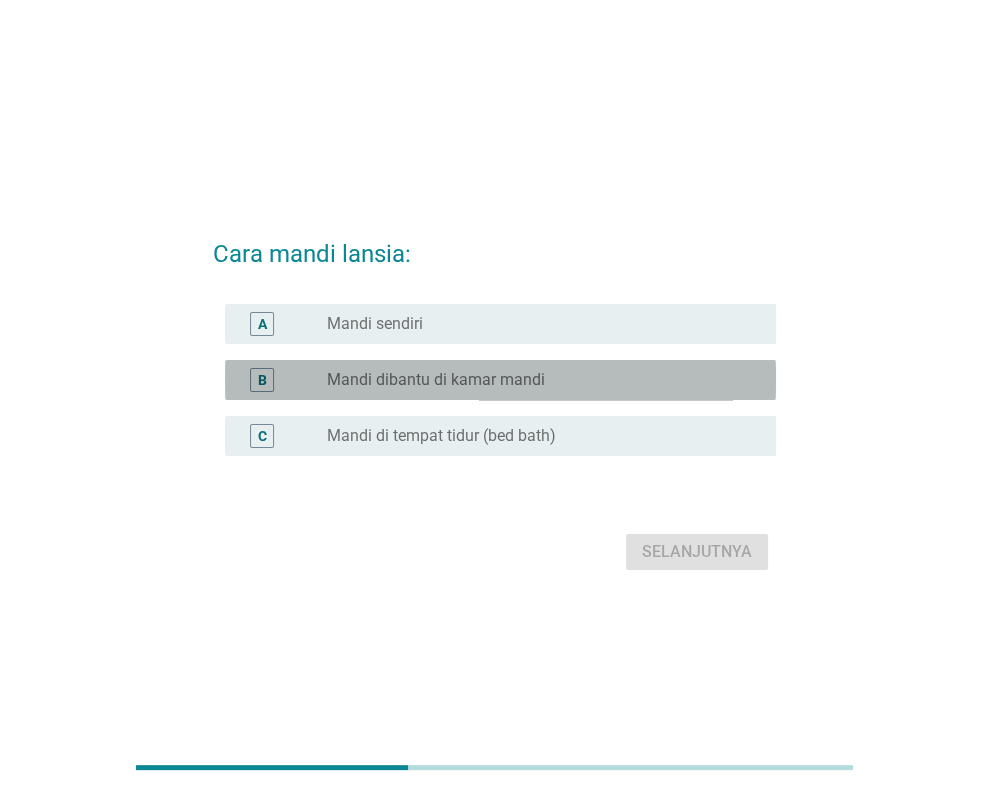 click on "Mandi dibantu di kamar mandi" at bounding box center (436, 380) 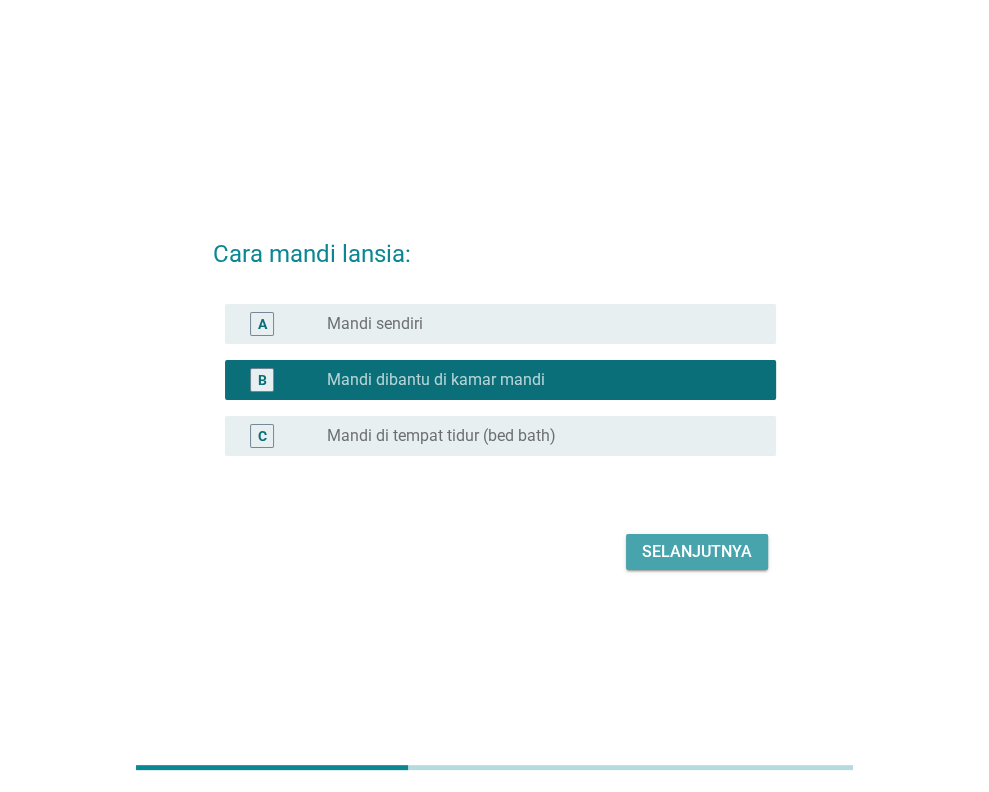 click on "Selanjutnya" at bounding box center [697, 552] 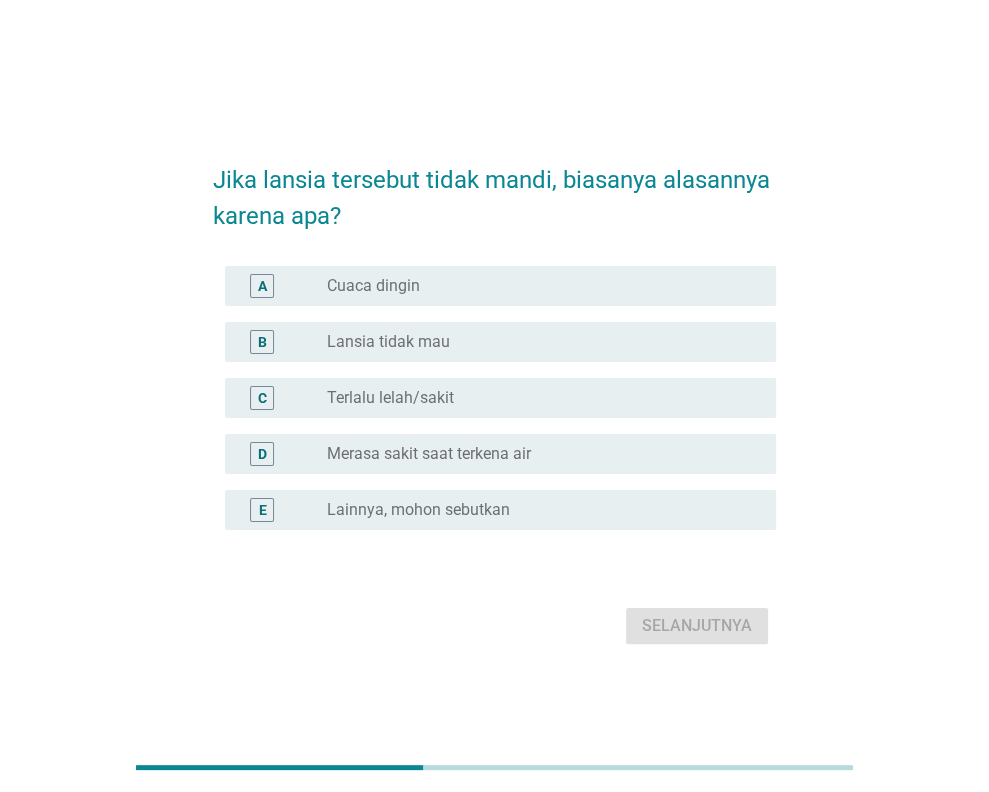 click on "radio_button_unchecked Terlalu lelah/sakit" at bounding box center (535, 398) 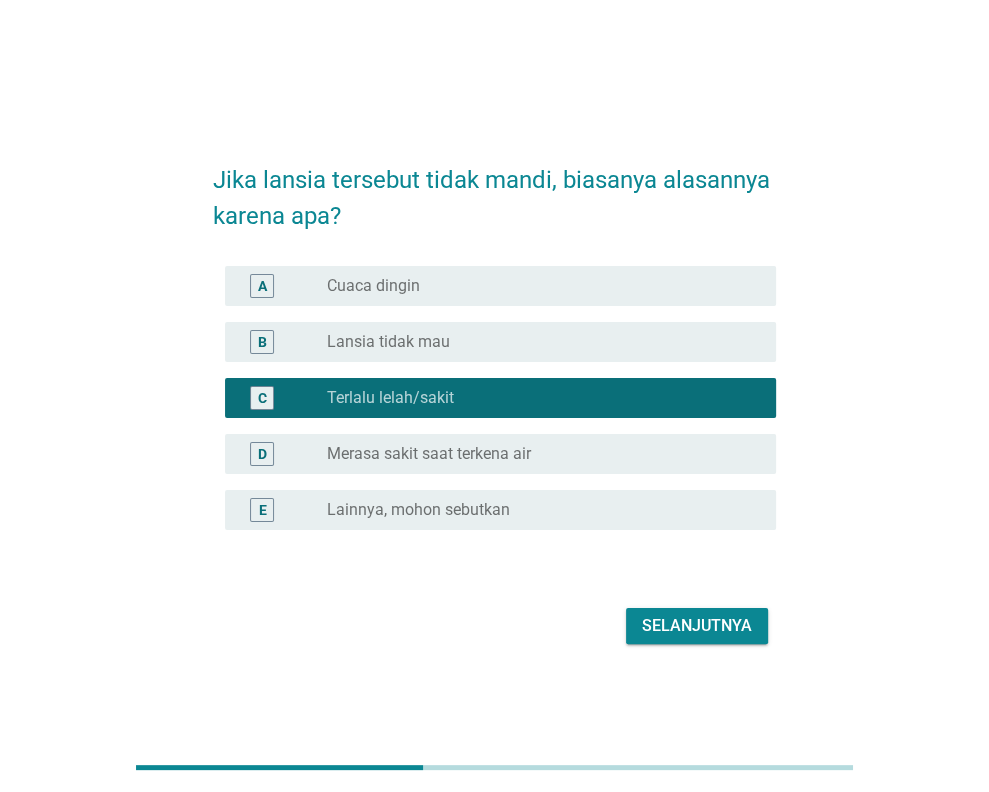 click on "Selanjutnya" at bounding box center [697, 626] 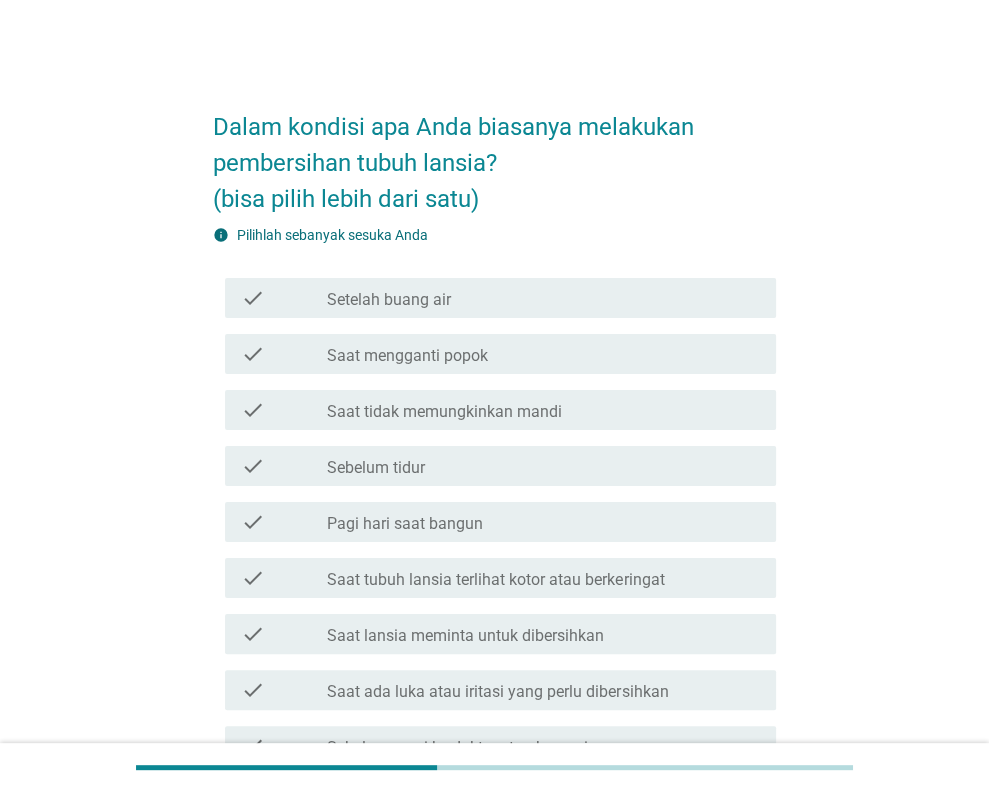 click on "check_box_outline_blank Saat lansia meminta untuk dibersihkan" at bounding box center (543, 634) 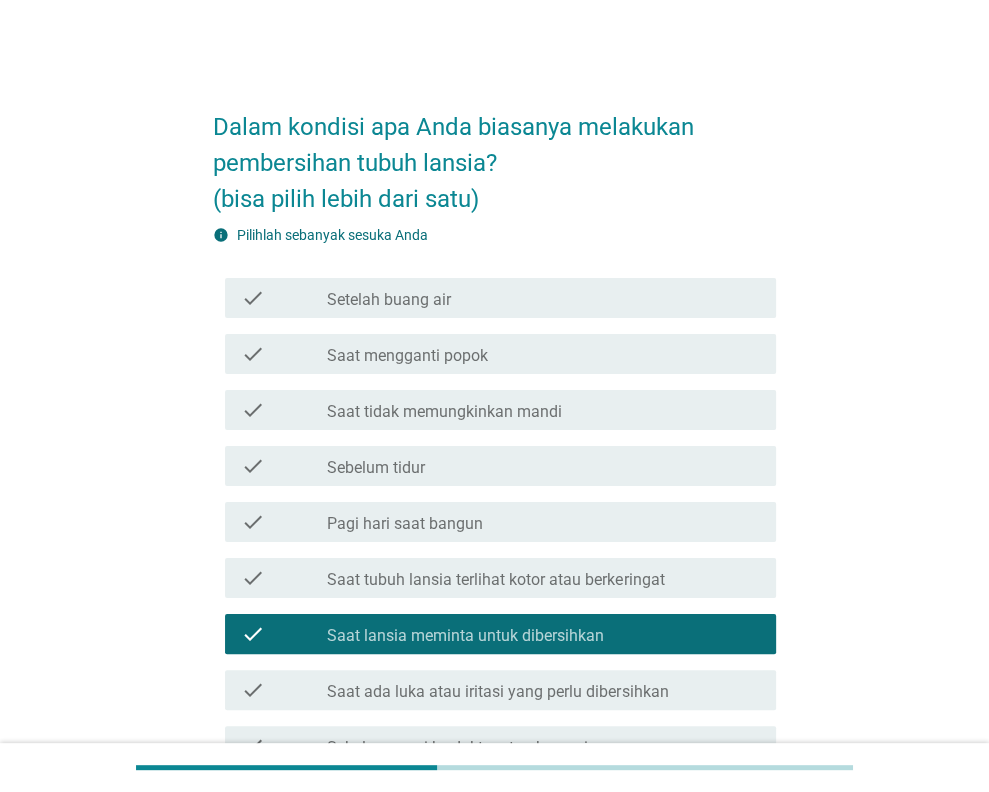 scroll, scrollTop: 319, scrollLeft: 0, axis: vertical 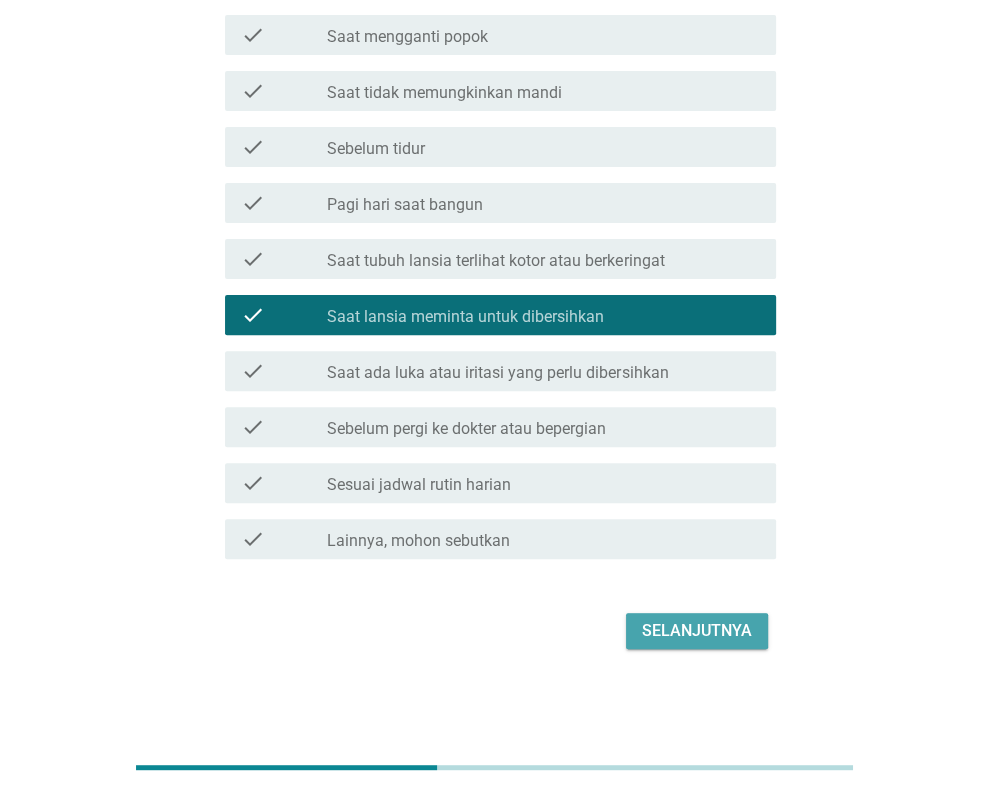 click on "Selanjutnya" at bounding box center [697, 631] 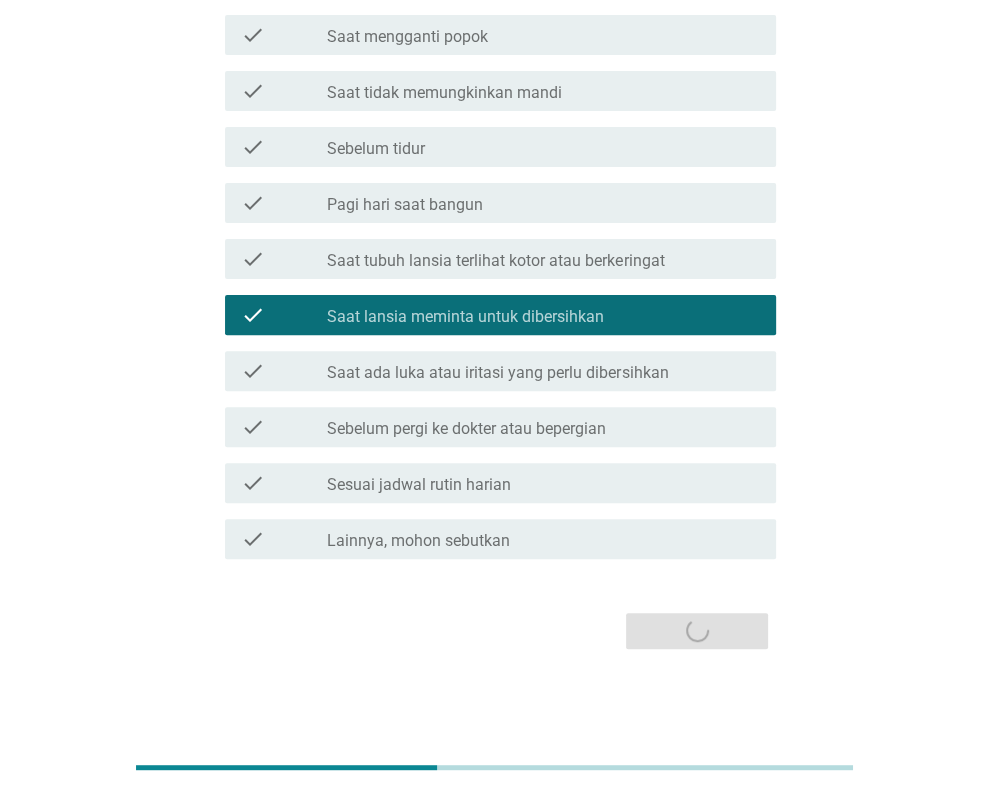 scroll, scrollTop: 0, scrollLeft: 0, axis: both 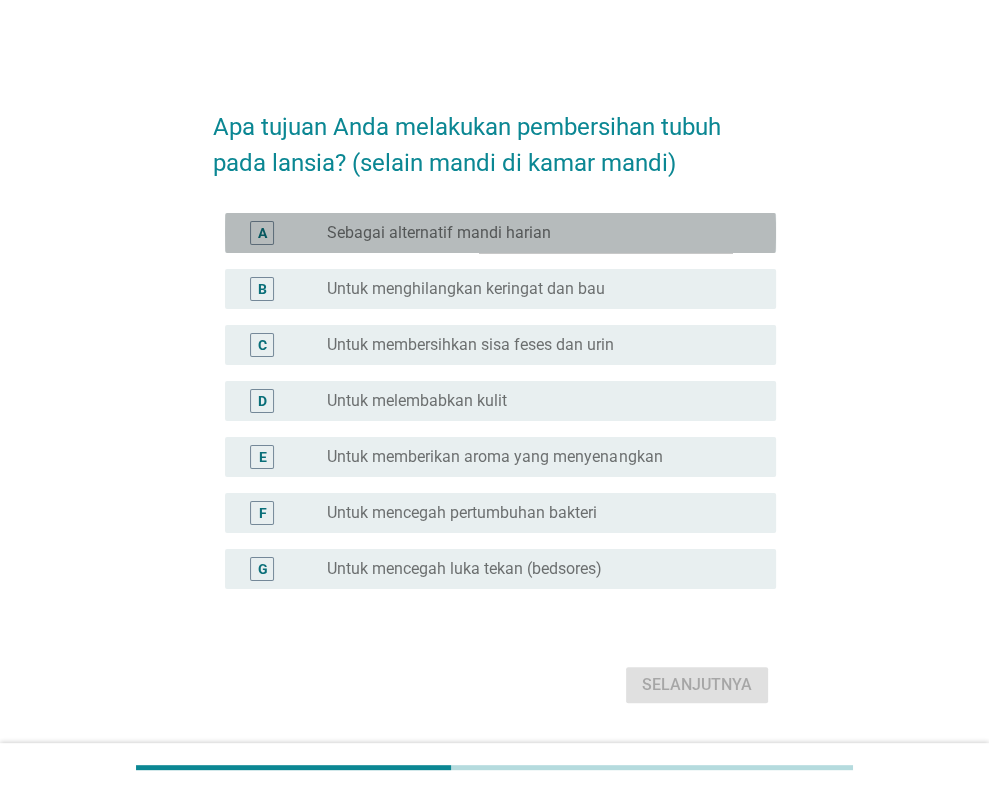 click on "radio_button_unchecked Sebagai alternatif mandi harian" at bounding box center (535, 233) 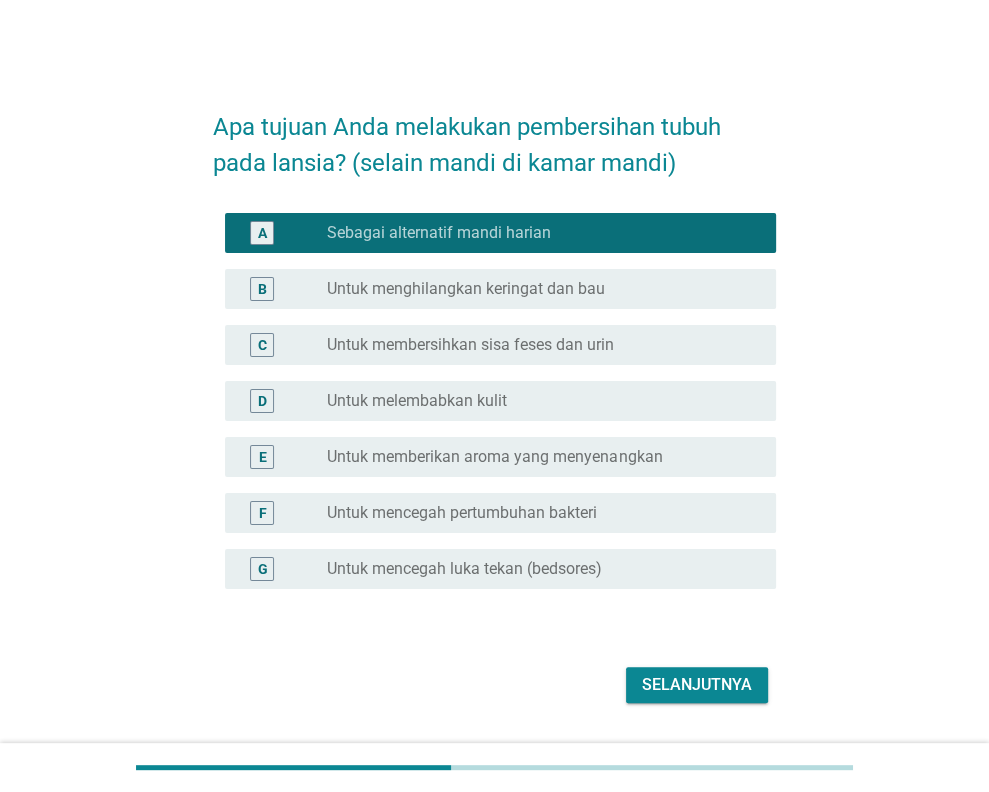 click on "radio_button_unchecked Untuk menghilangkan keringat dan bau" at bounding box center [535, 289] 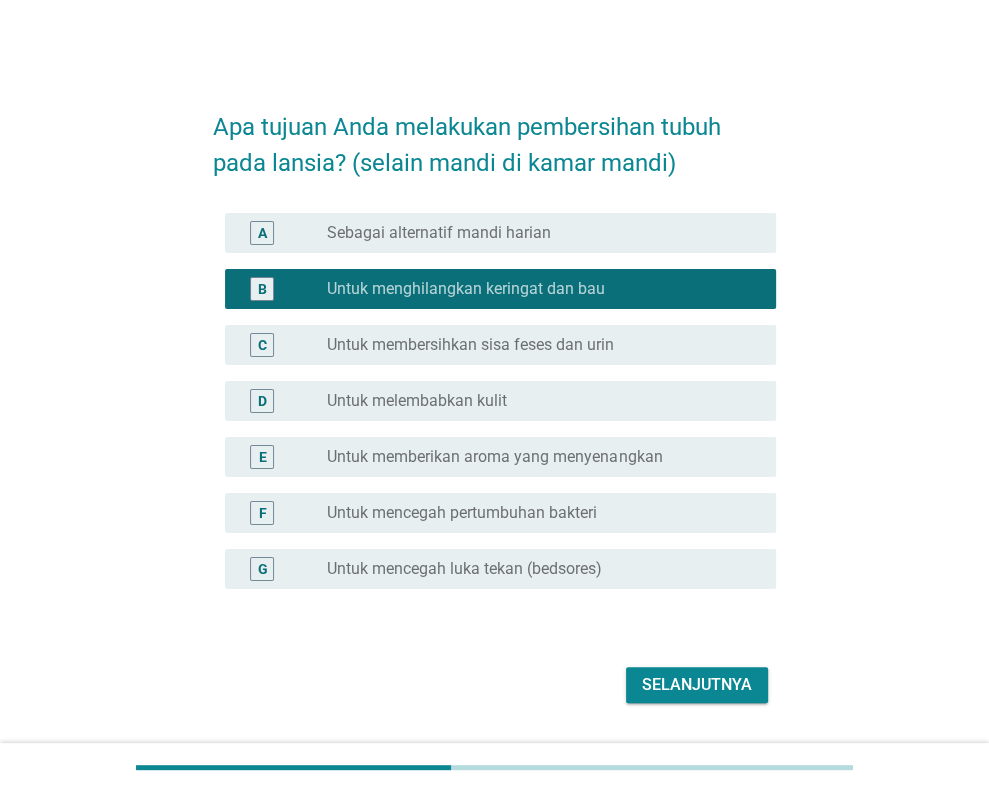 click on "radio_button_unchecked Untuk membersihkan sisa feses dan urin" at bounding box center (535, 345) 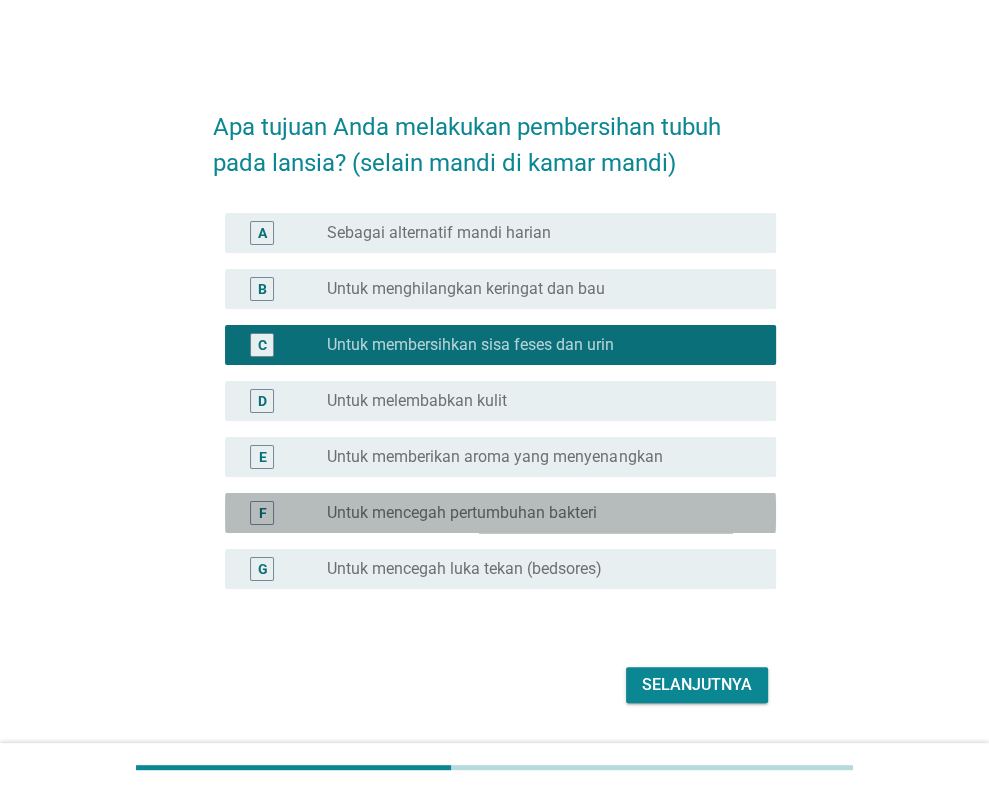 click on "radio_button_unchecked Untuk mencegah pertumbuhan bakteri" at bounding box center [535, 513] 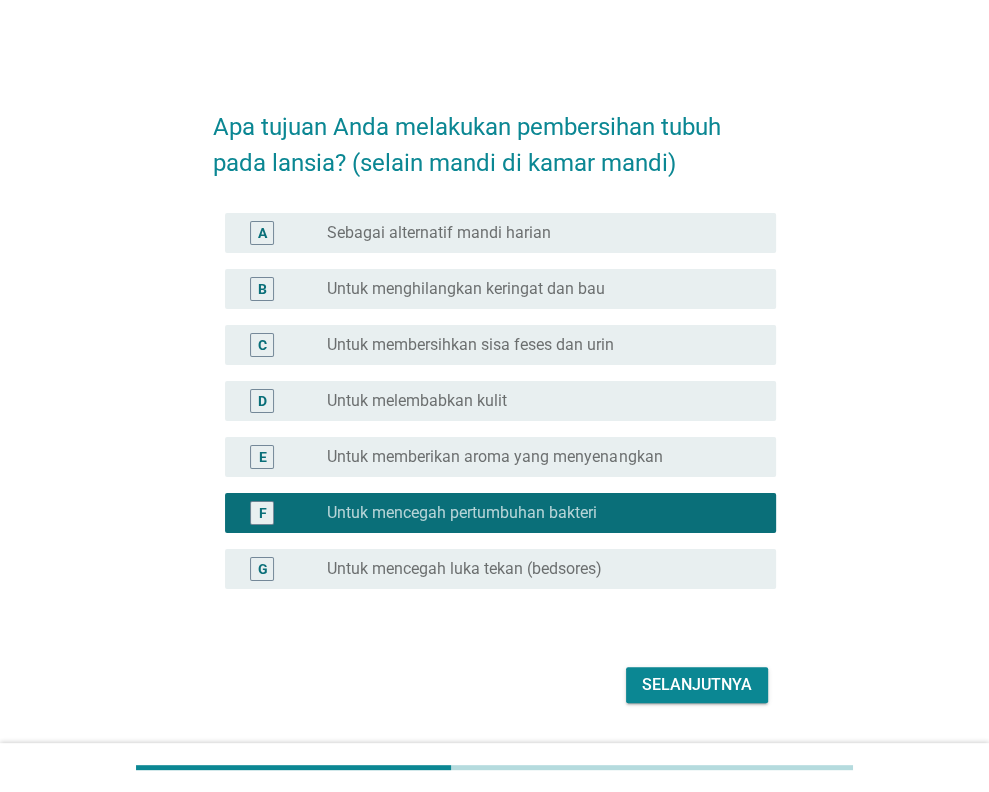 click on "Selanjutnya" at bounding box center [697, 685] 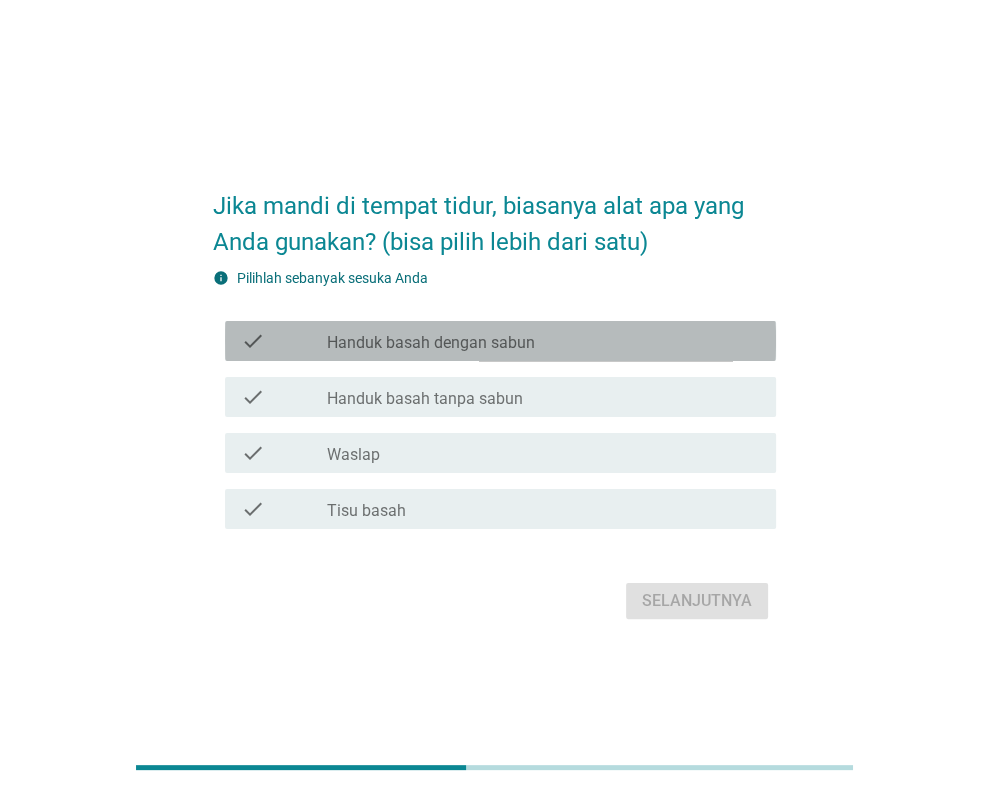 click on "check_box_outline_blank Handuk basah dengan sabun" at bounding box center (543, 341) 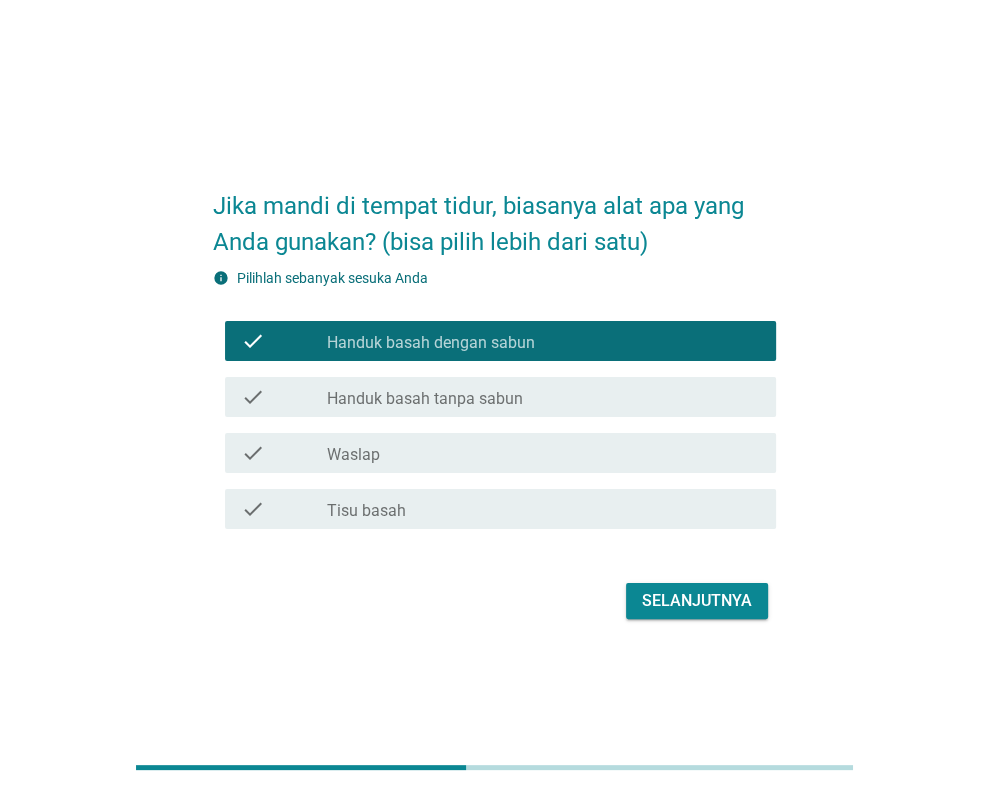 click on "check_box_outline_blank Handuk basah tanpa sabun" at bounding box center [543, 397] 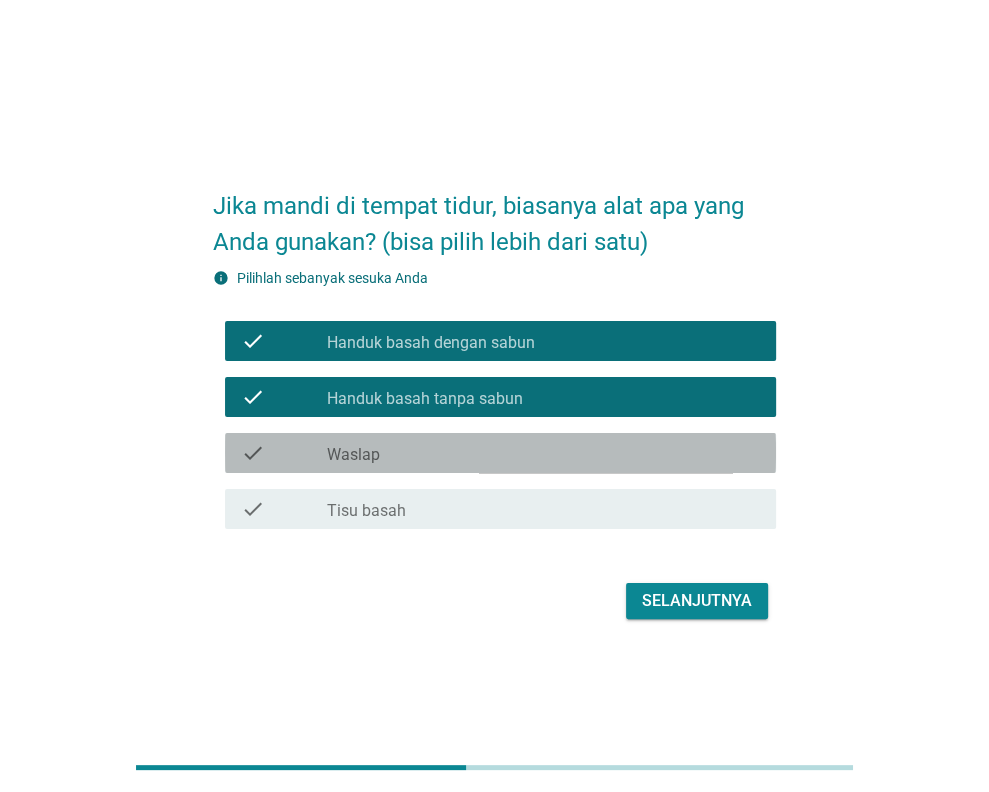 click on "check_box_outline_blank Waslap" at bounding box center [543, 453] 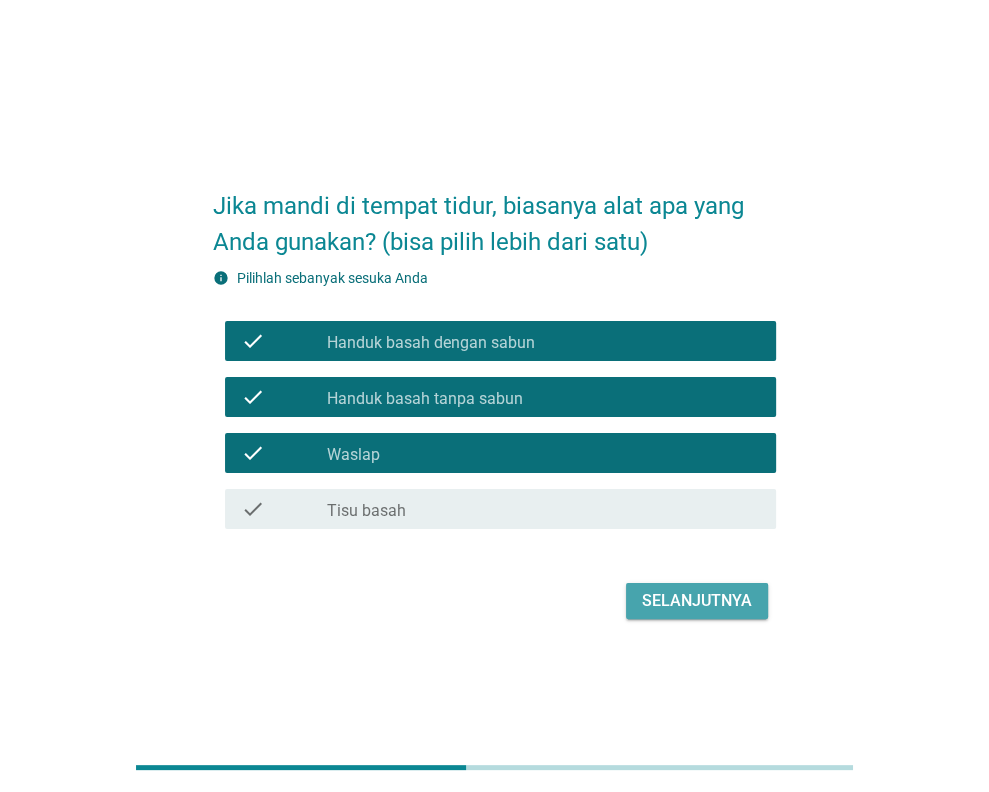 click on "Selanjutnya" at bounding box center (697, 601) 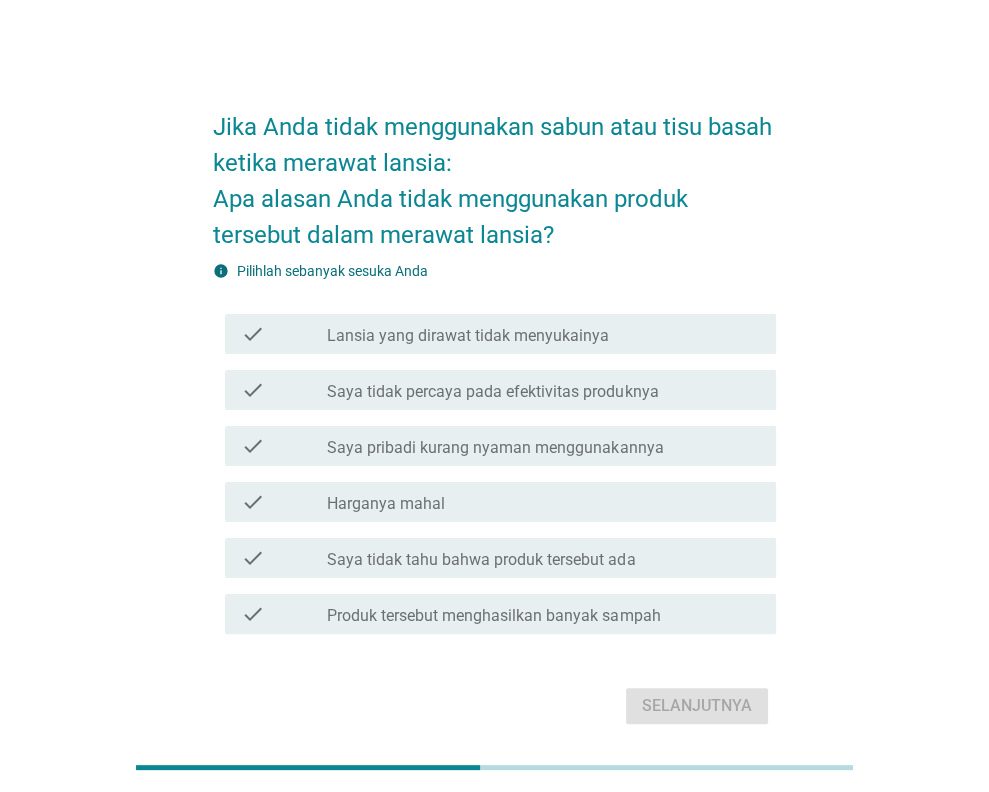 click on "check     check_box_outline_blank Lansia yang dirawat tidak menyukainya" at bounding box center (500, 334) 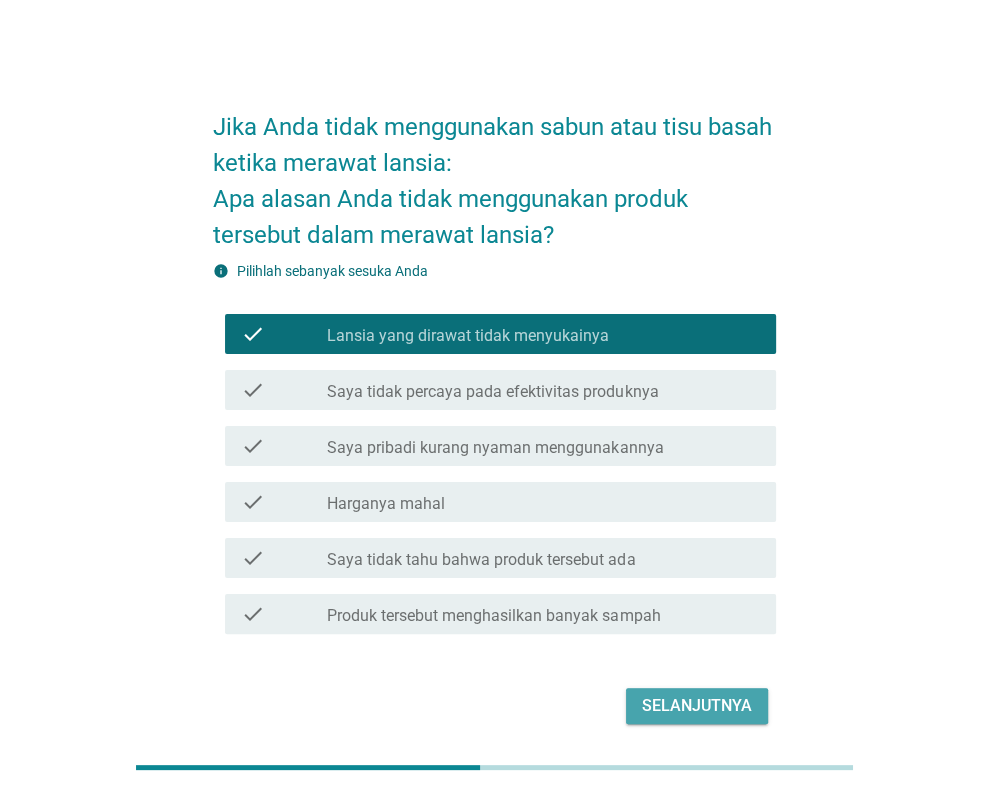 click on "Selanjutnya" at bounding box center [697, 706] 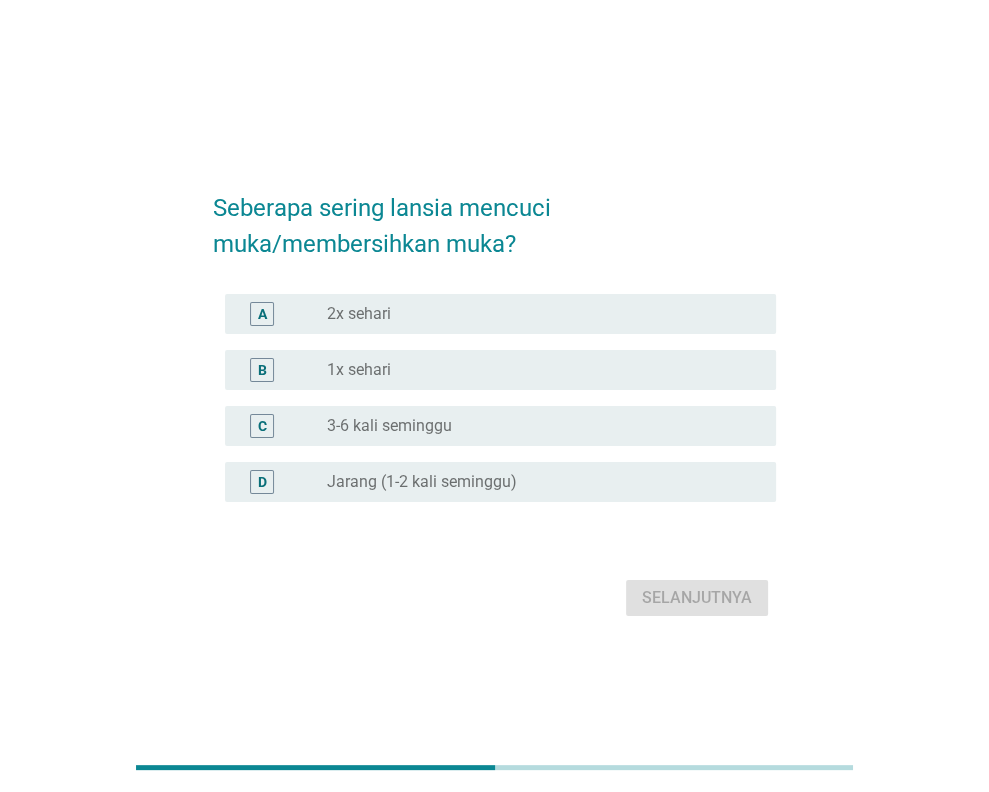 click on "radio_button_unchecked 2x sehari" at bounding box center (543, 314) 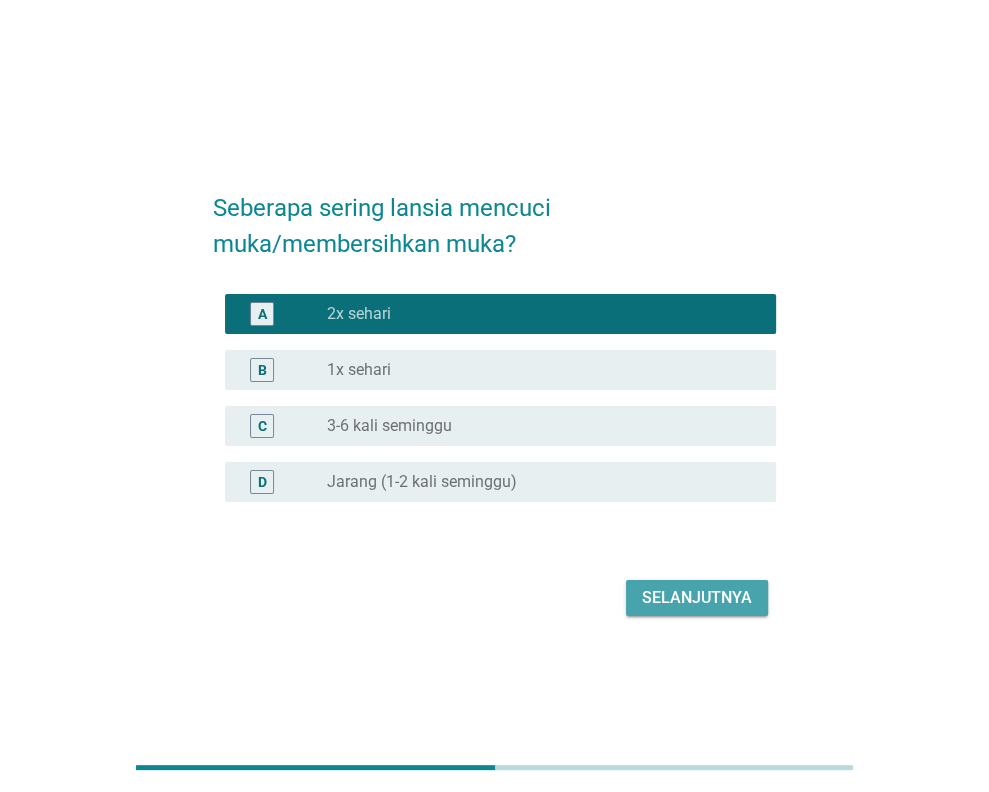 click on "Selanjutnya" at bounding box center [697, 598] 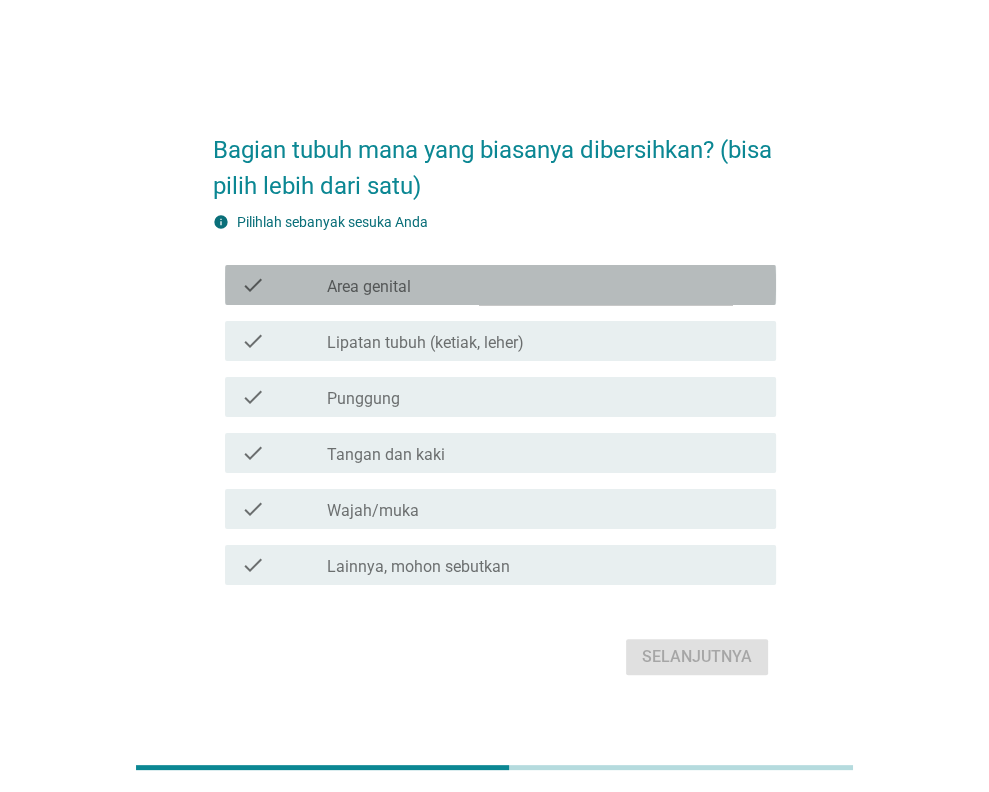click on "check_box_outline_blank Area genital" at bounding box center [543, 285] 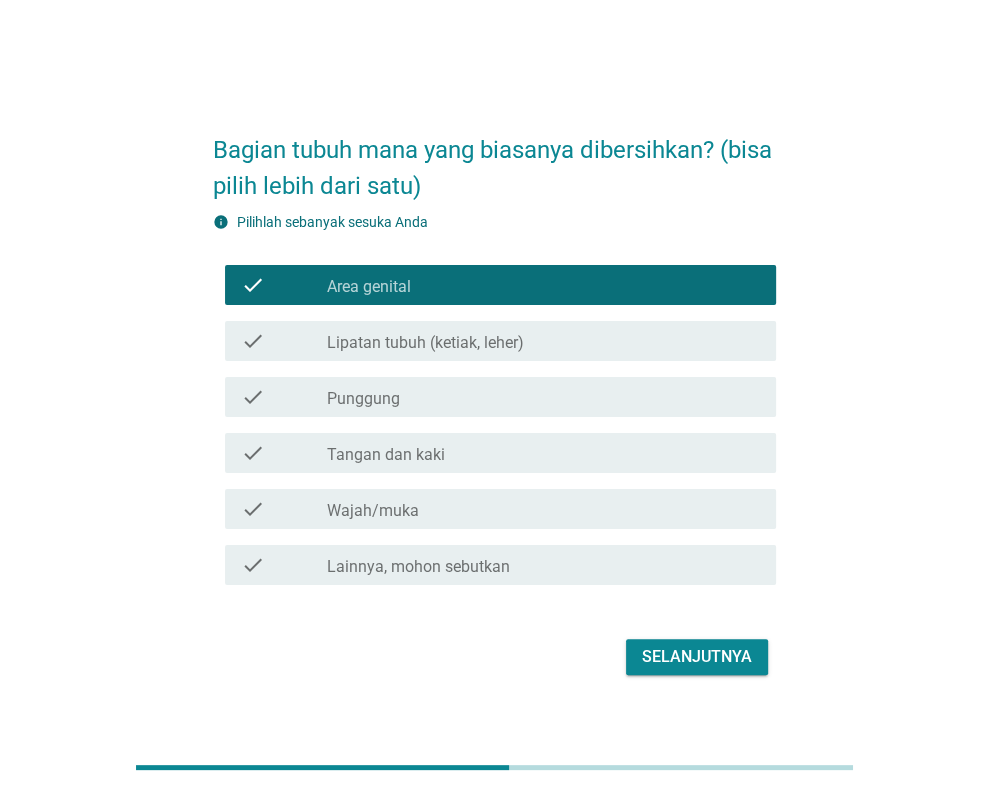 click on "check     check_box_outline_blank Lipatan tubuh (ketiak, leher)" at bounding box center (500, 341) 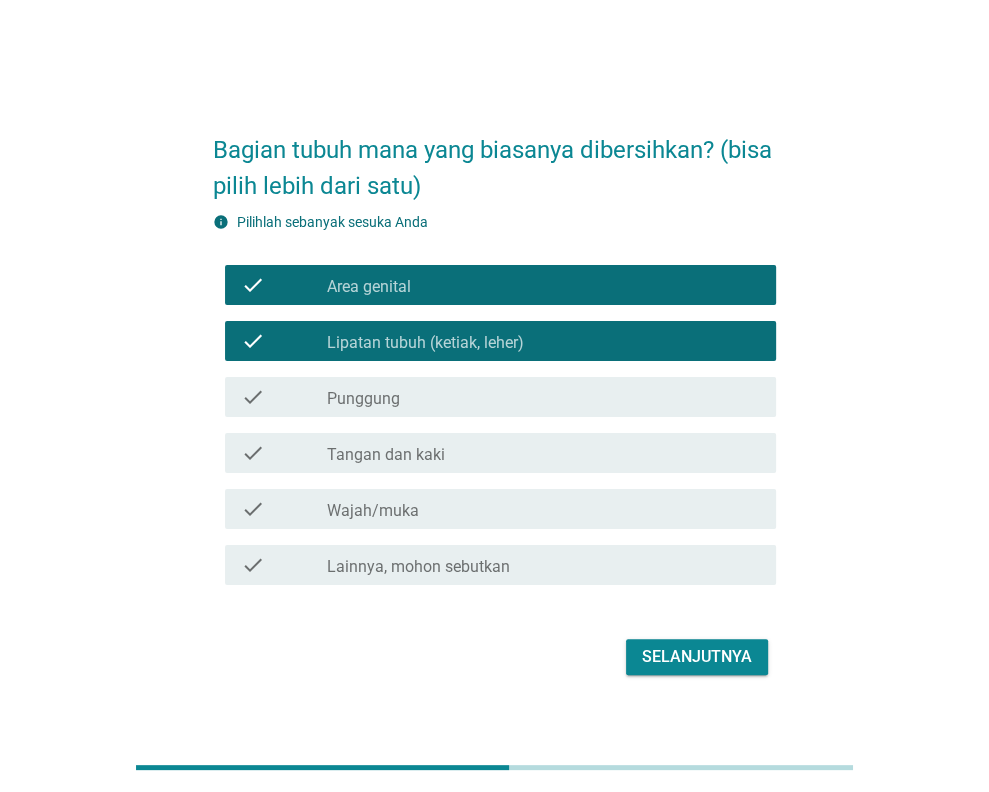 click on "check_box_outline_blank Punggung" at bounding box center [543, 397] 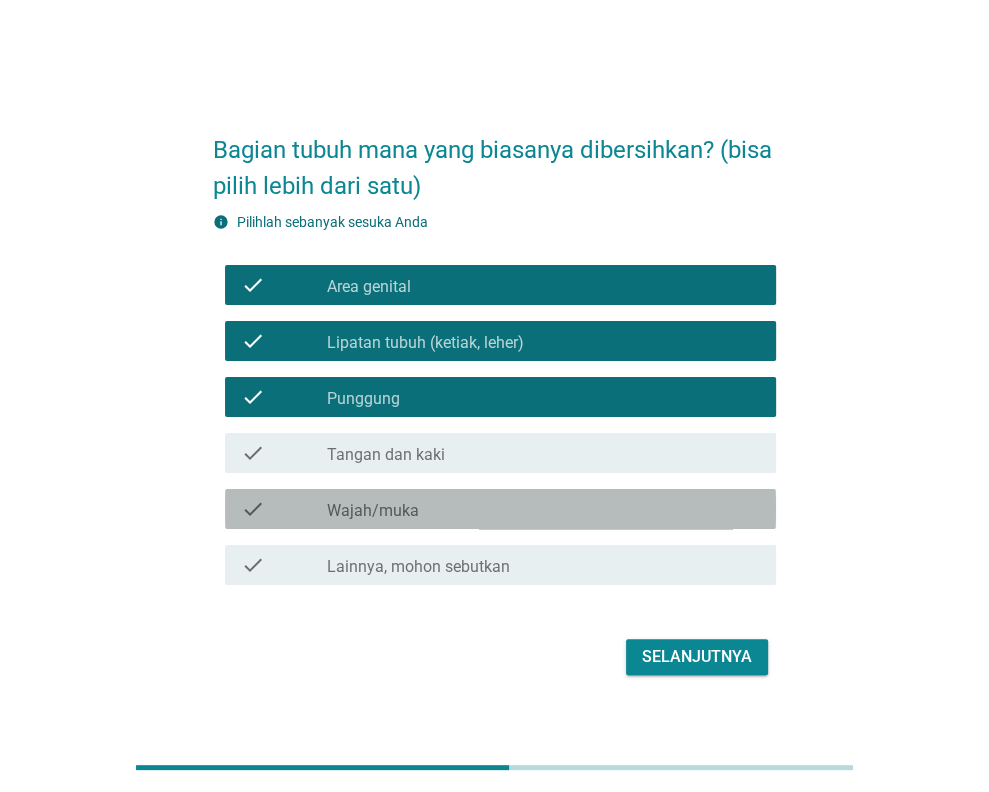 click on "check_box_outline_blank Wajah/muka" at bounding box center [543, 509] 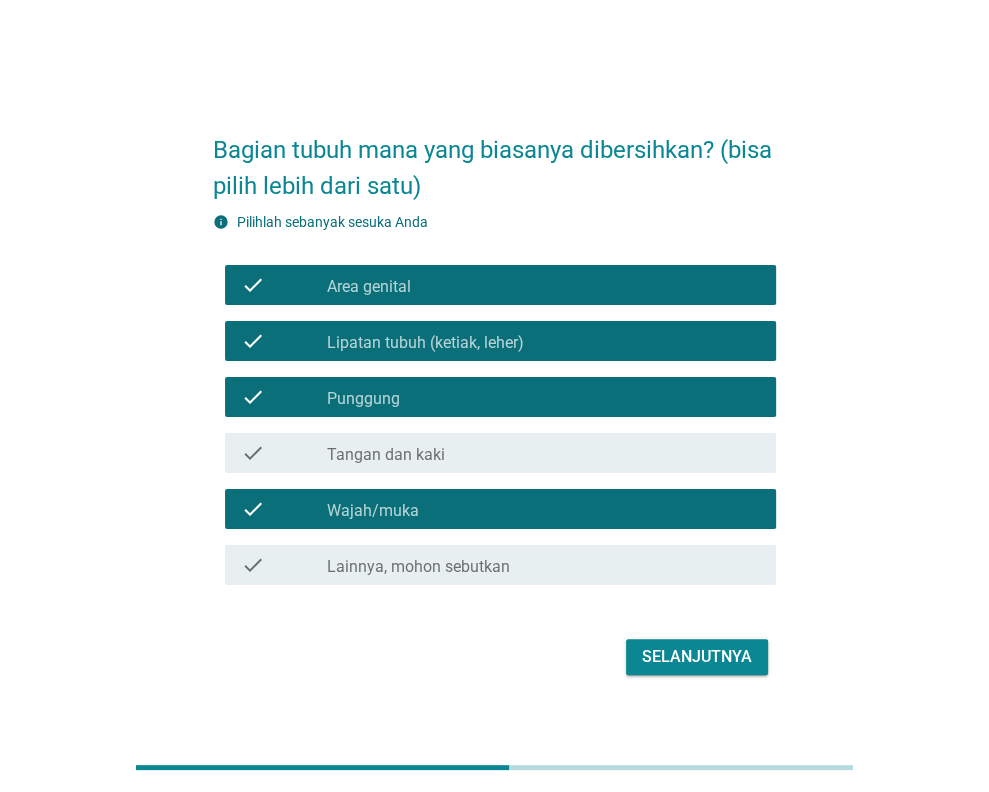 click on "check     check_box_outline_blank Tangan dan kaki" at bounding box center (500, 453) 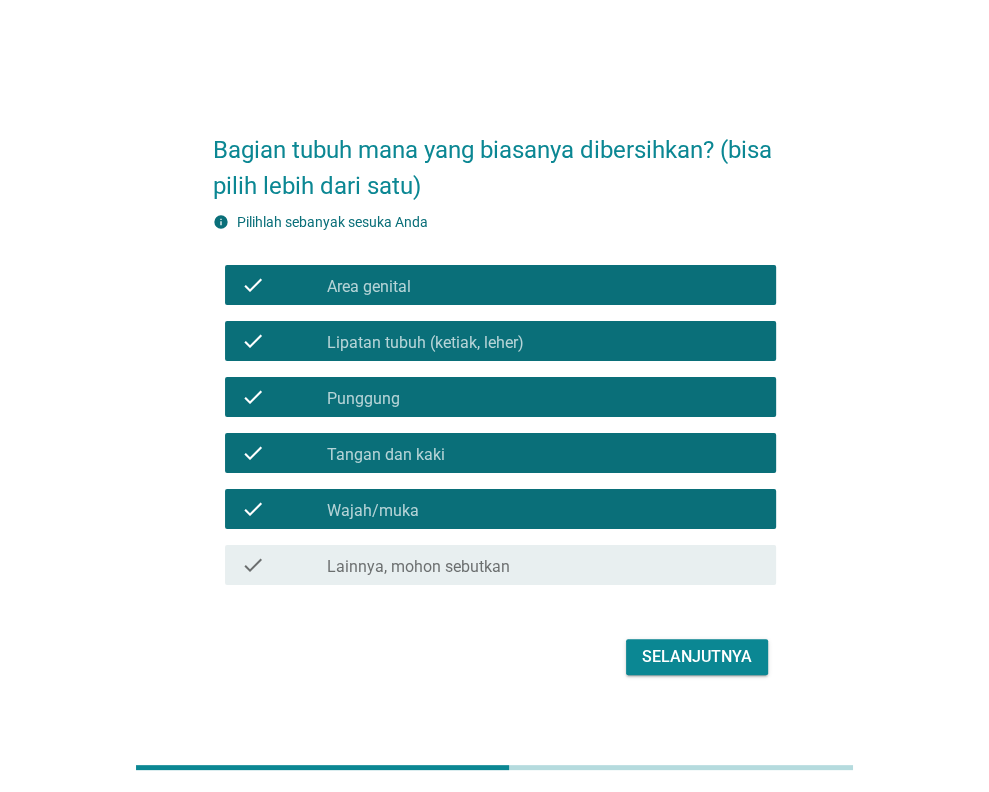 click on "Selanjutnya" at bounding box center [697, 657] 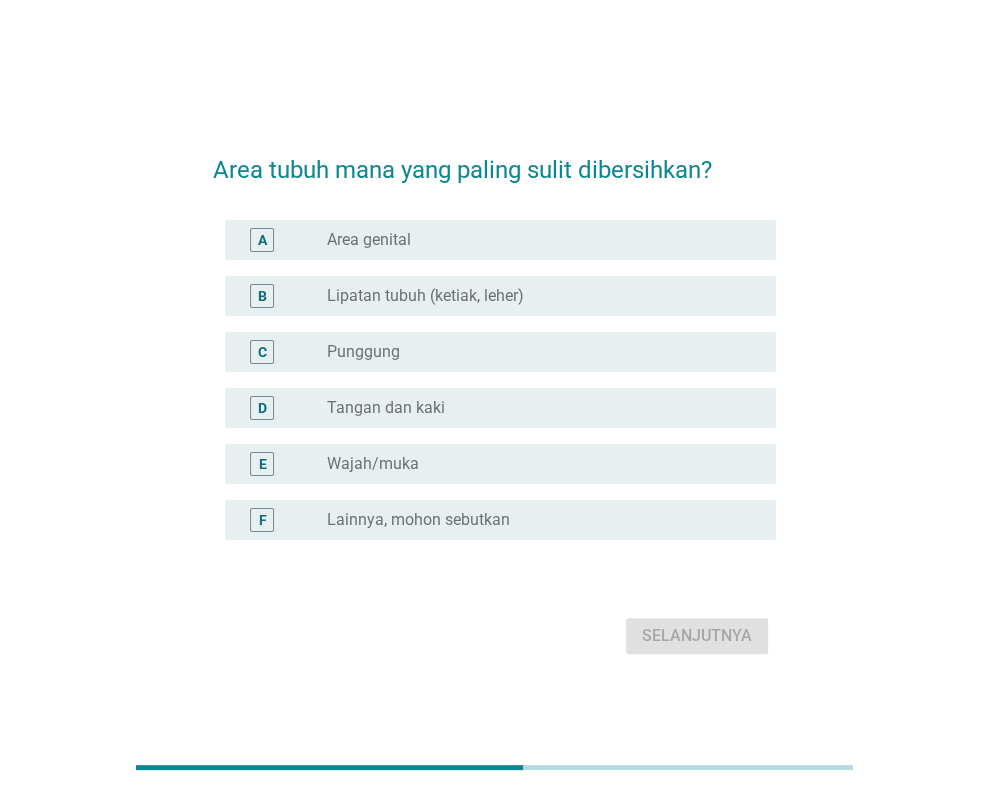 click on "radio_button_unchecked Area genital" at bounding box center [535, 240] 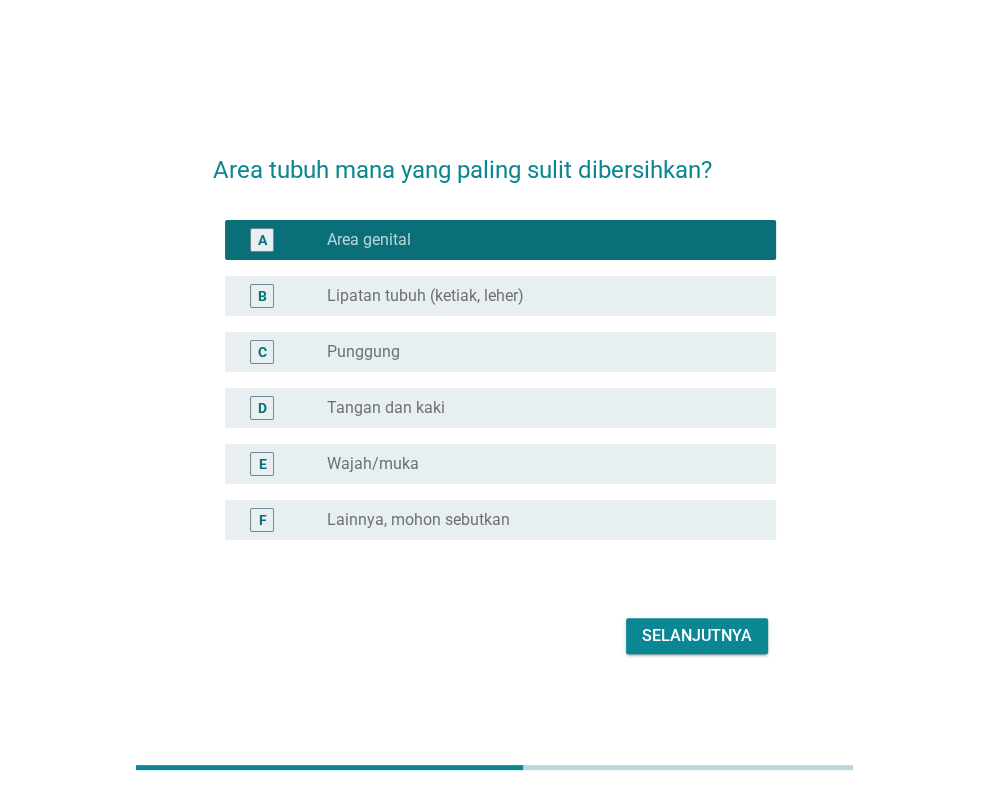 click on "Selanjutnya" at bounding box center (697, 636) 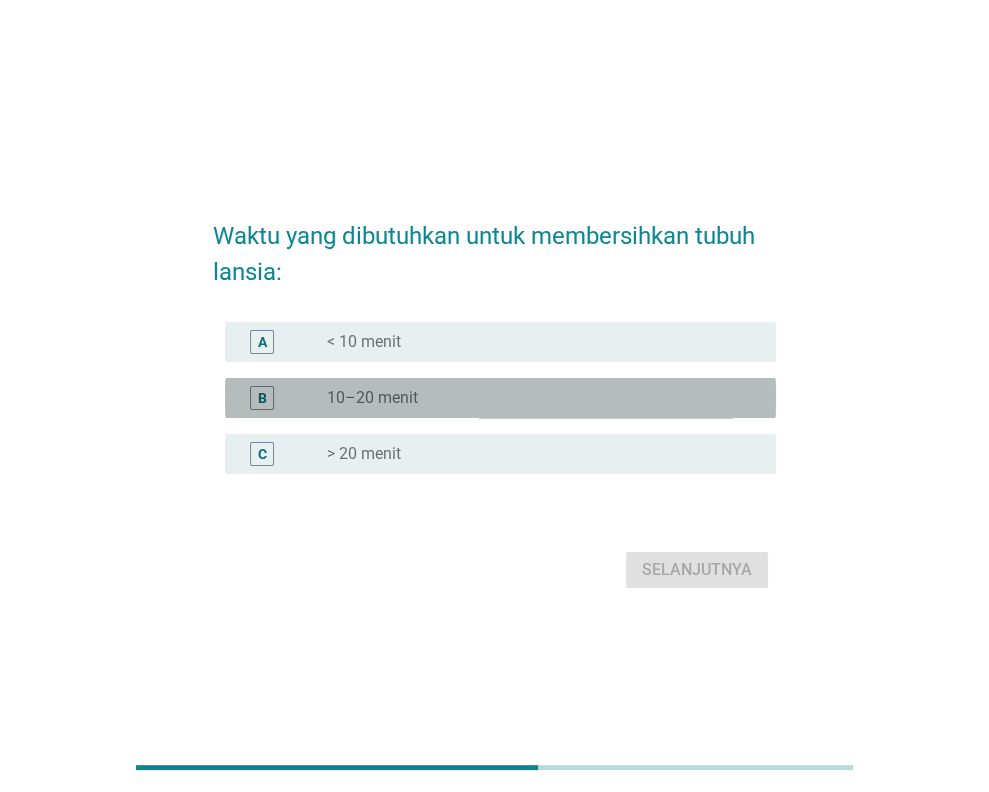 click on "radio_button_unchecked 10–20 menit" at bounding box center [535, 398] 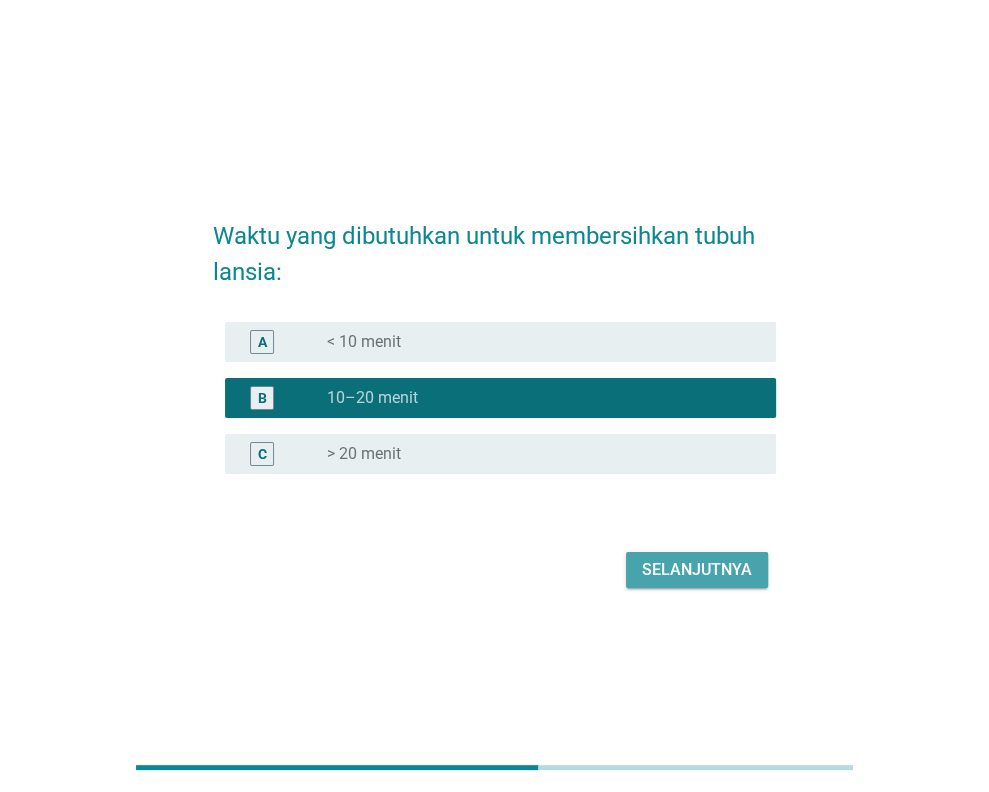 click on "Selanjutnya" at bounding box center [697, 570] 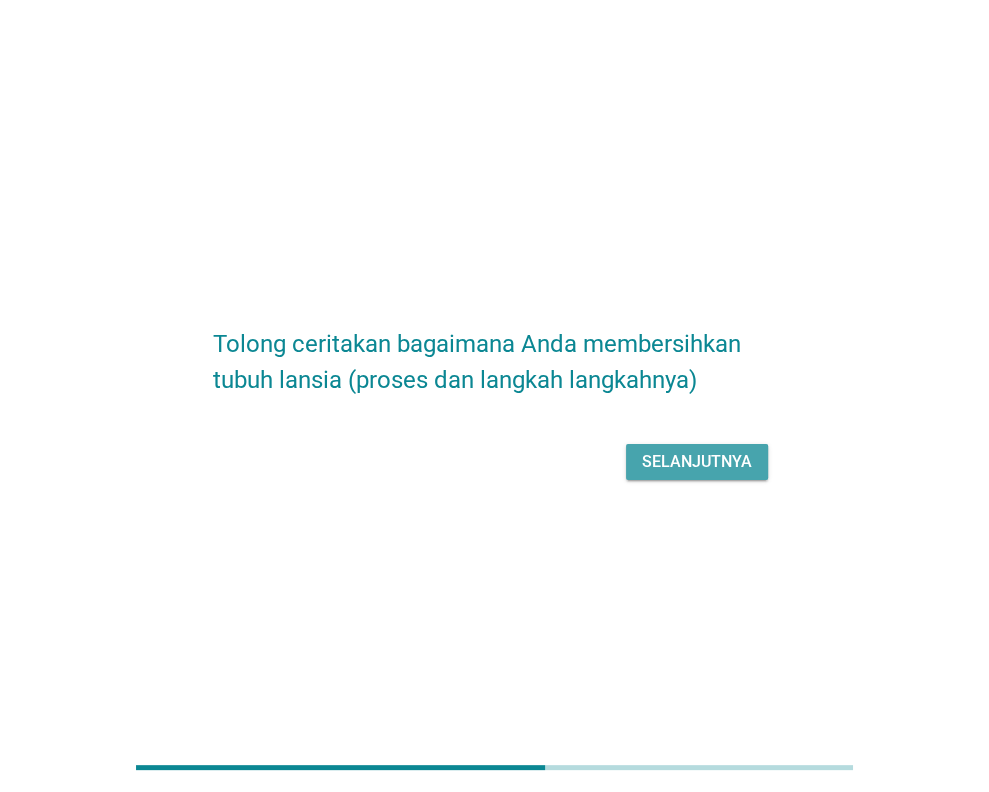 click on "Selanjutnya" at bounding box center [697, 462] 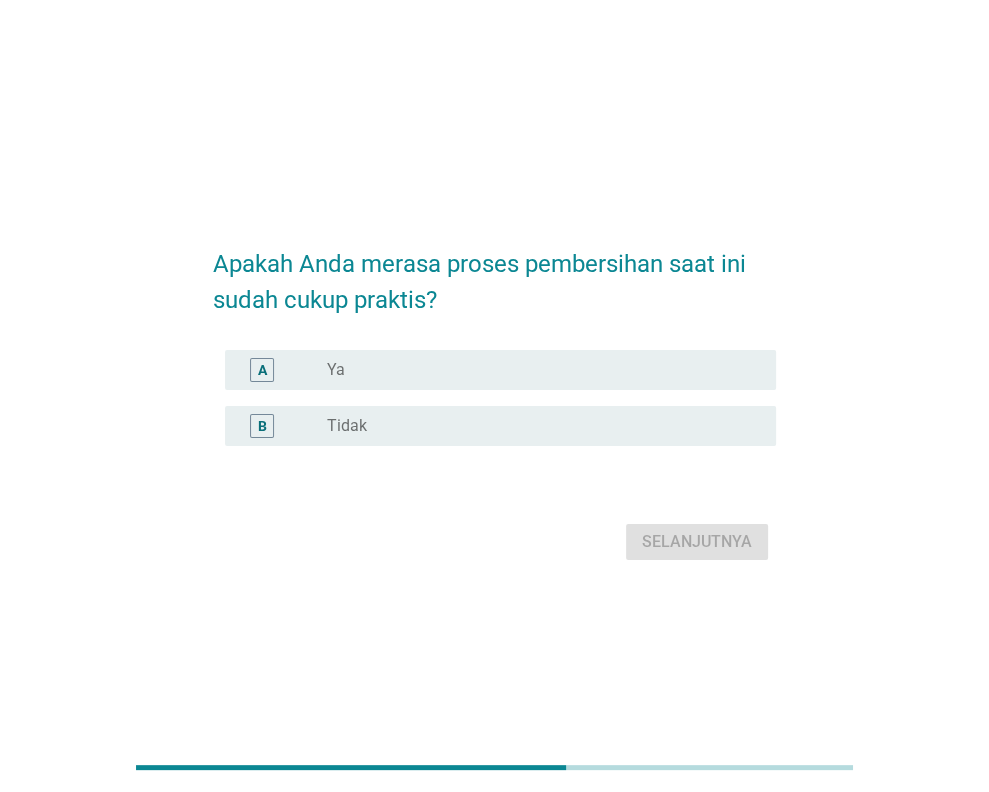 click on "radio_button_unchecked Ya" at bounding box center (543, 370) 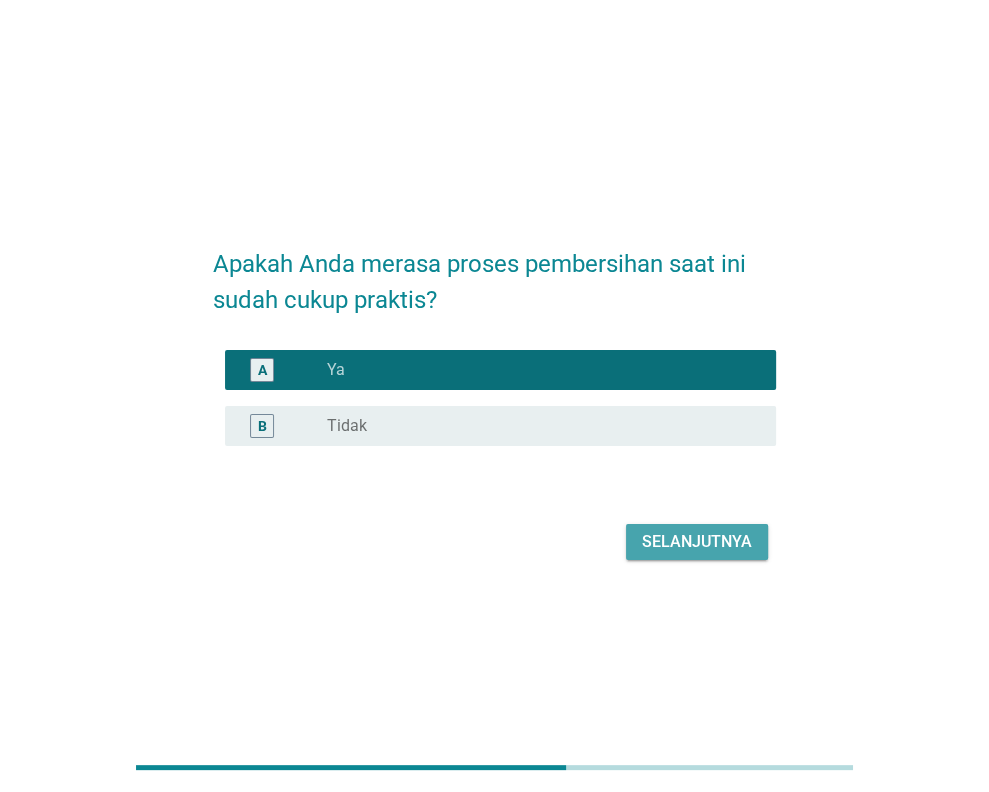click on "Selanjutnya" at bounding box center (697, 542) 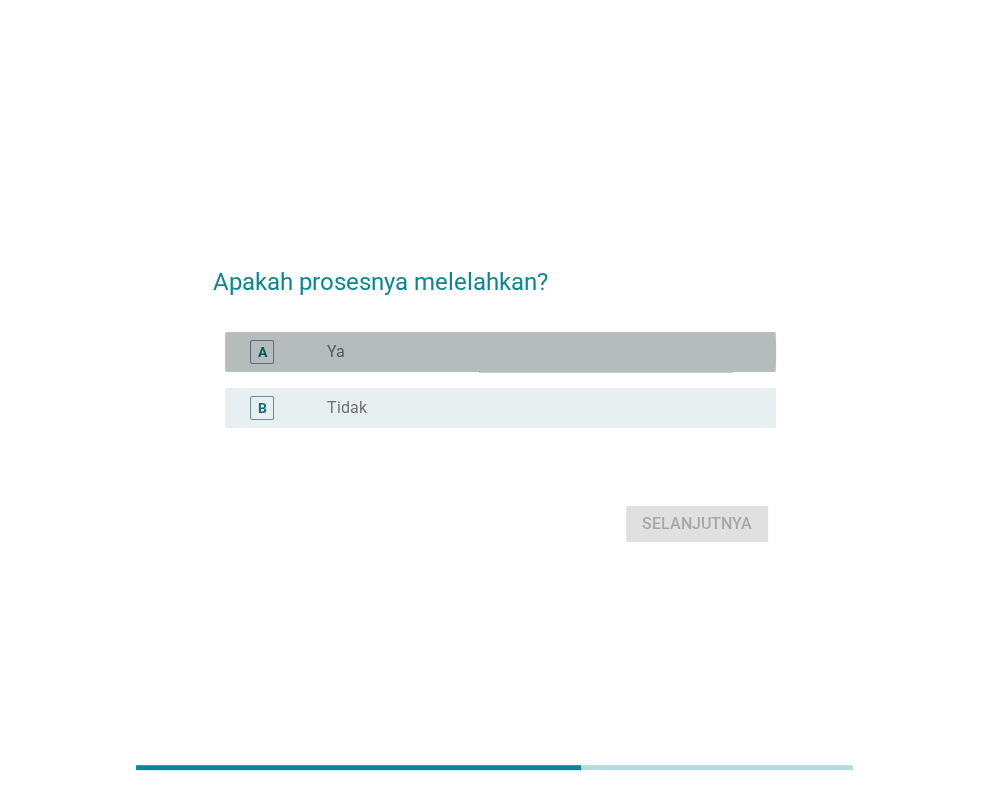 click on "radio_button_unchecked Ya" at bounding box center (535, 352) 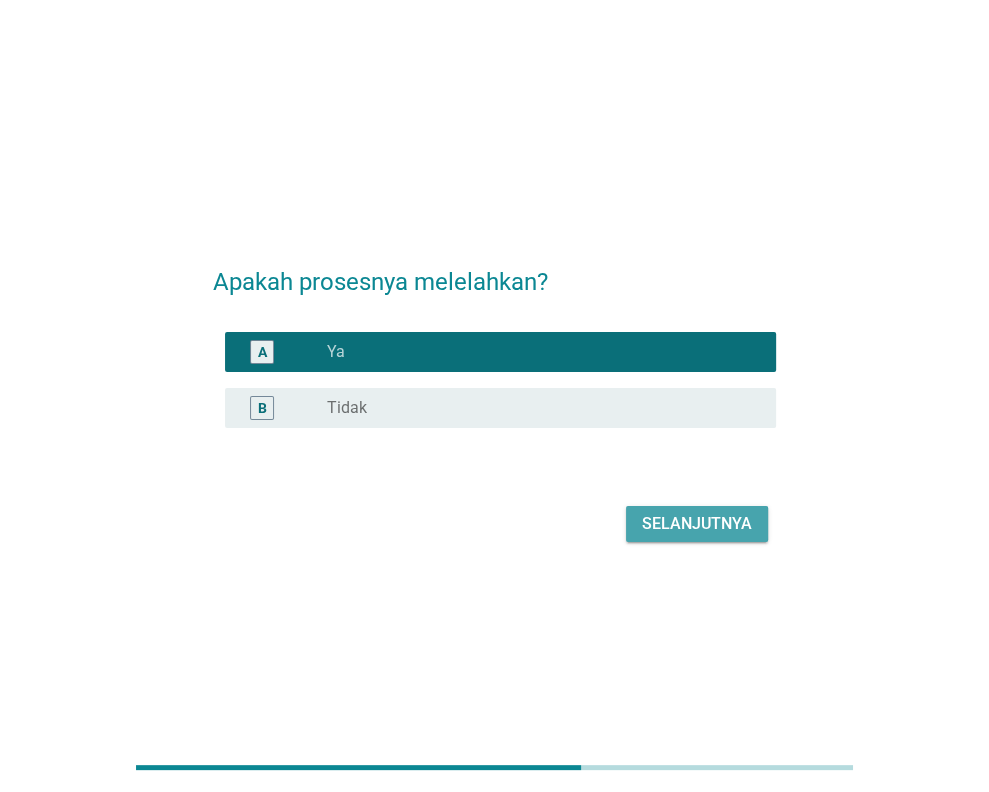 click on "Selanjutnya" at bounding box center [697, 524] 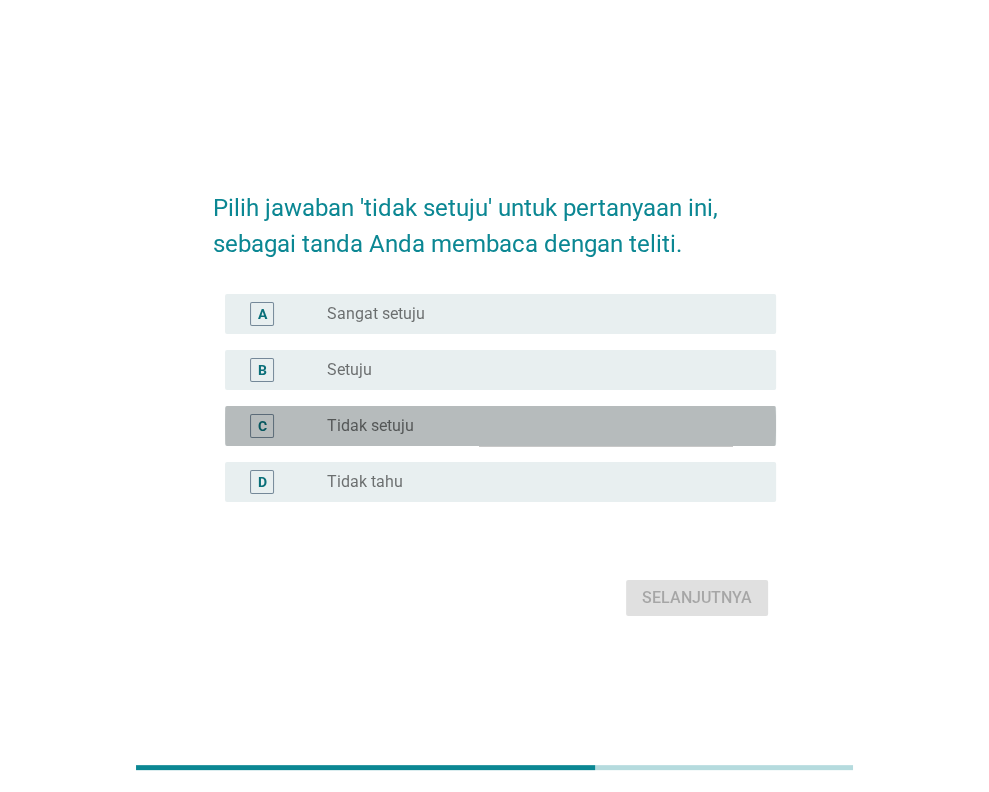 click on "radio_button_unchecked Tidak setuju" at bounding box center [535, 426] 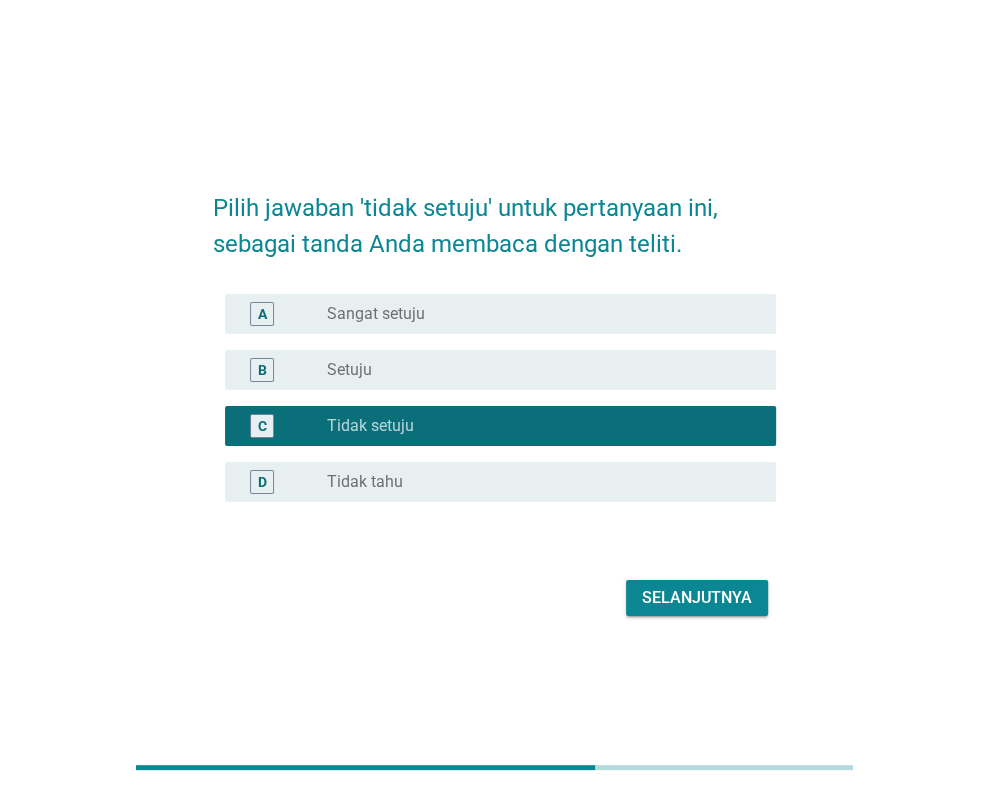 click on "Selanjutnya" at bounding box center (697, 598) 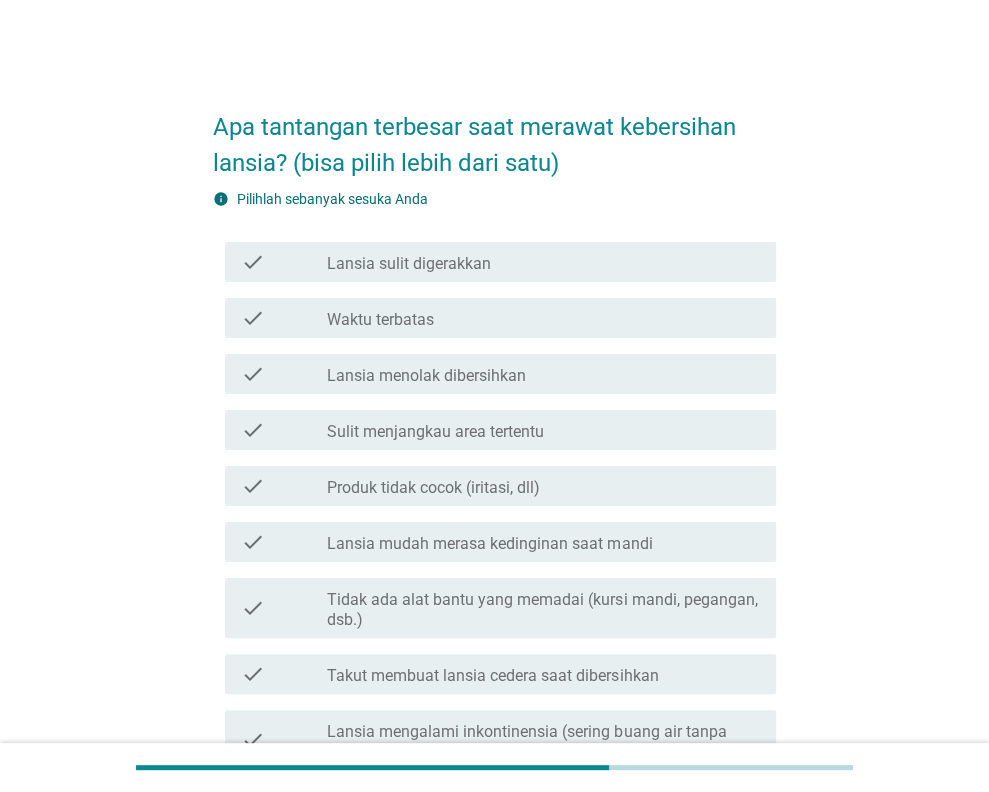 click on "check_box_outline_blank Sulit menjangkau area tertentu" at bounding box center (543, 430) 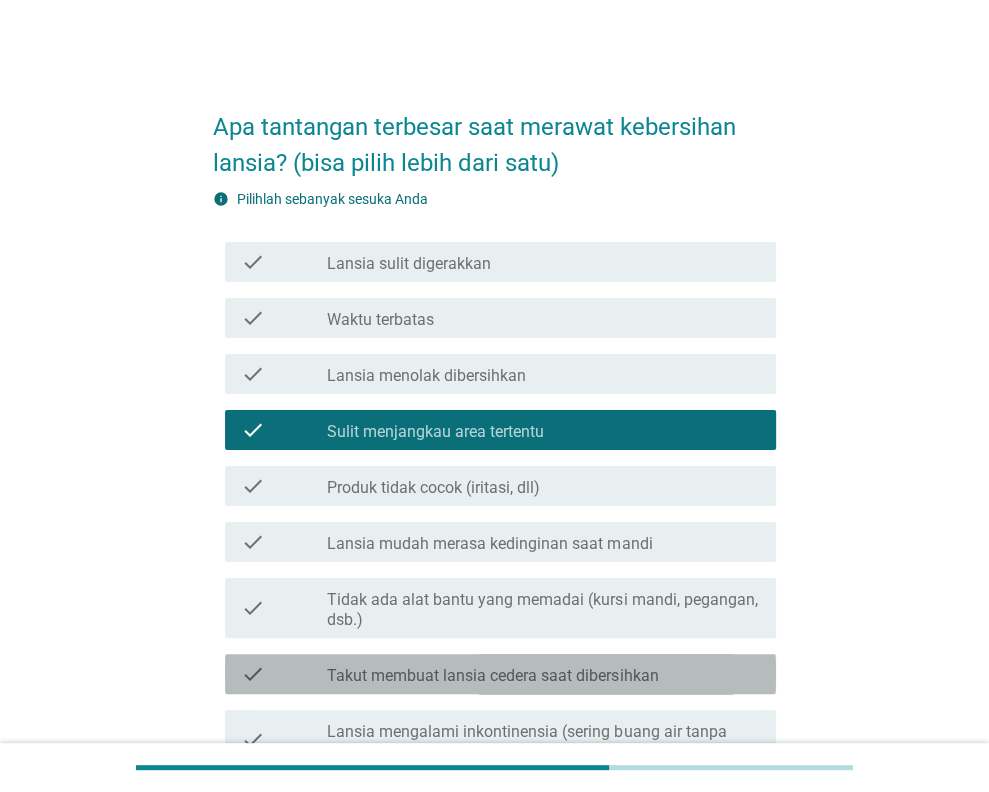 click on "check_box_outline_blank Takut membuat lansia cedera saat dibersihkan" at bounding box center [543, 674] 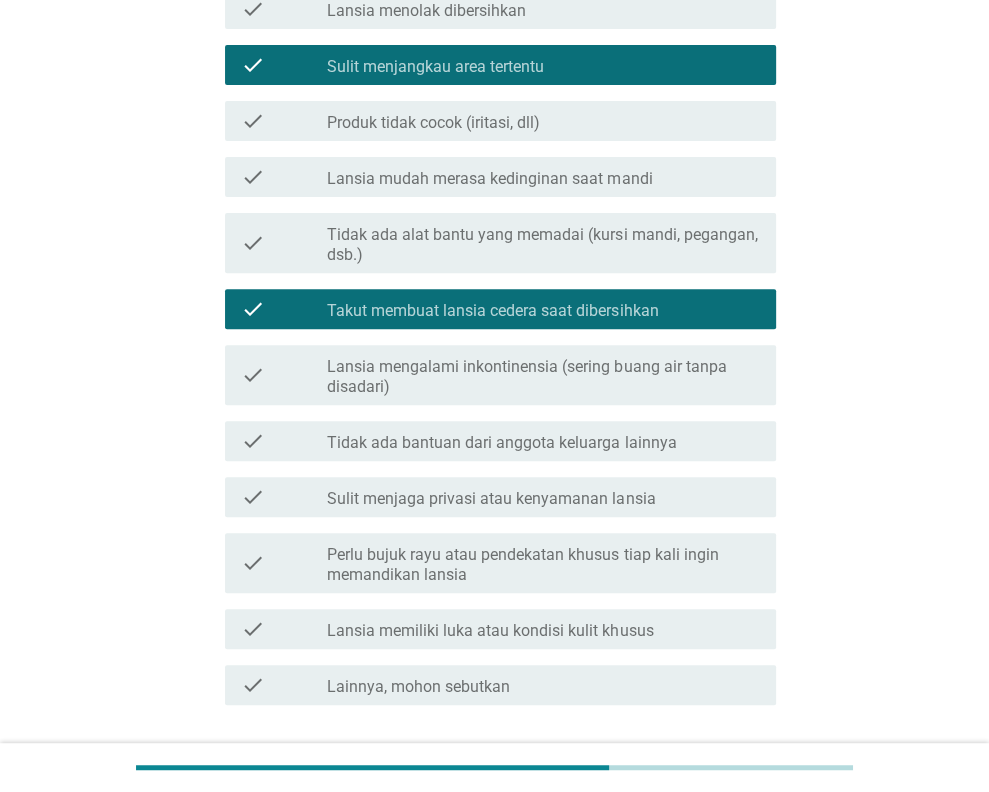 scroll, scrollTop: 400, scrollLeft: 0, axis: vertical 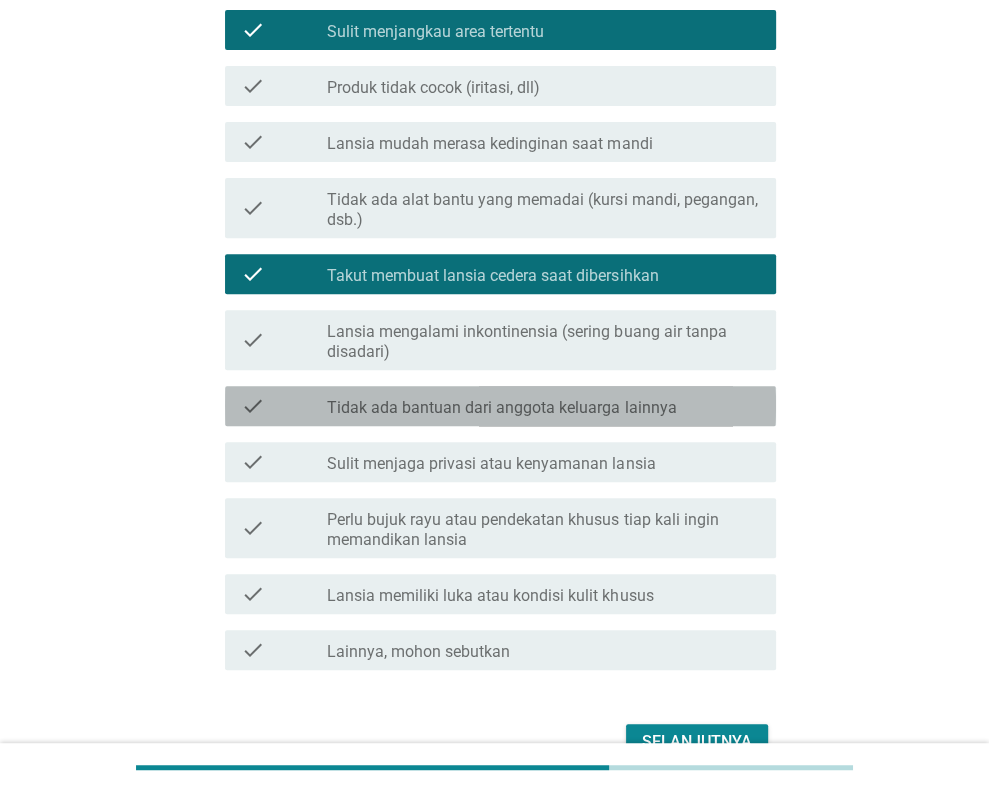 click on "Tidak ada bantuan dari anggota keluarga lainnya" at bounding box center (501, 408) 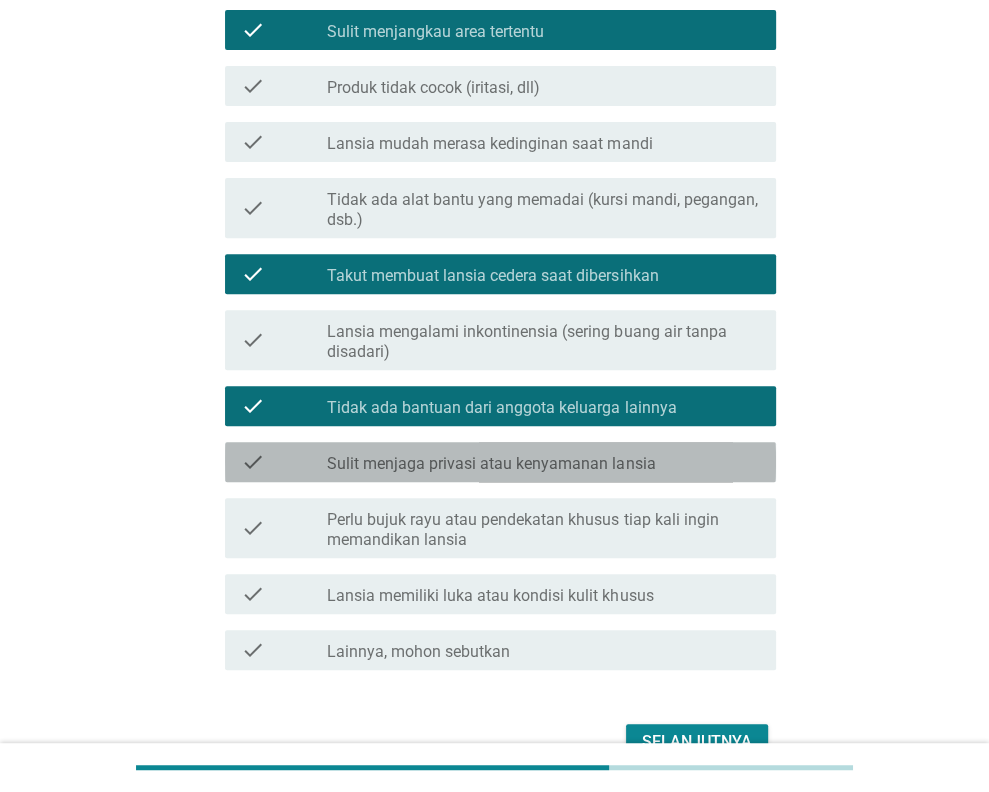 click on "check_box_outline_blank Sulit menjaga privasi atau kenyamanan lansia" at bounding box center (543, 462) 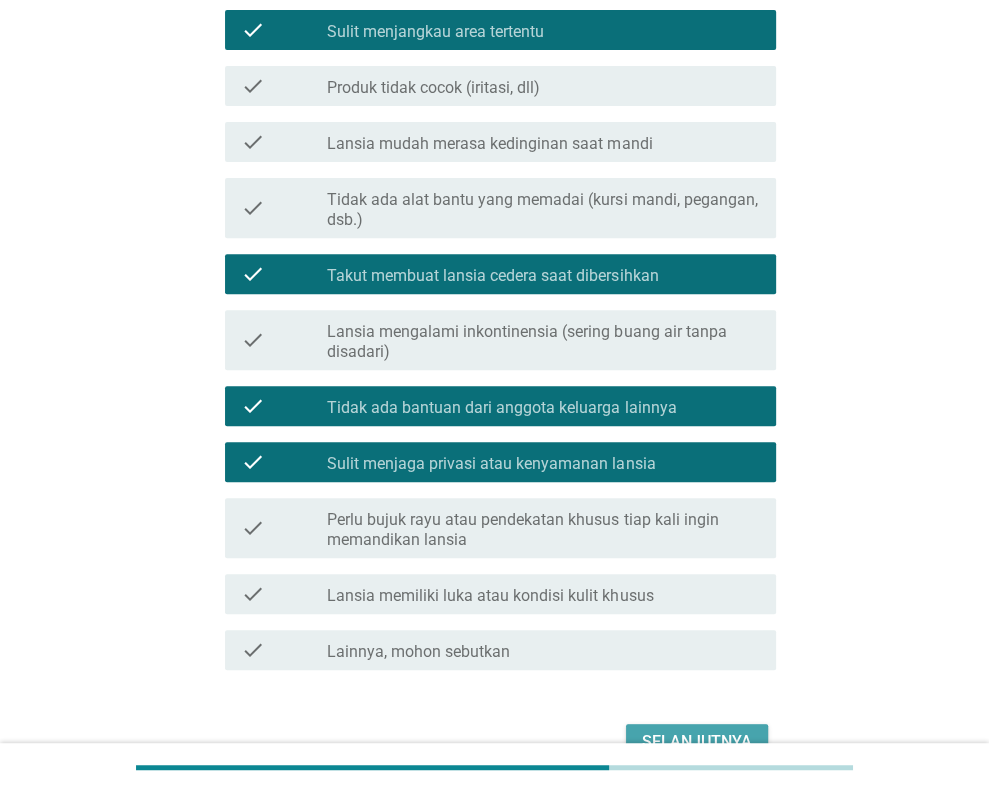 click on "Selanjutnya" at bounding box center (697, 742) 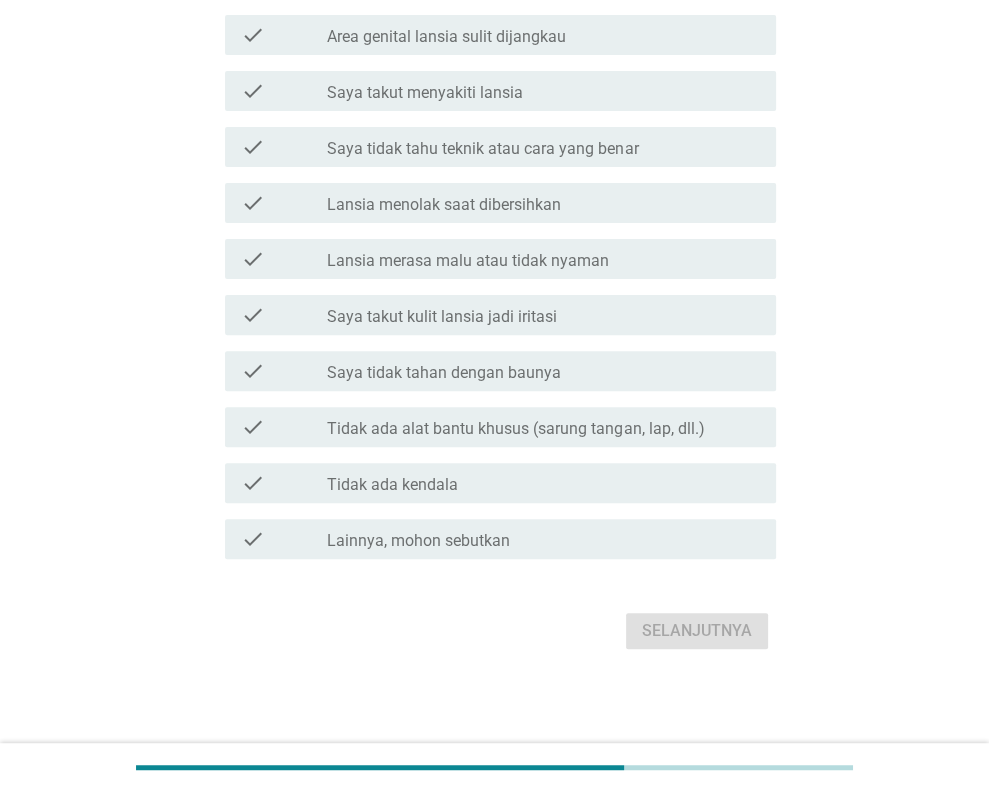 scroll, scrollTop: 0, scrollLeft: 0, axis: both 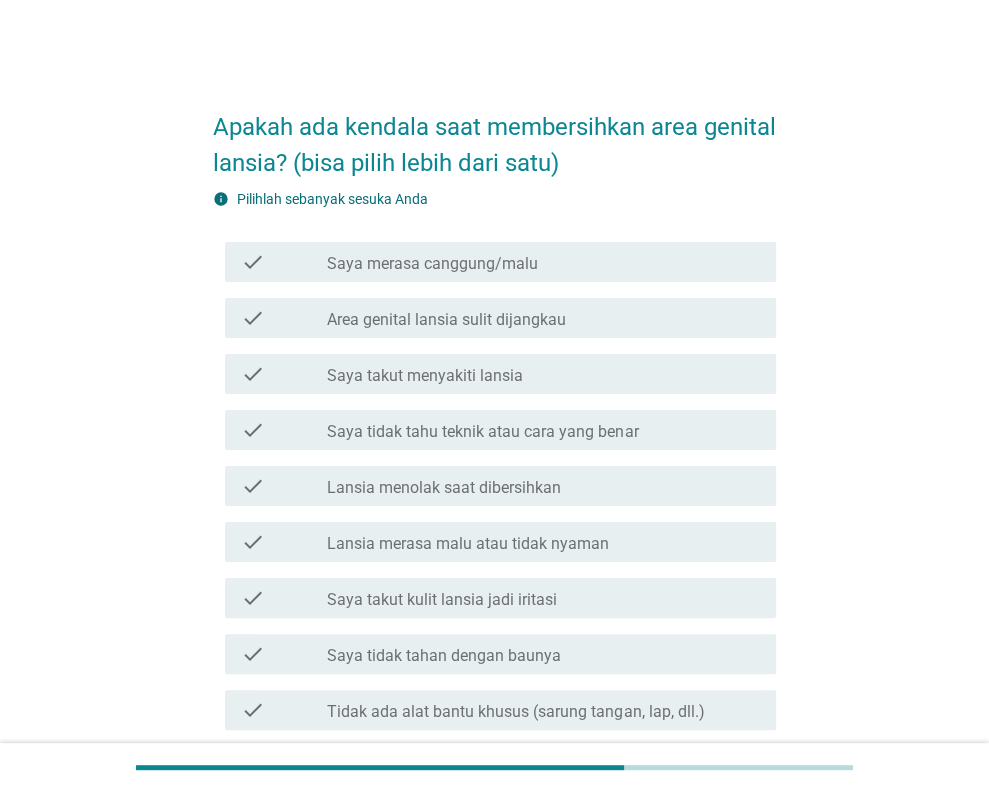 click on "check_box_outline_blank Saya merasa canggung/malu" at bounding box center (543, 262) 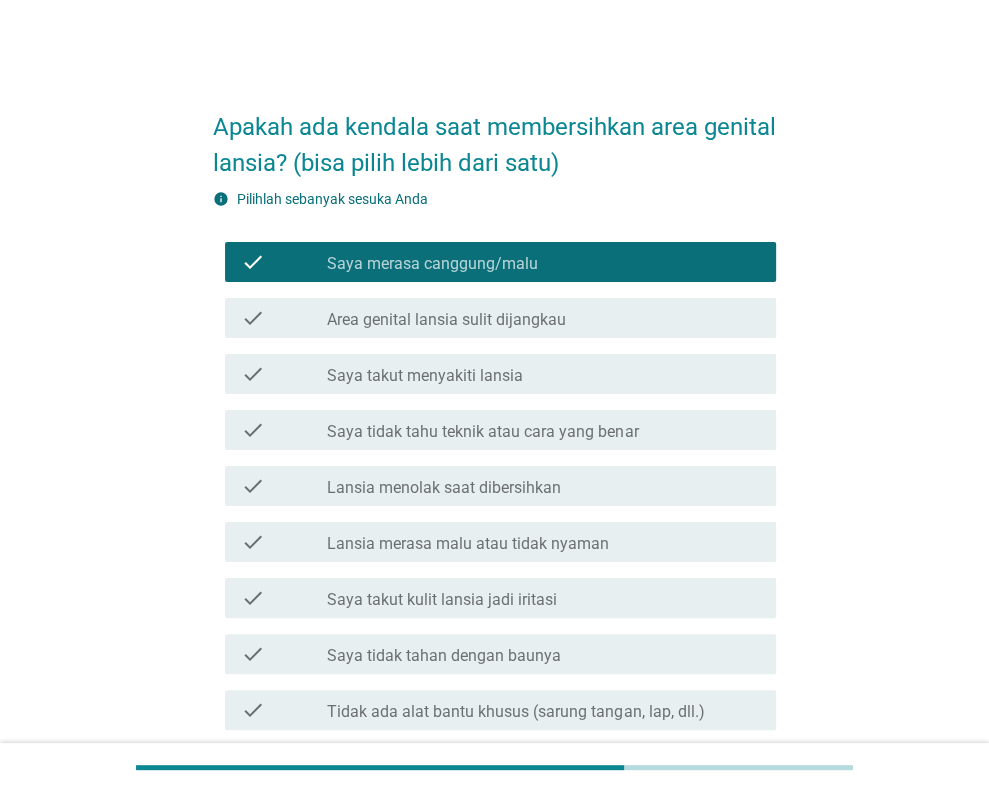 click on "check_box_outline_blank Lansia merasa malu atau tidak nyaman" at bounding box center [543, 542] 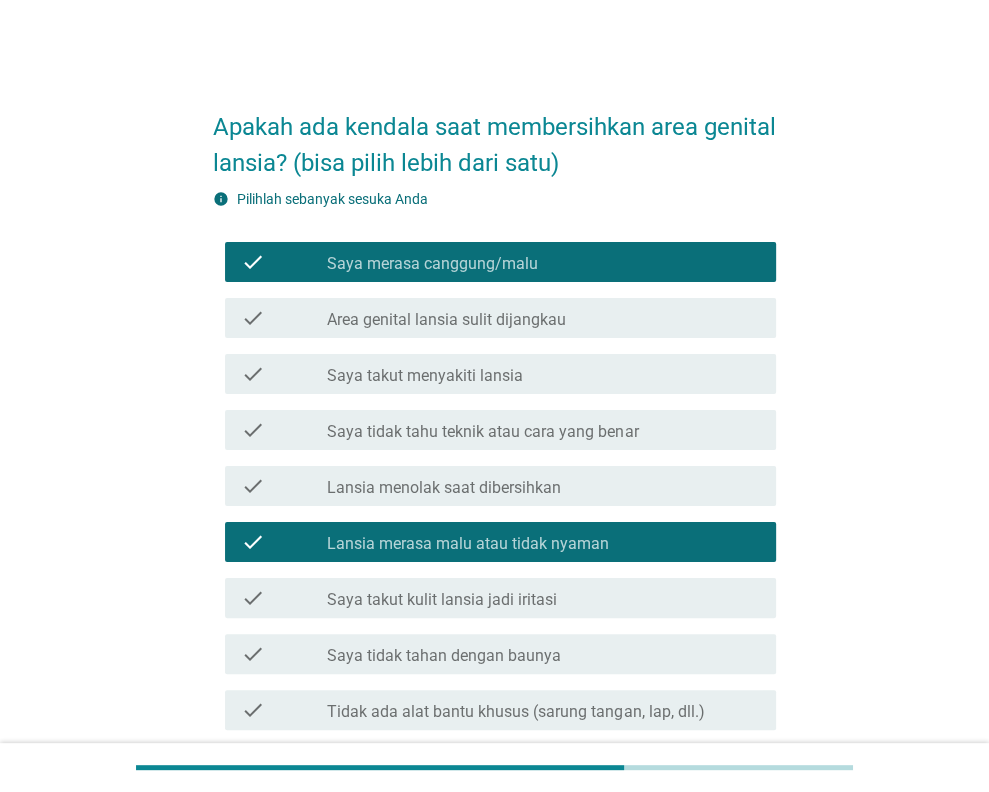 scroll, scrollTop: 283, scrollLeft: 0, axis: vertical 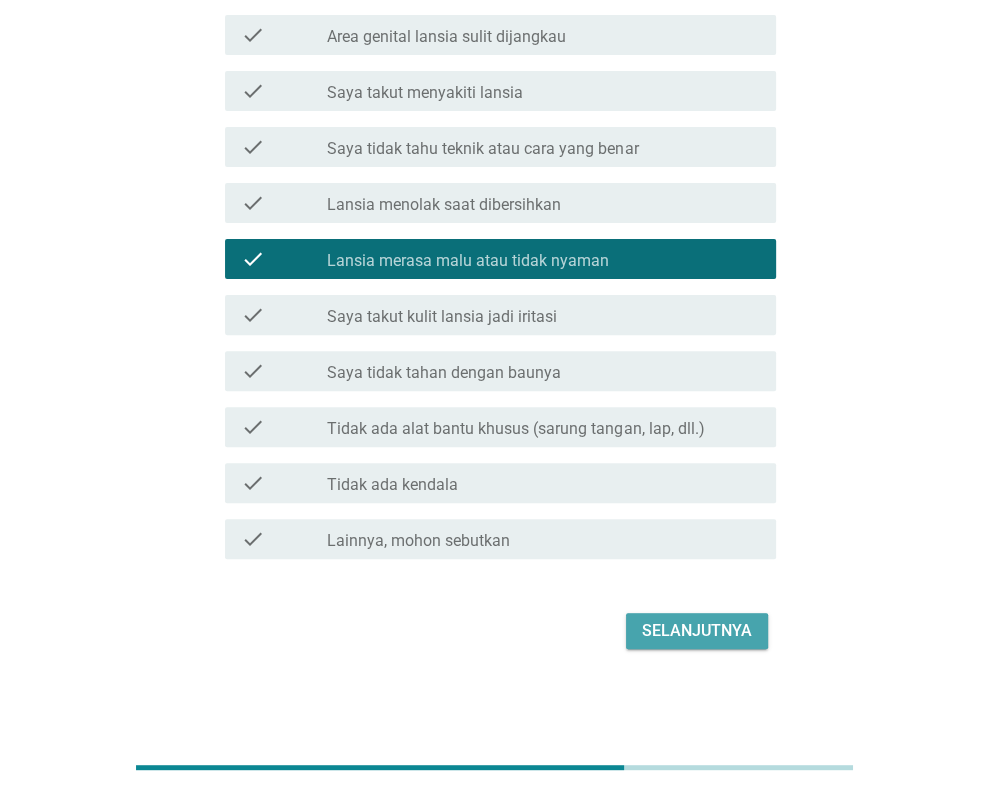 click on "Selanjutnya" at bounding box center (697, 631) 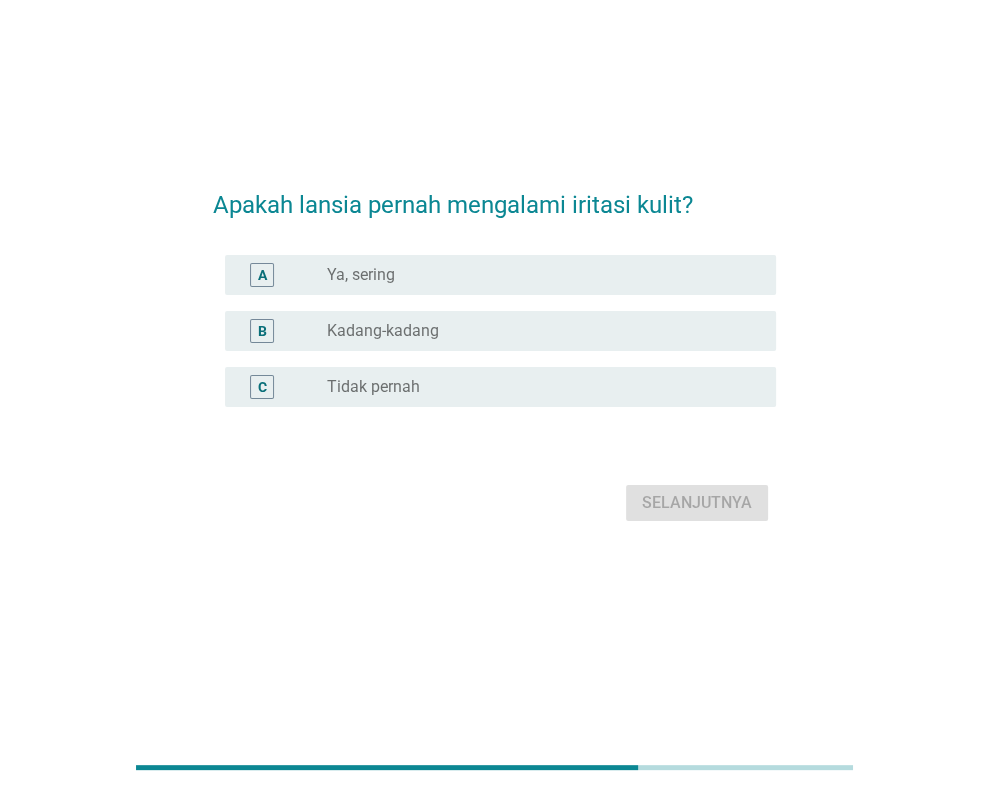 scroll, scrollTop: 0, scrollLeft: 0, axis: both 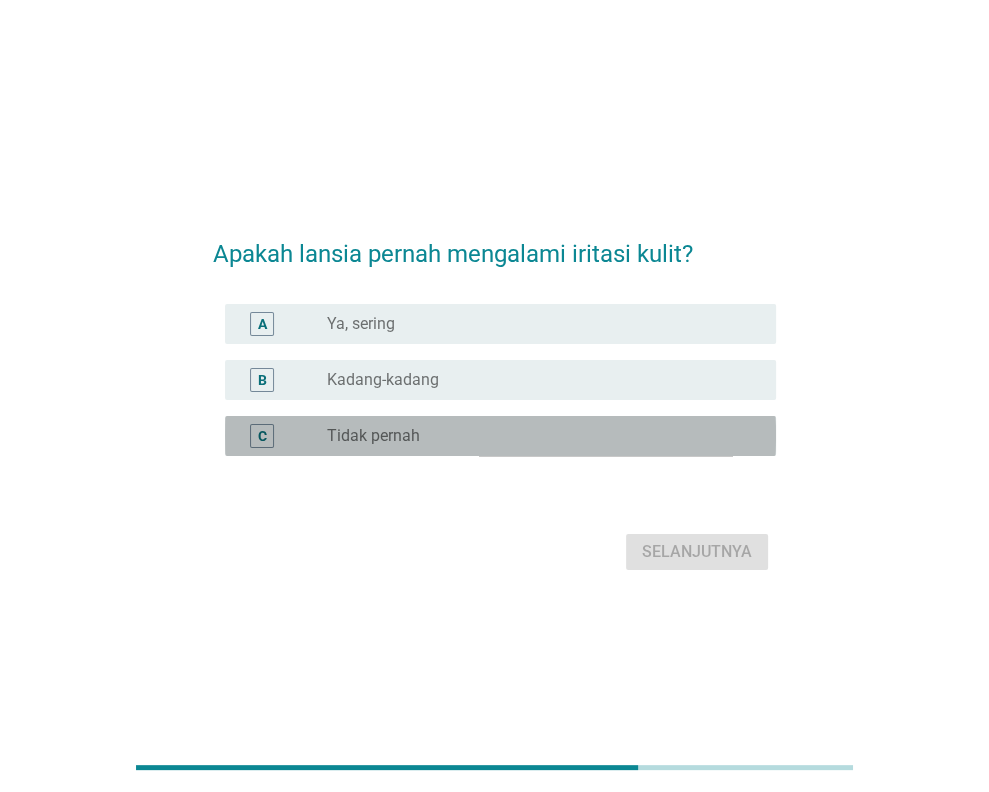 click on "radio_button_unchecked Tidak pernah" at bounding box center [535, 436] 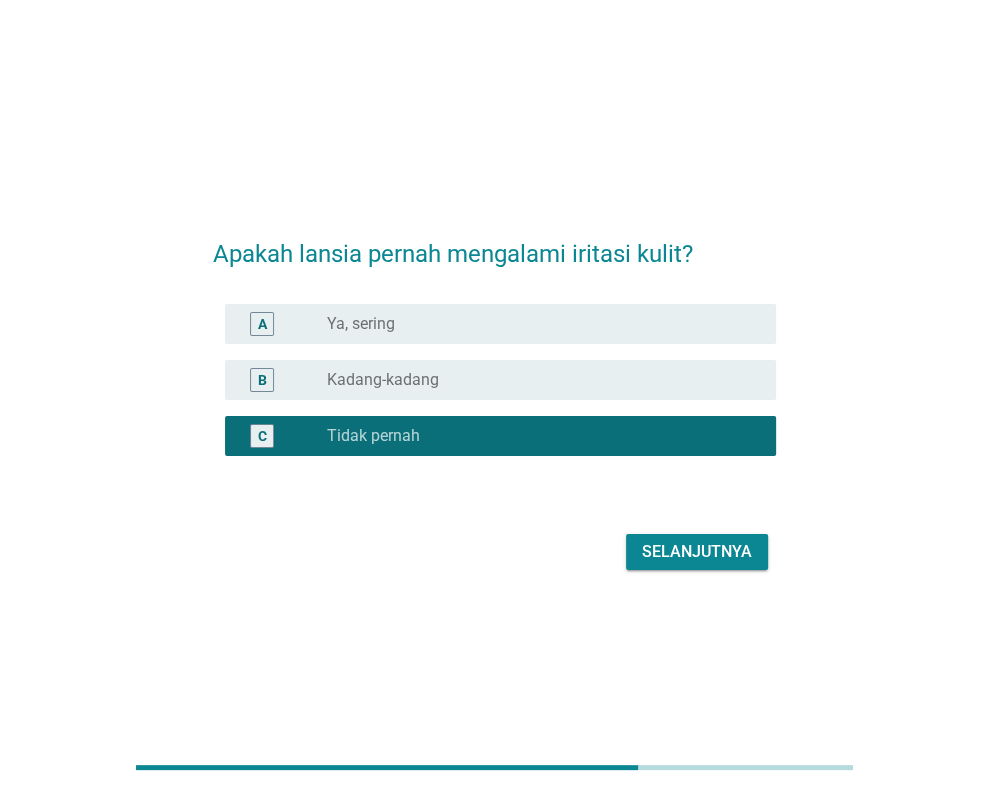 click on "Selanjutnya" at bounding box center (697, 552) 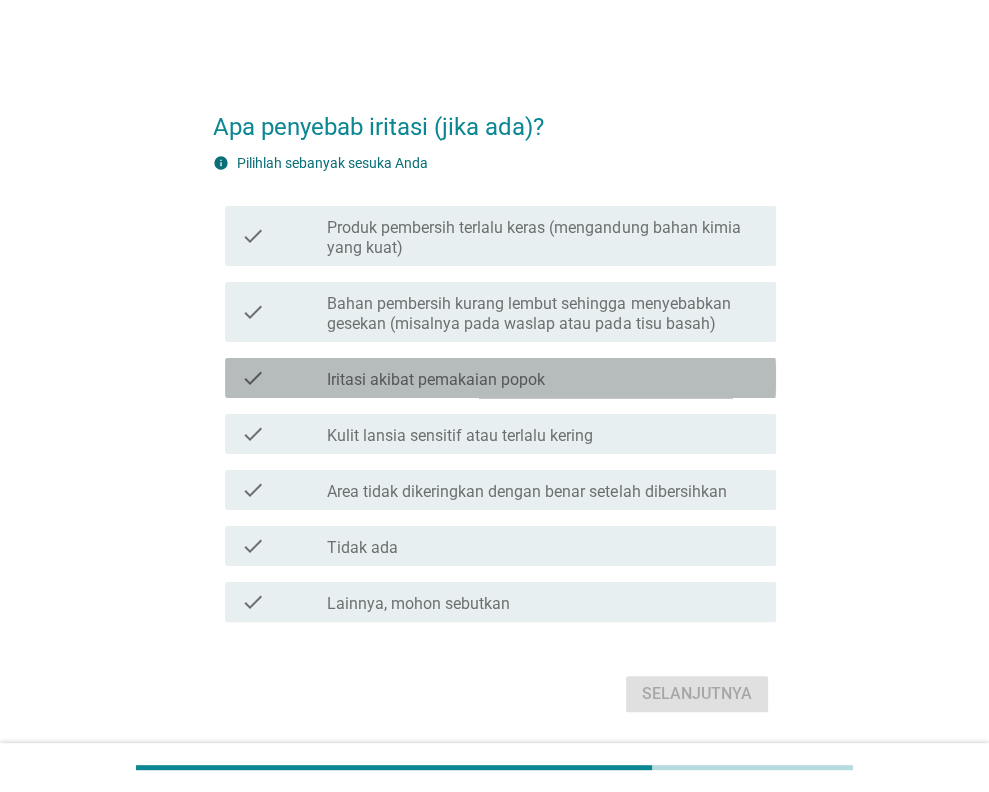 click on "check_box_outline_blank Iritasi akibat pemakaian popok" at bounding box center [543, 378] 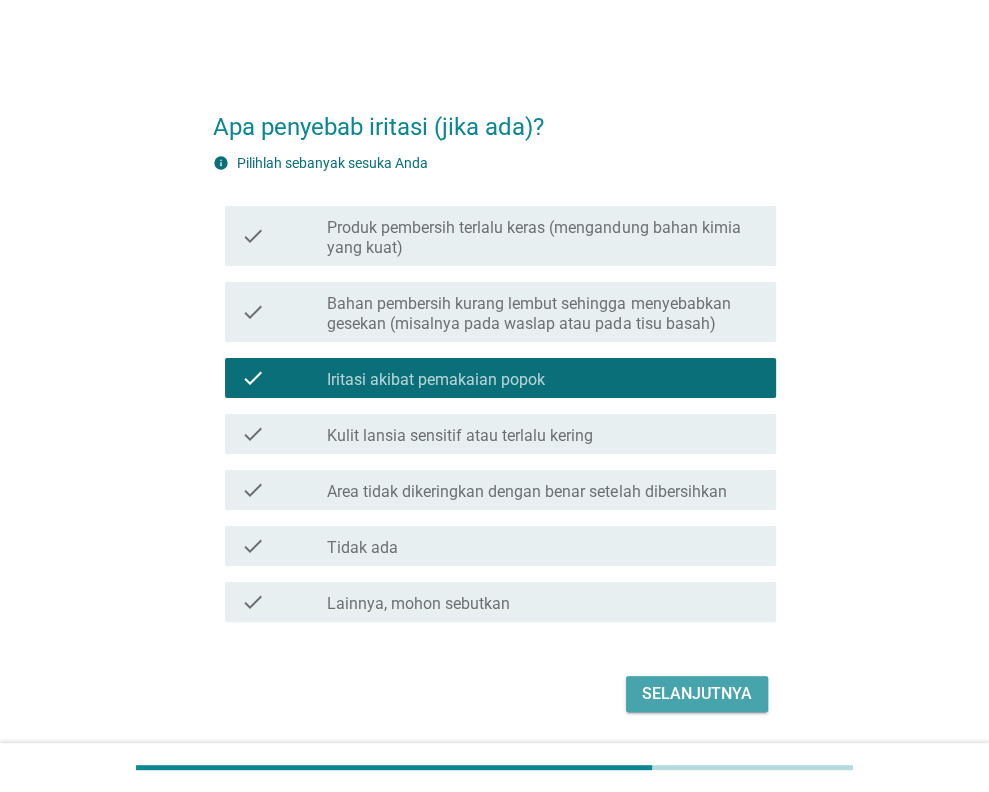 click on "Selanjutnya" at bounding box center (697, 694) 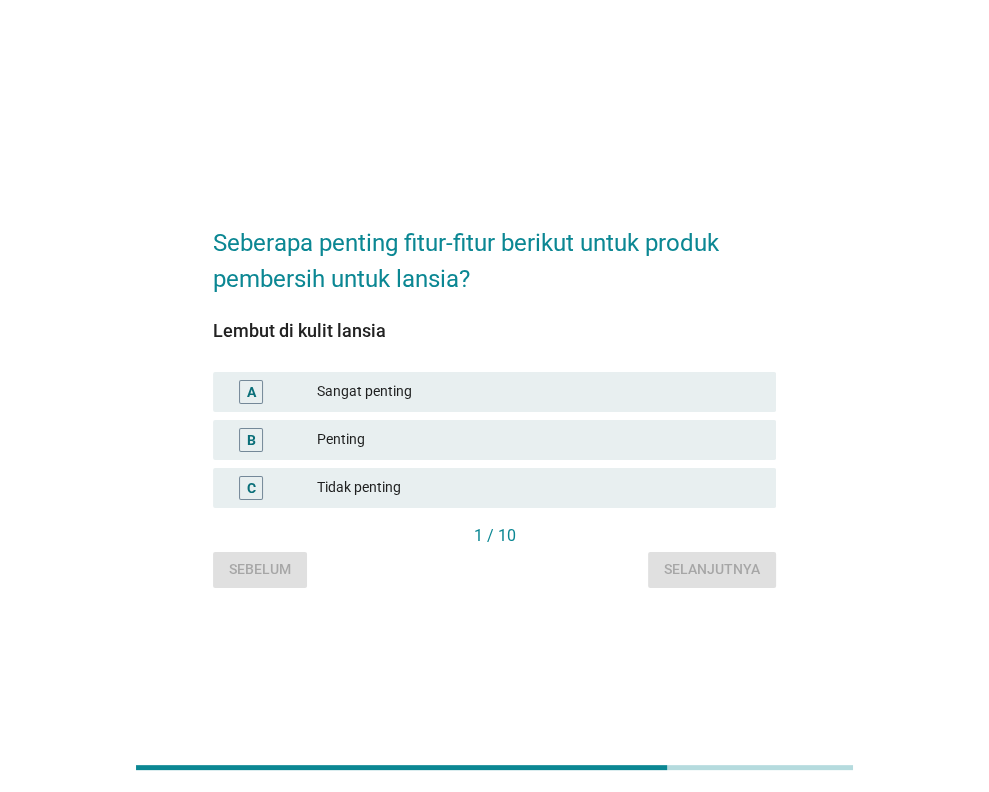 click on "A   Sangat penting" at bounding box center [494, 392] 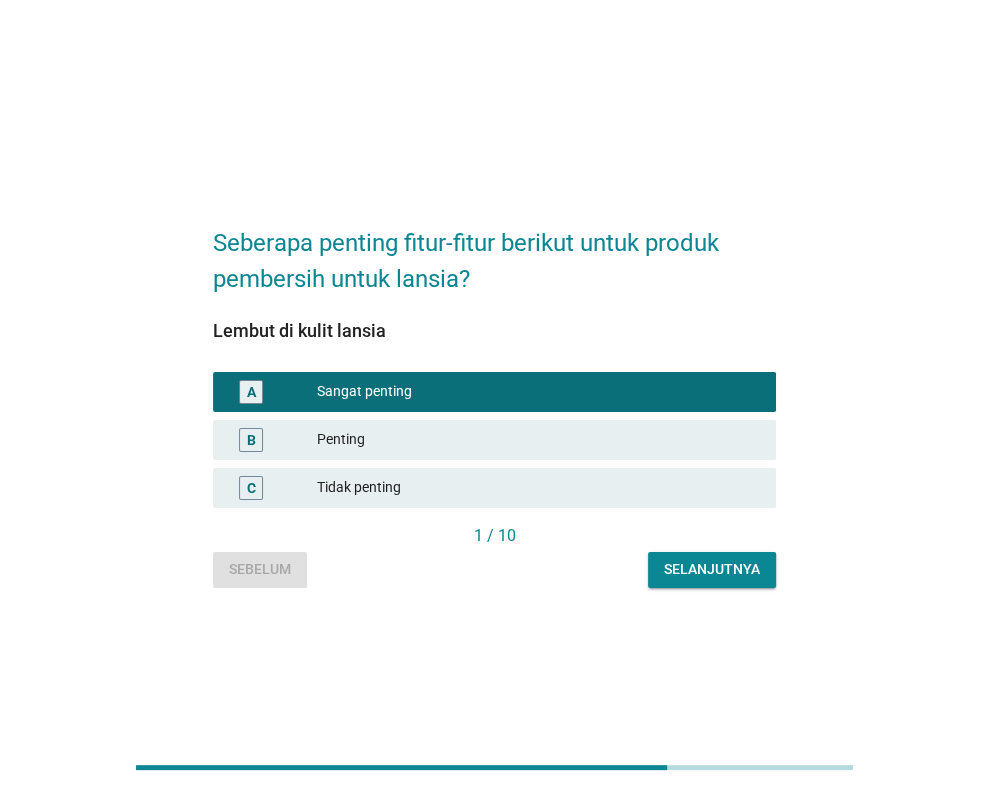 click on "Selanjutnya" at bounding box center [712, 569] 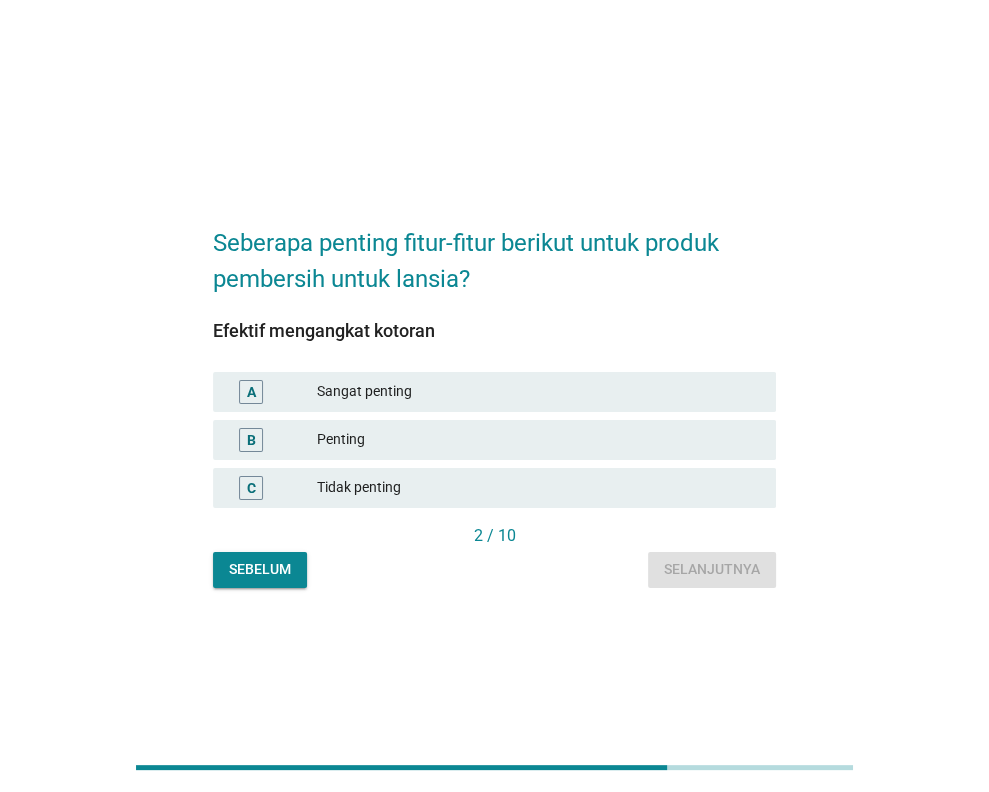 click on "Sangat penting" at bounding box center [538, 392] 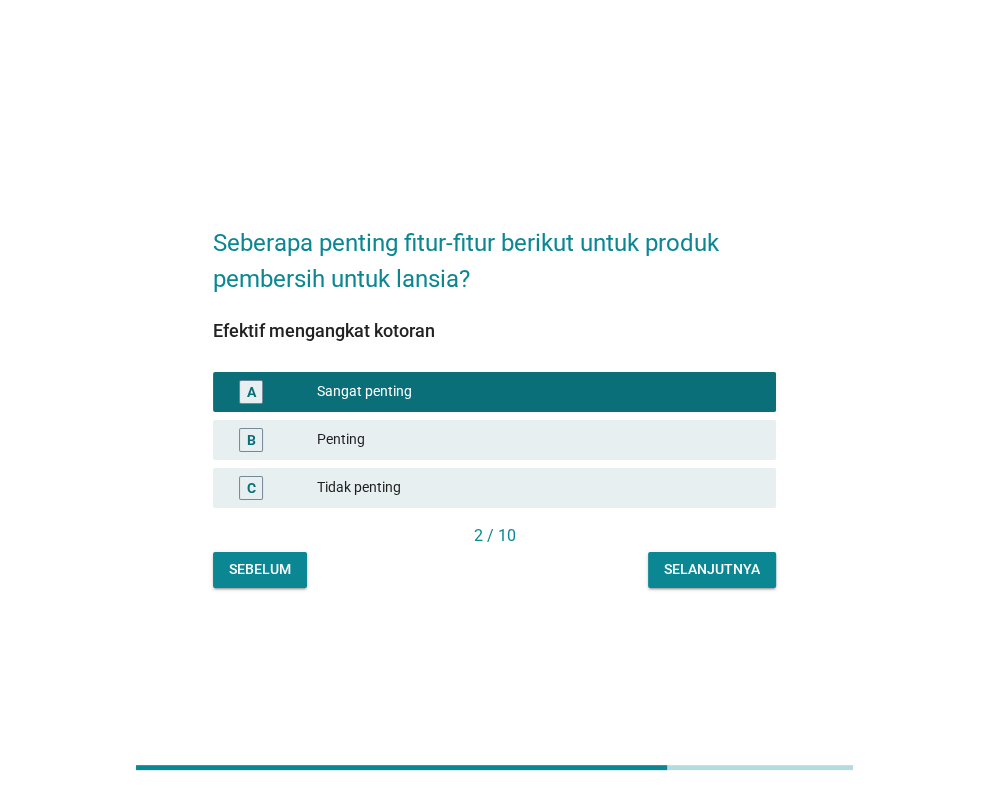 click on "Selanjutnya" at bounding box center (712, 569) 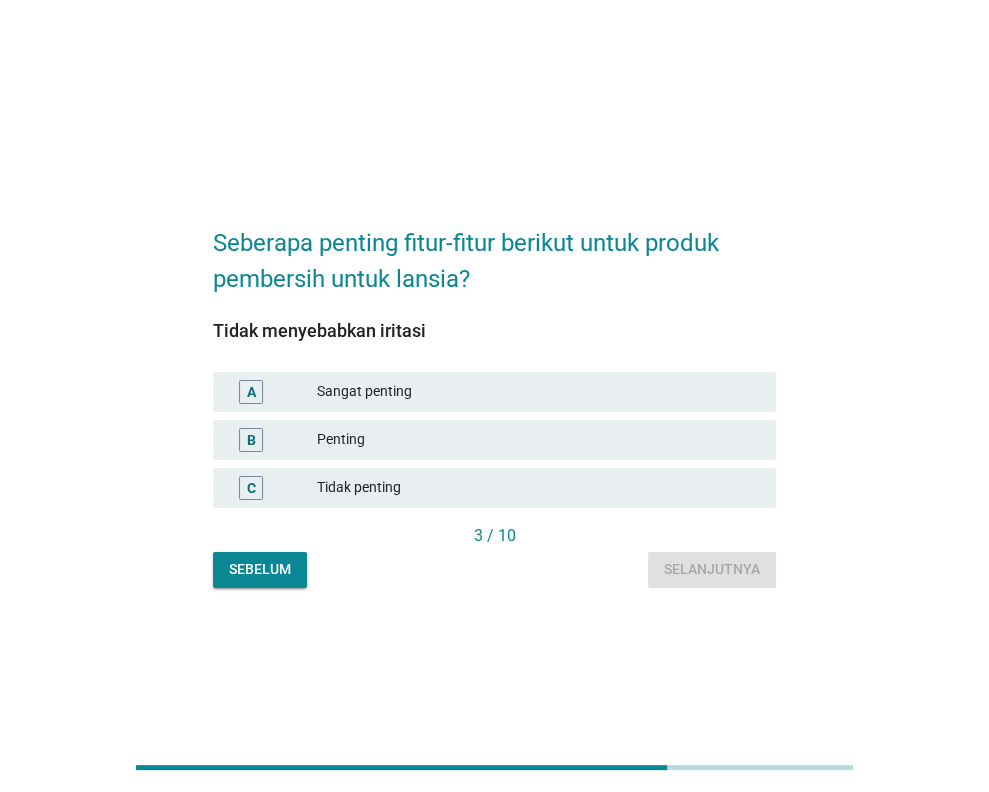 click on "Sangat penting" at bounding box center [538, 392] 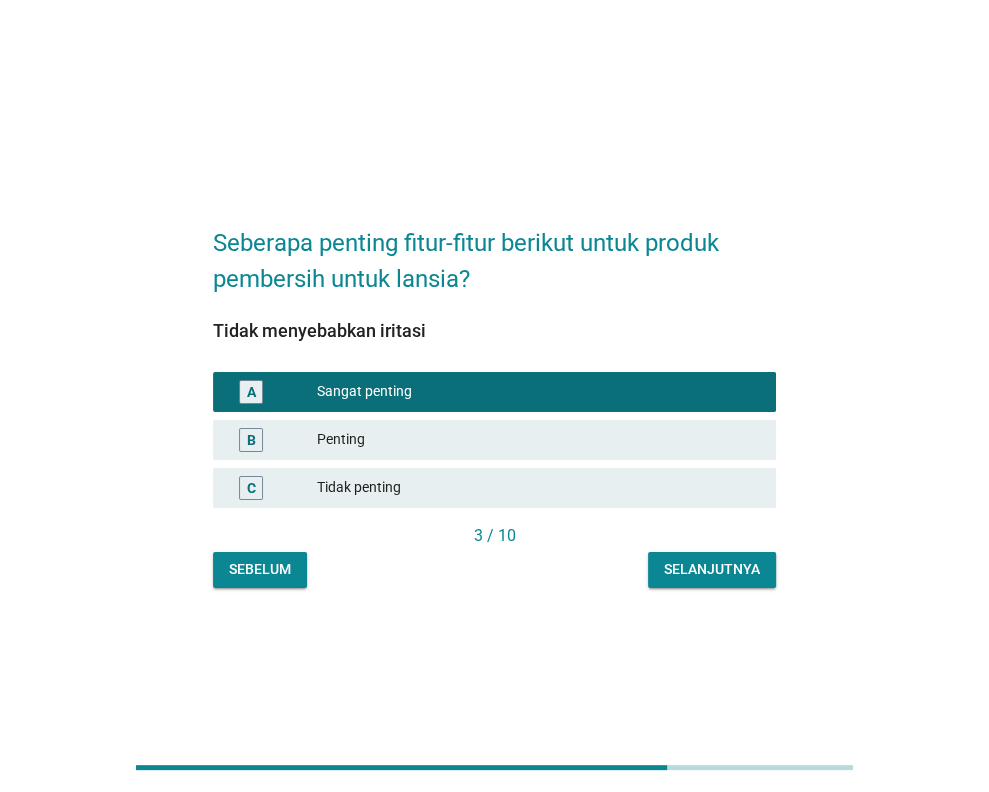click on "Selanjutnya" at bounding box center [712, 569] 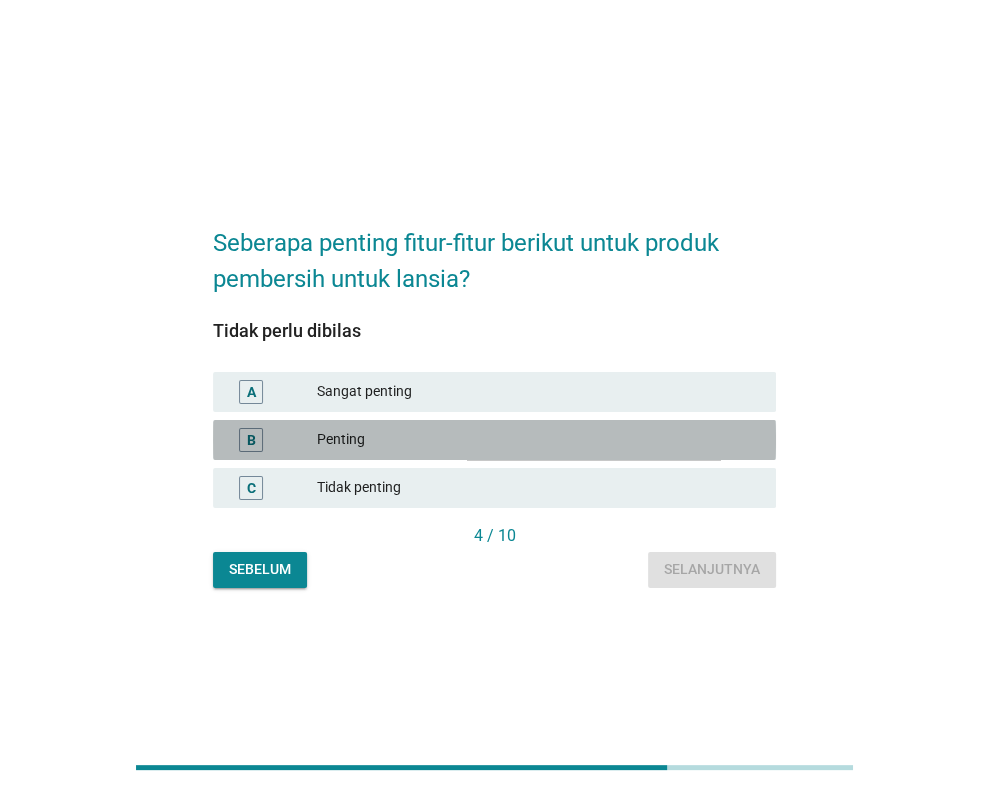 click on "B   Penting" at bounding box center (494, 440) 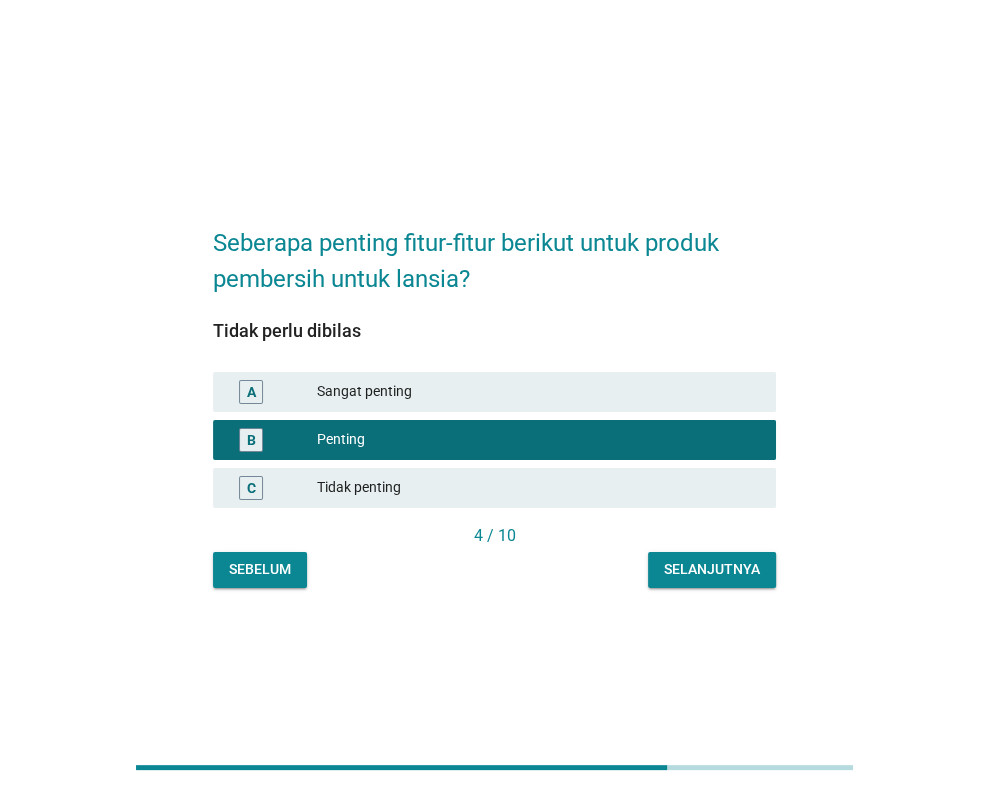 click on "Selanjutnya" at bounding box center [712, 569] 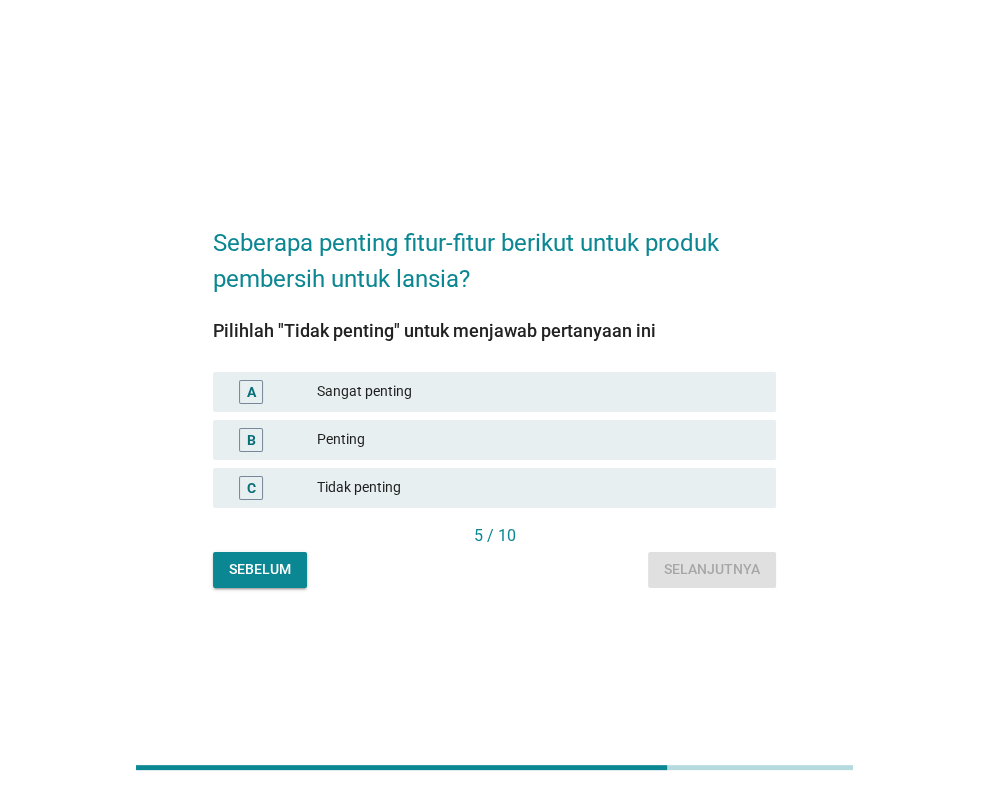 click on "Tidak penting" at bounding box center [538, 488] 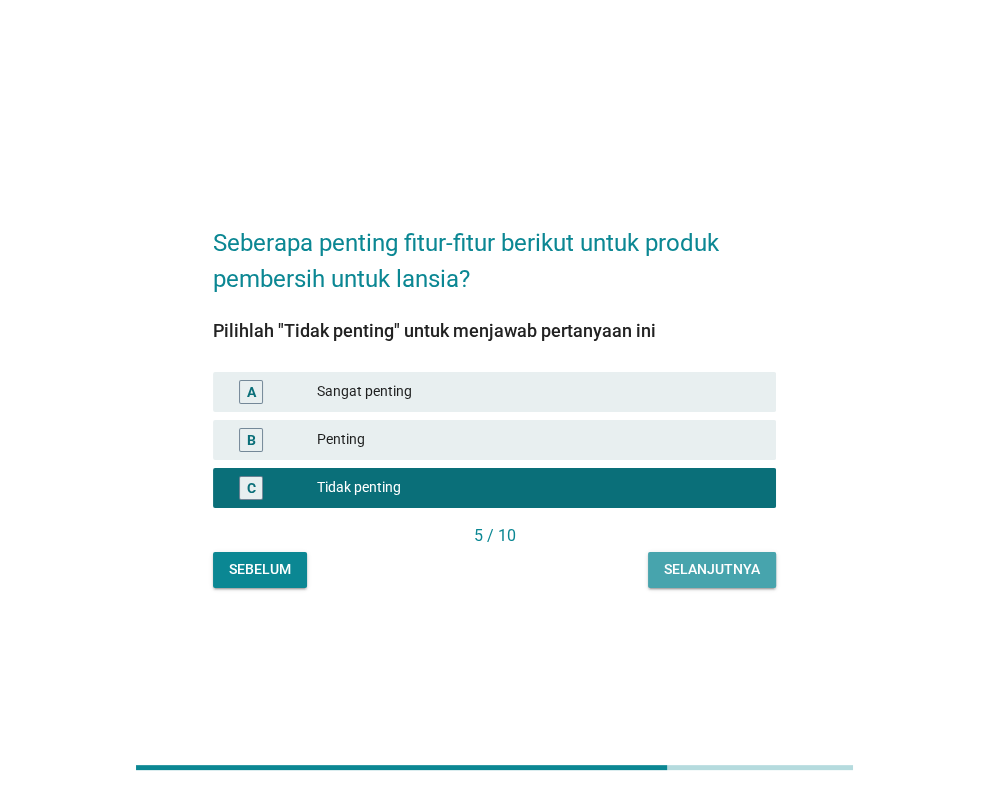 click on "Selanjutnya" at bounding box center [712, 569] 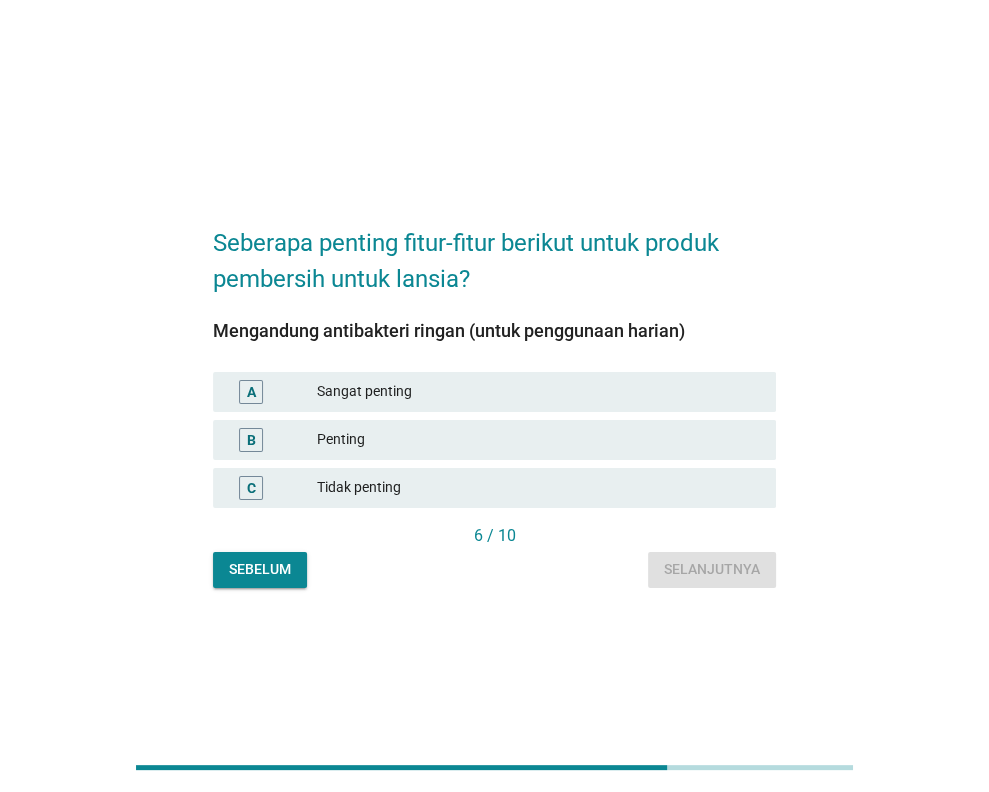 click on "Sangat penting" at bounding box center [538, 392] 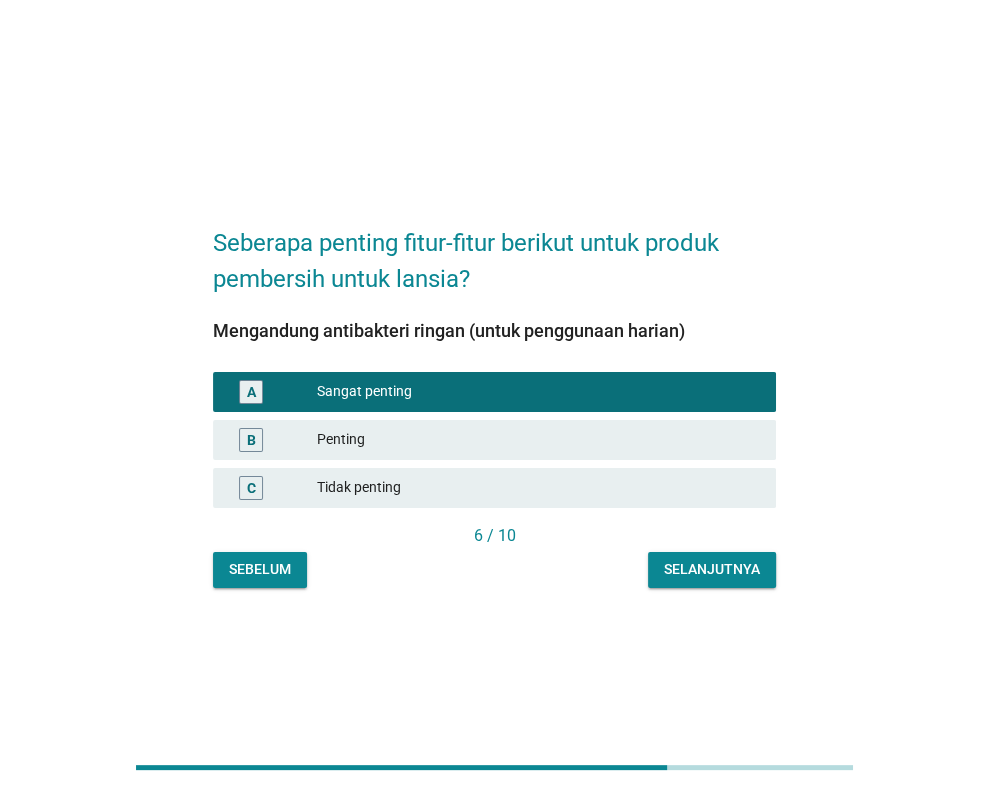 click on "Penting" at bounding box center [538, 440] 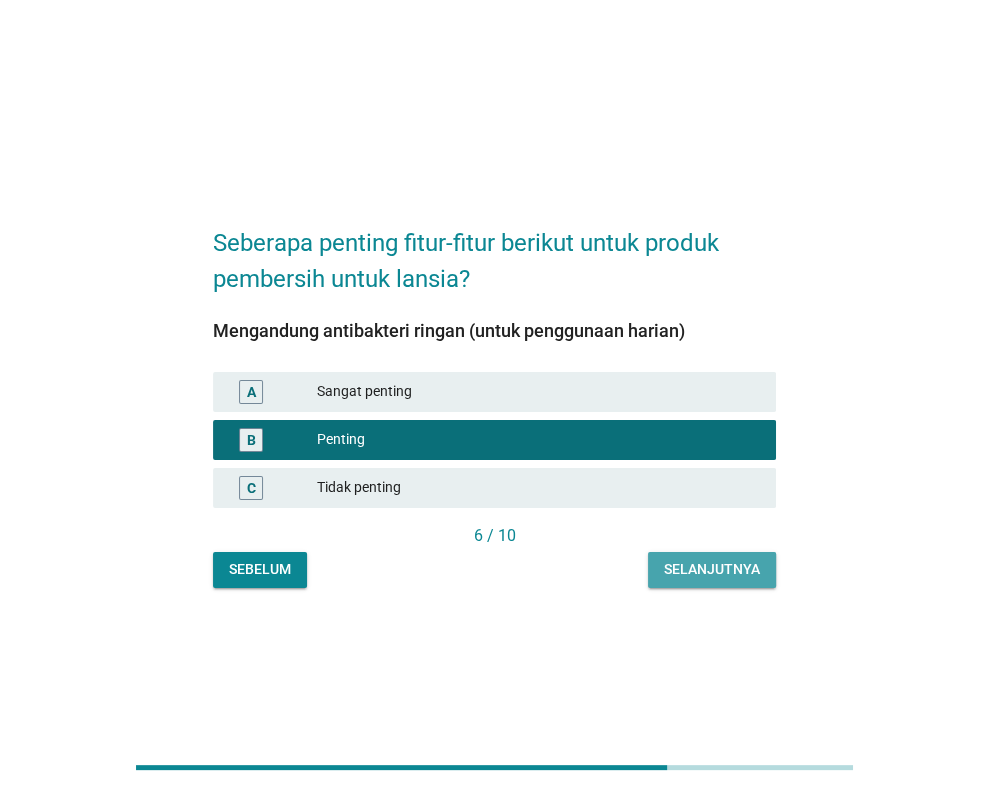 click on "Selanjutnya" at bounding box center (712, 569) 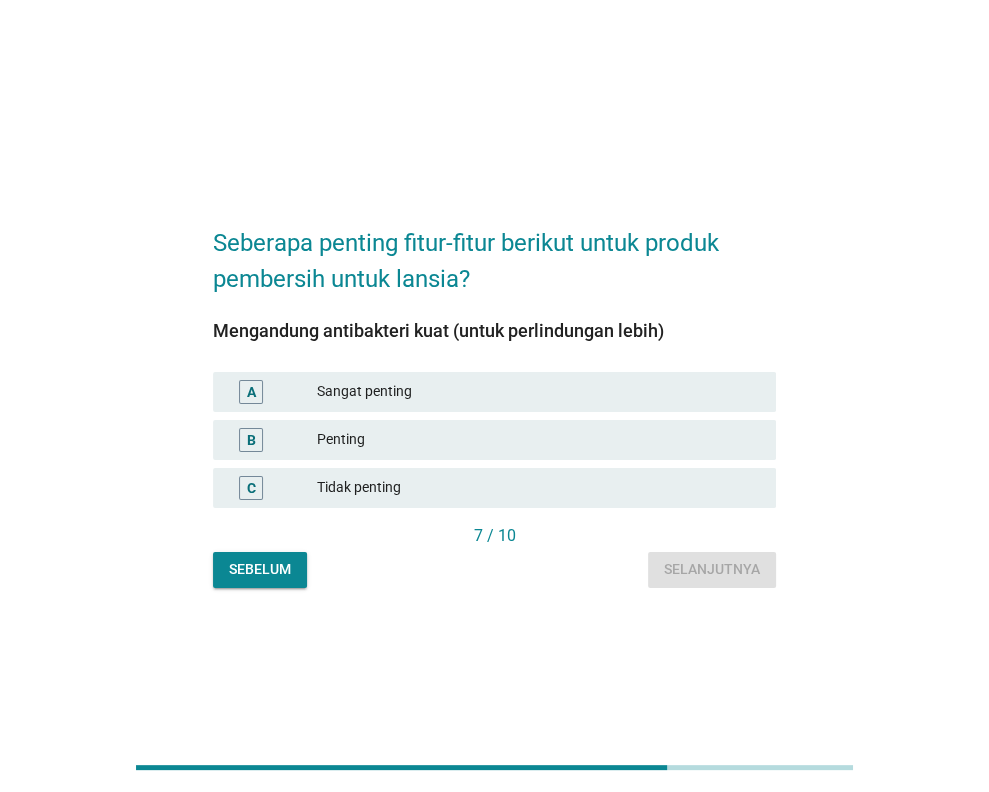 click on "Sangat penting" at bounding box center [538, 392] 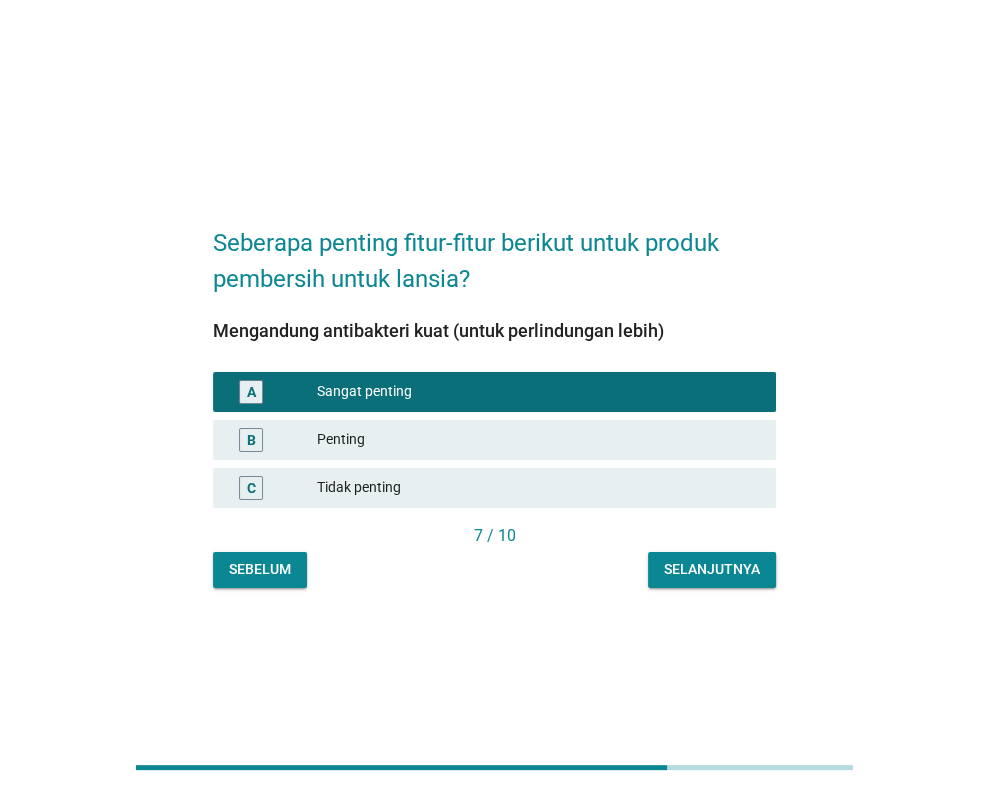 click on "Selanjutnya" at bounding box center [712, 569] 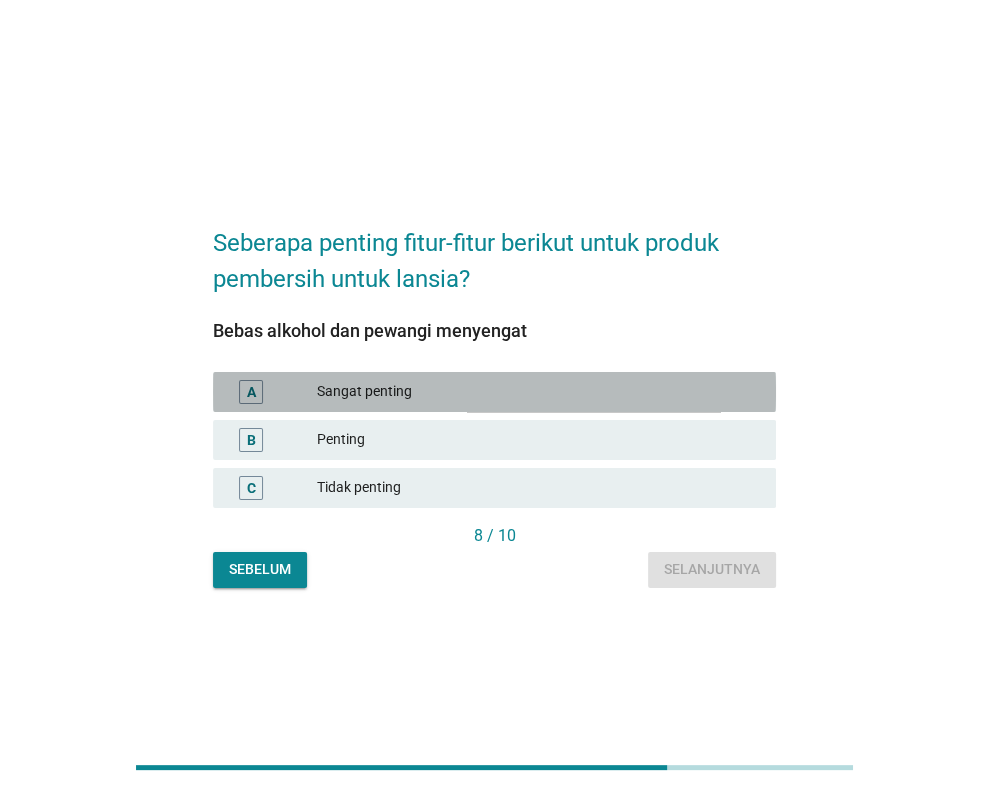 click on "Sangat penting" at bounding box center [538, 392] 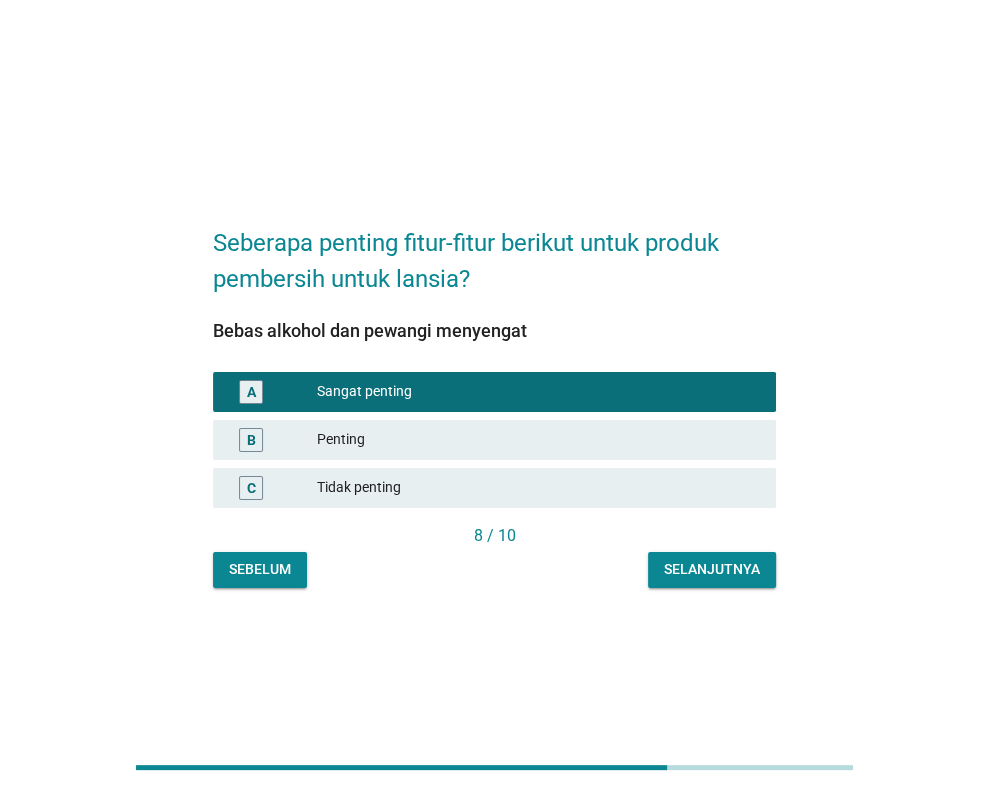 click on "Selanjutnya" at bounding box center (712, 569) 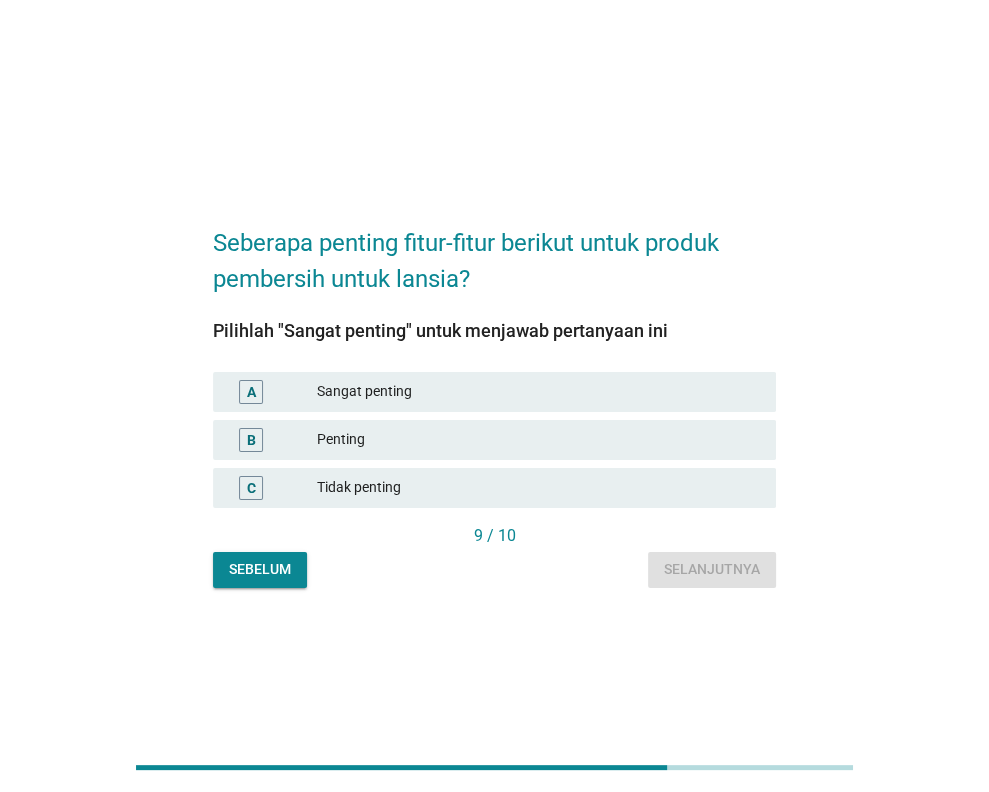 click on "Sangat penting" at bounding box center (538, 392) 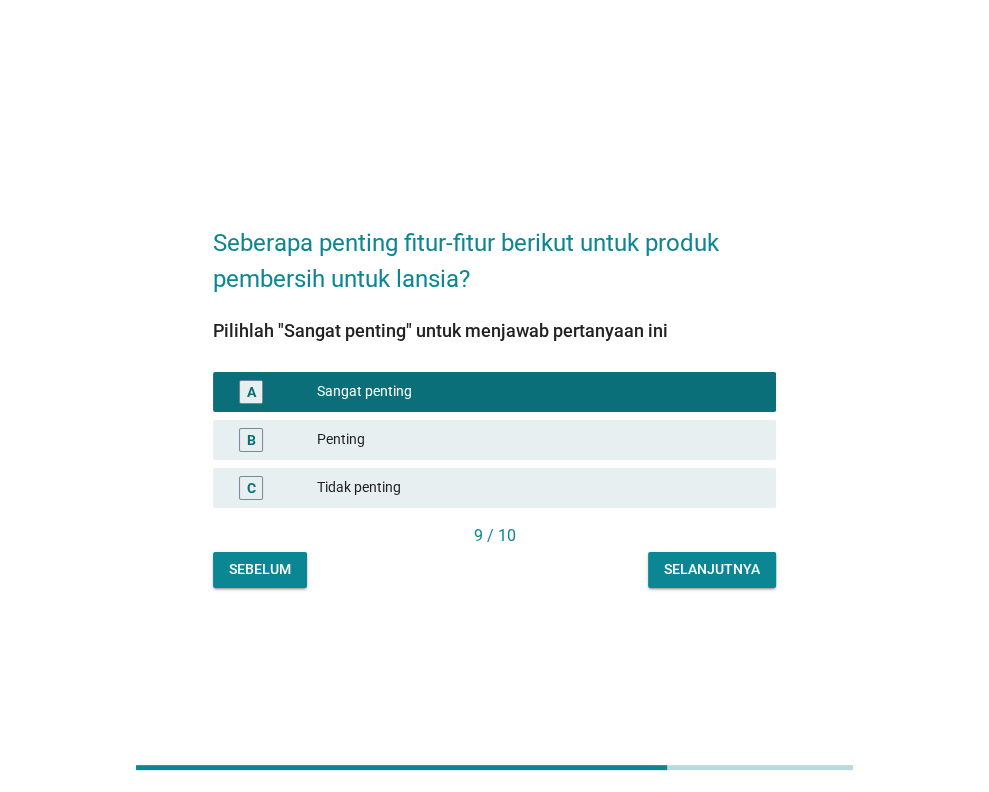click on "Selanjutnya" at bounding box center [712, 569] 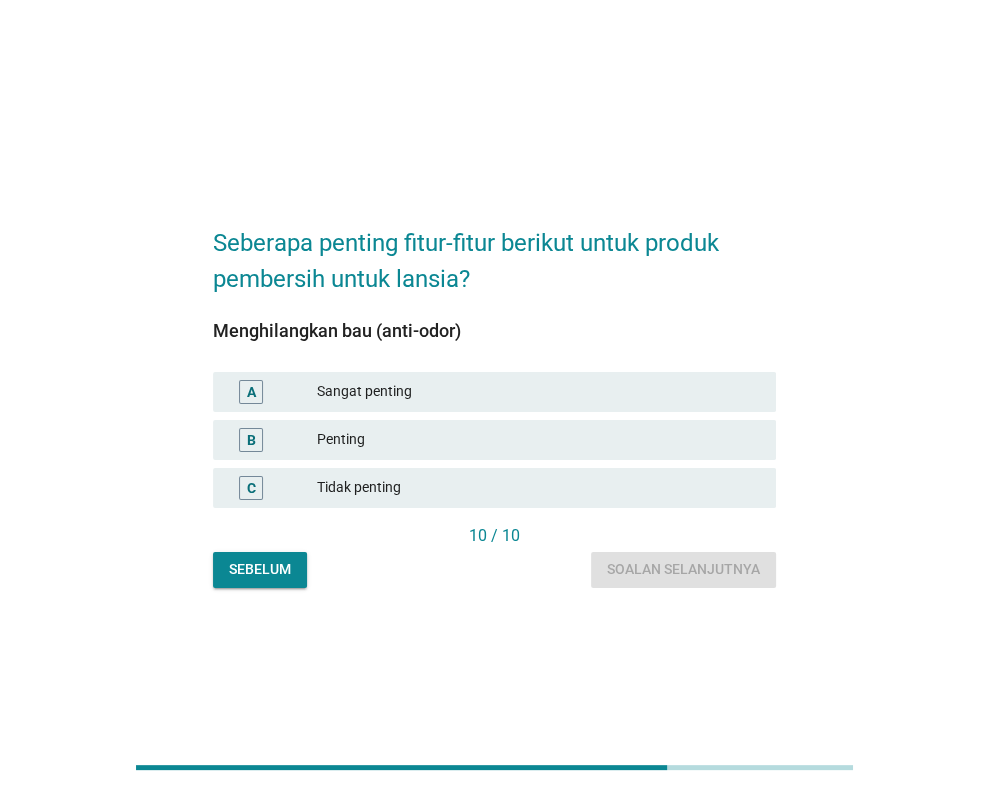 click on "Penting" at bounding box center (538, 440) 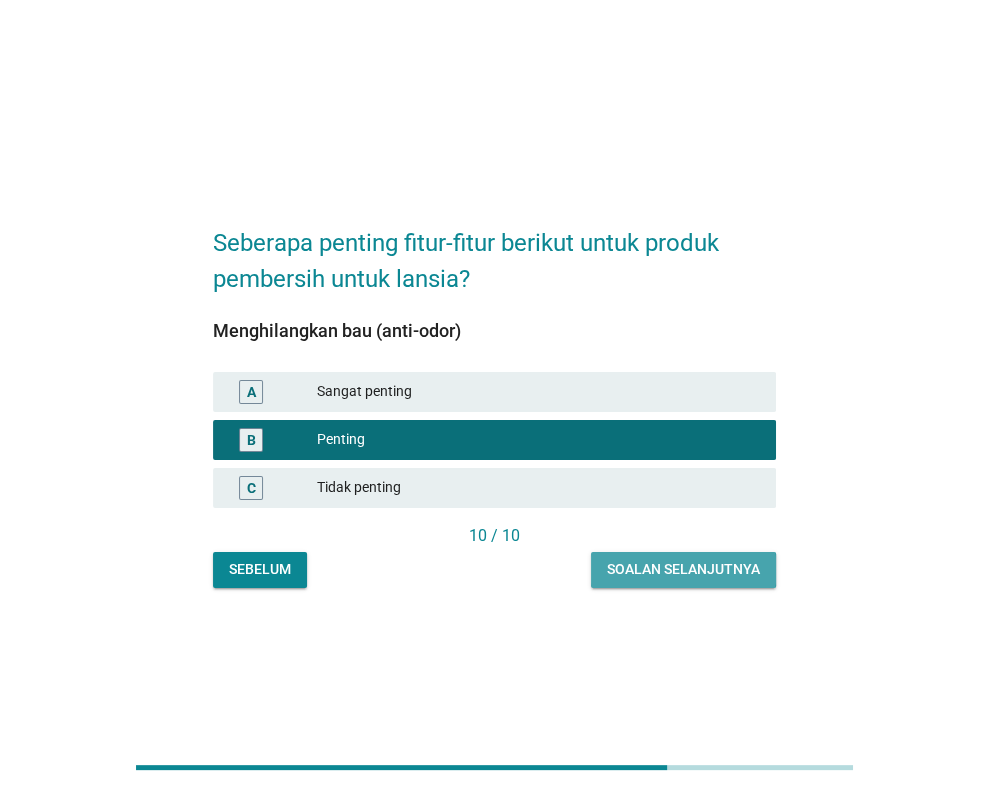 click on "Soalan selanjutnya" at bounding box center (683, 569) 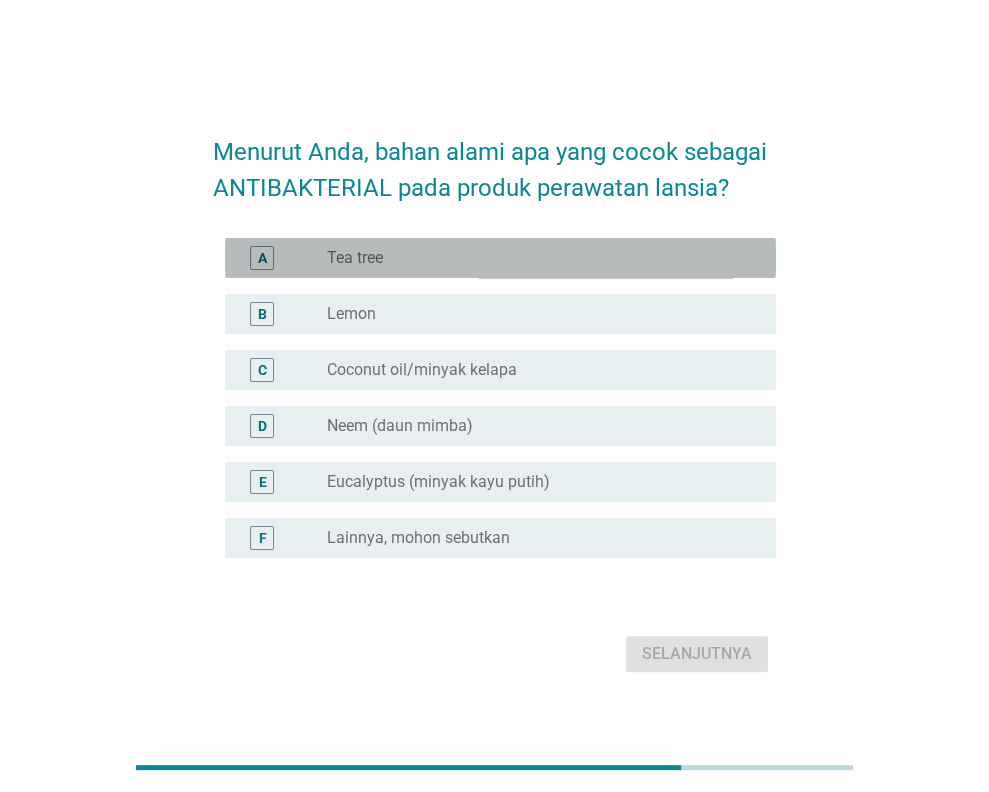 click on "A     radio_button_unchecked Tea tree" at bounding box center [500, 258] 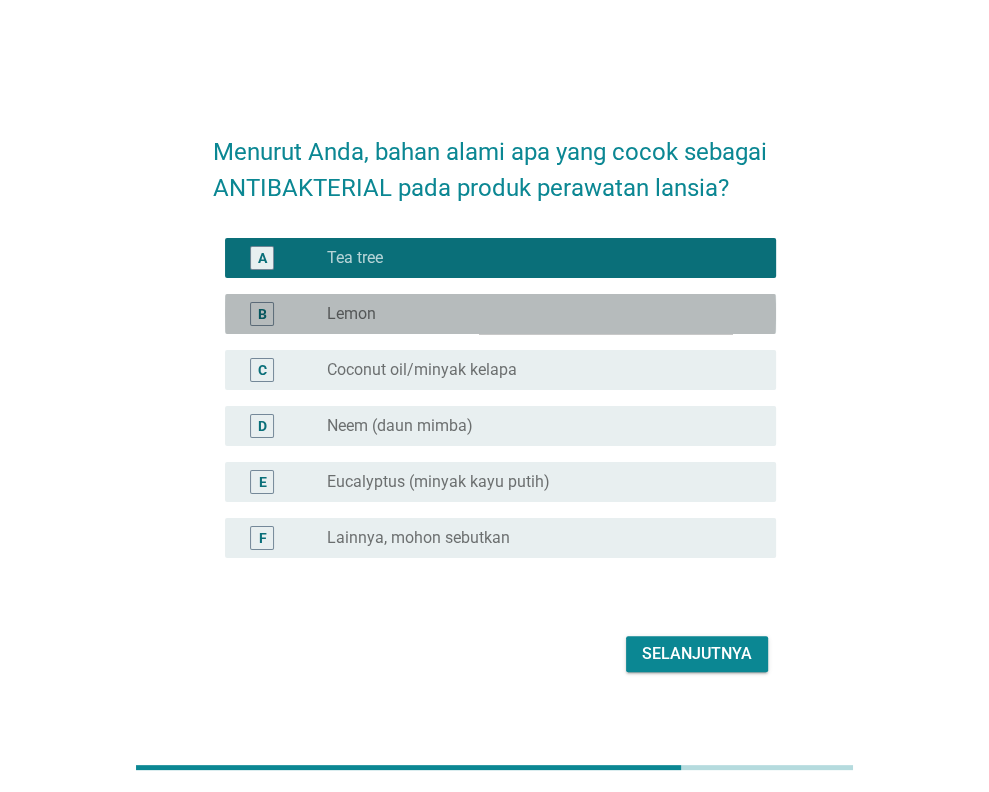 click on "radio_button_unchecked Lemon" at bounding box center [535, 314] 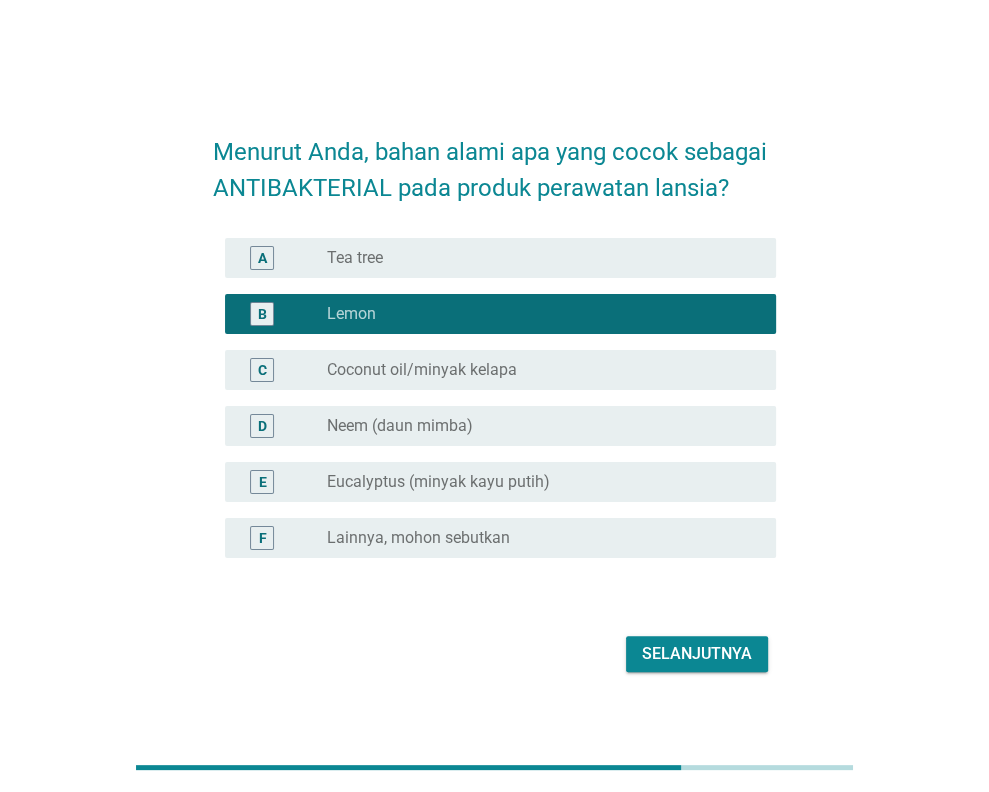 click on "radio_button_unchecked Eucalyptus (minyak kayu putih)" at bounding box center (535, 482) 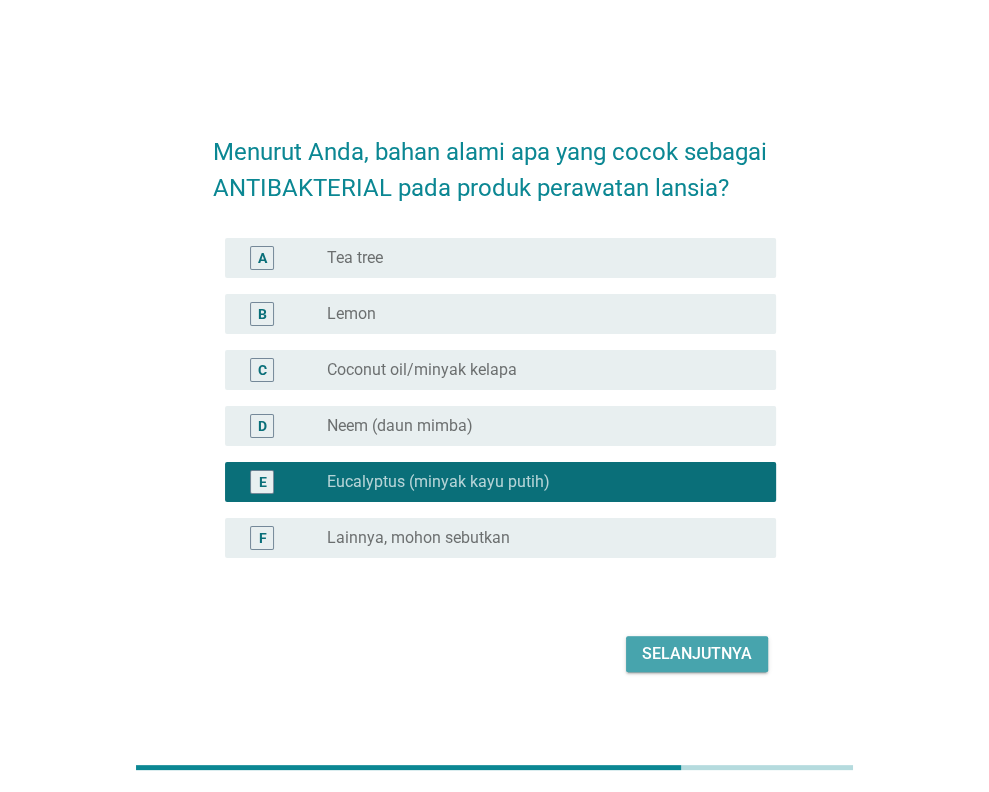 click on "Selanjutnya" at bounding box center [697, 654] 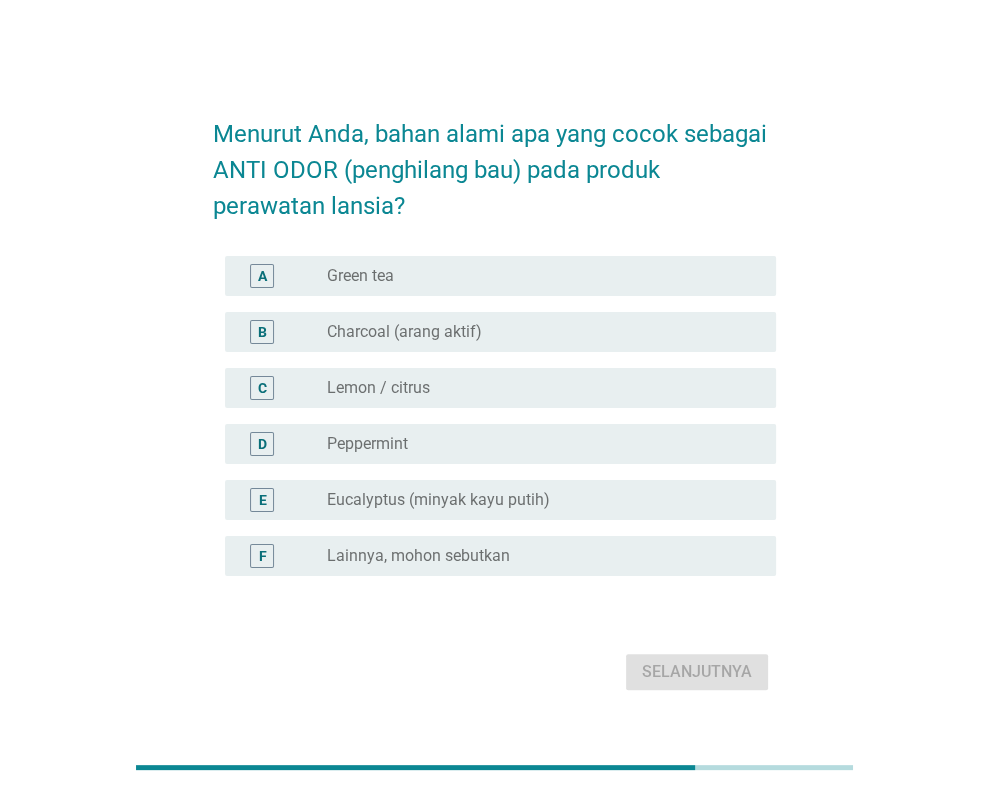 click on "radio_button_unchecked Eucalyptus (minyak kayu putih)" at bounding box center (535, 500) 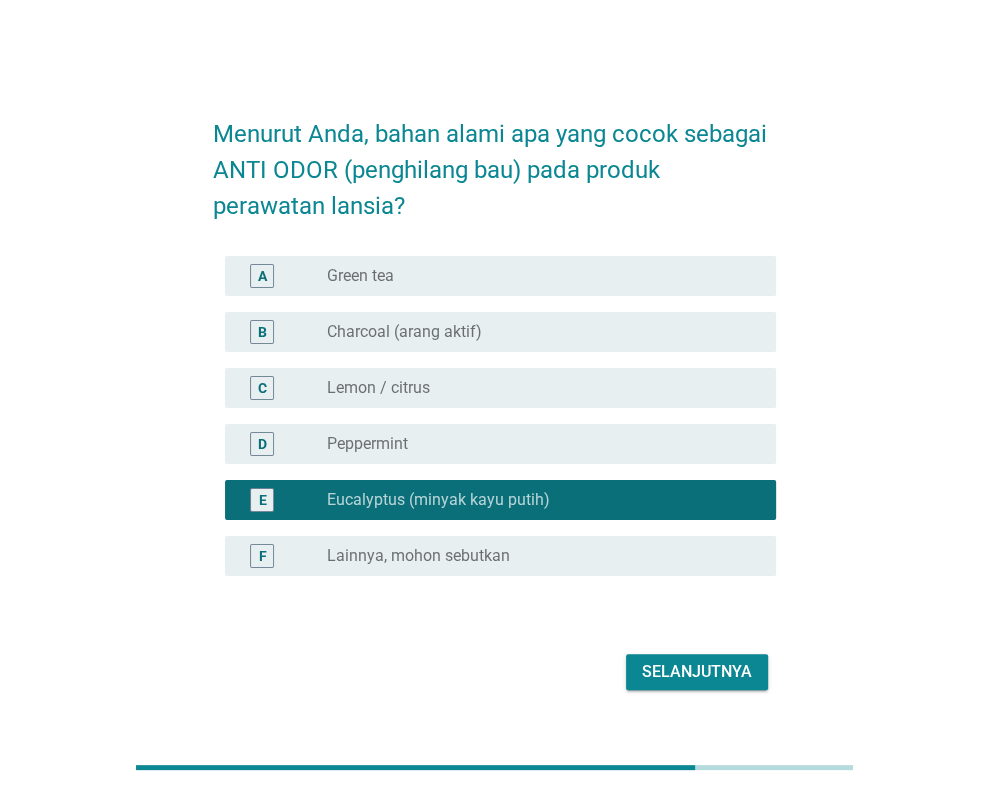 click on "Selanjutnya" at bounding box center (697, 672) 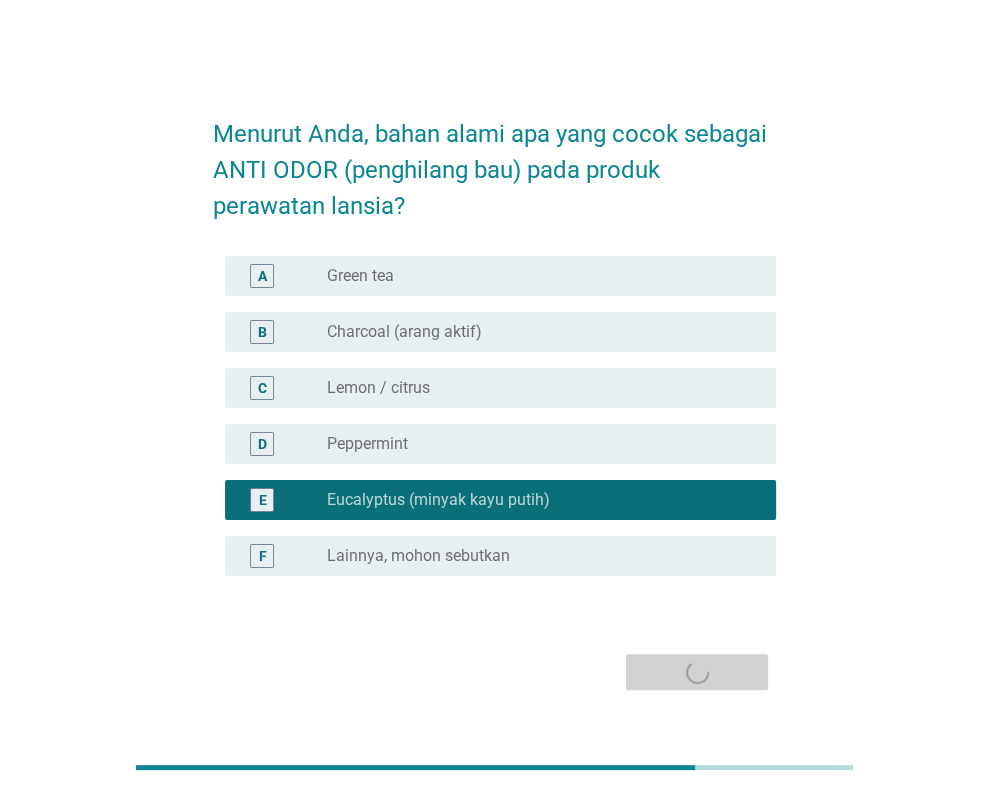 click on "Selanjutnya" at bounding box center (494, 672) 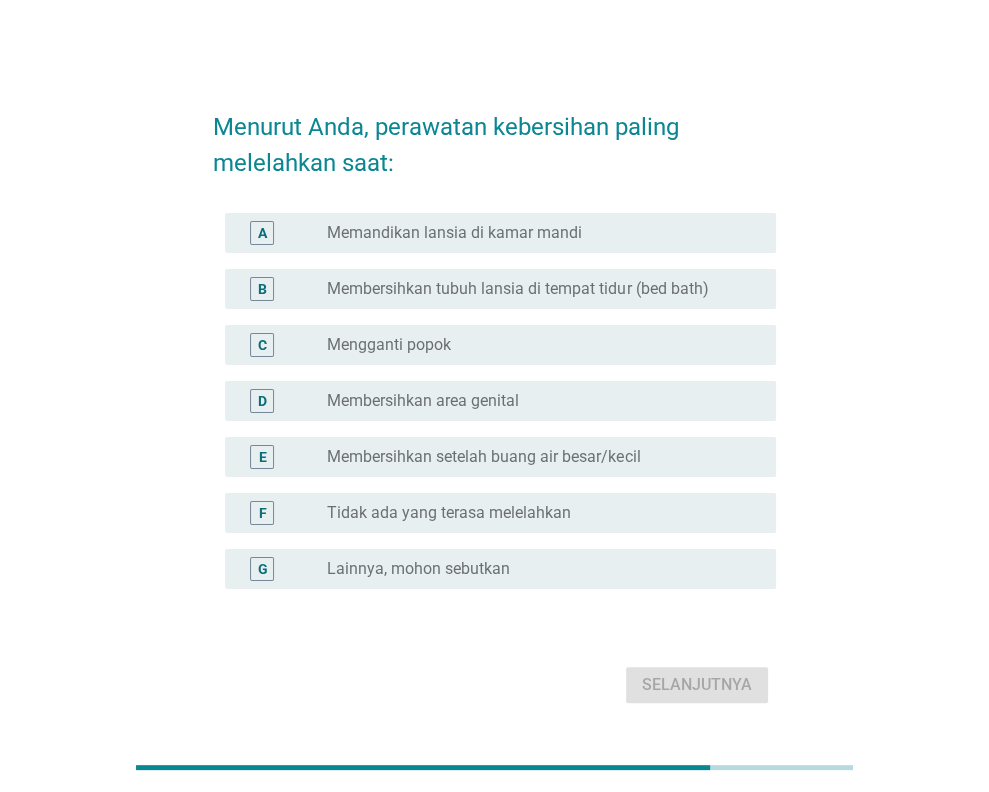 click on "Membersihkan tubuh lansia di tempat tidur (bed bath)" at bounding box center (517, 289) 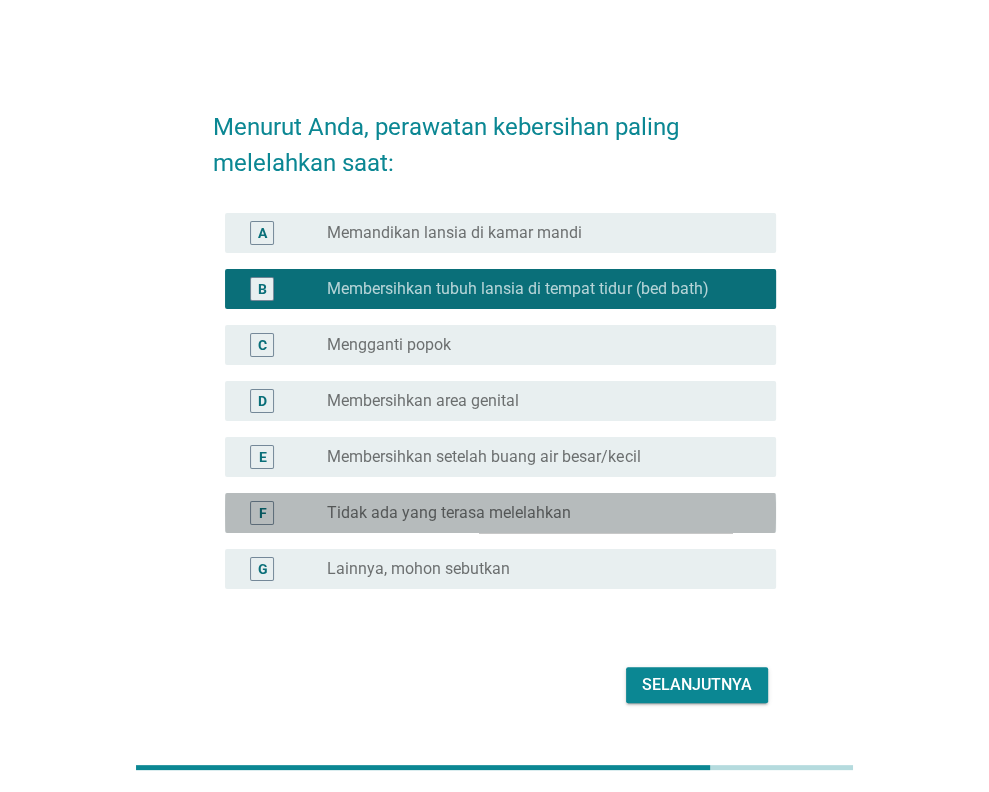 click on "radio_button_unchecked Tidak ada yang terasa melelahkan" at bounding box center (535, 513) 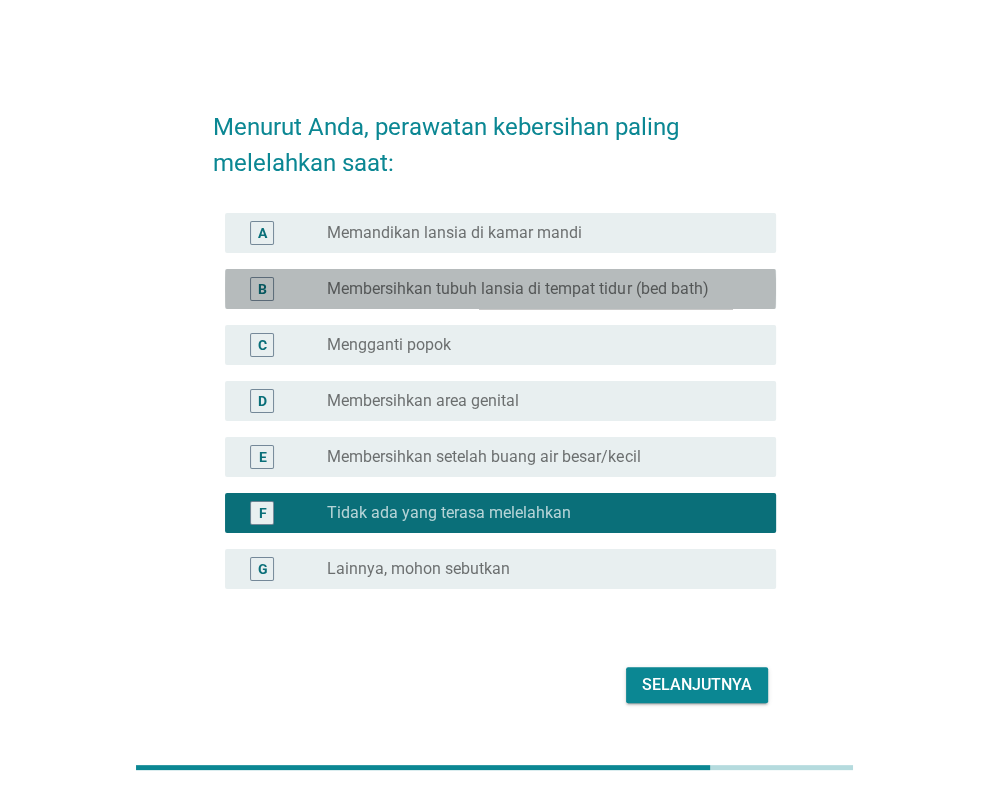 click on "Membersihkan tubuh lansia di tempat tidur (bed bath)" at bounding box center (517, 289) 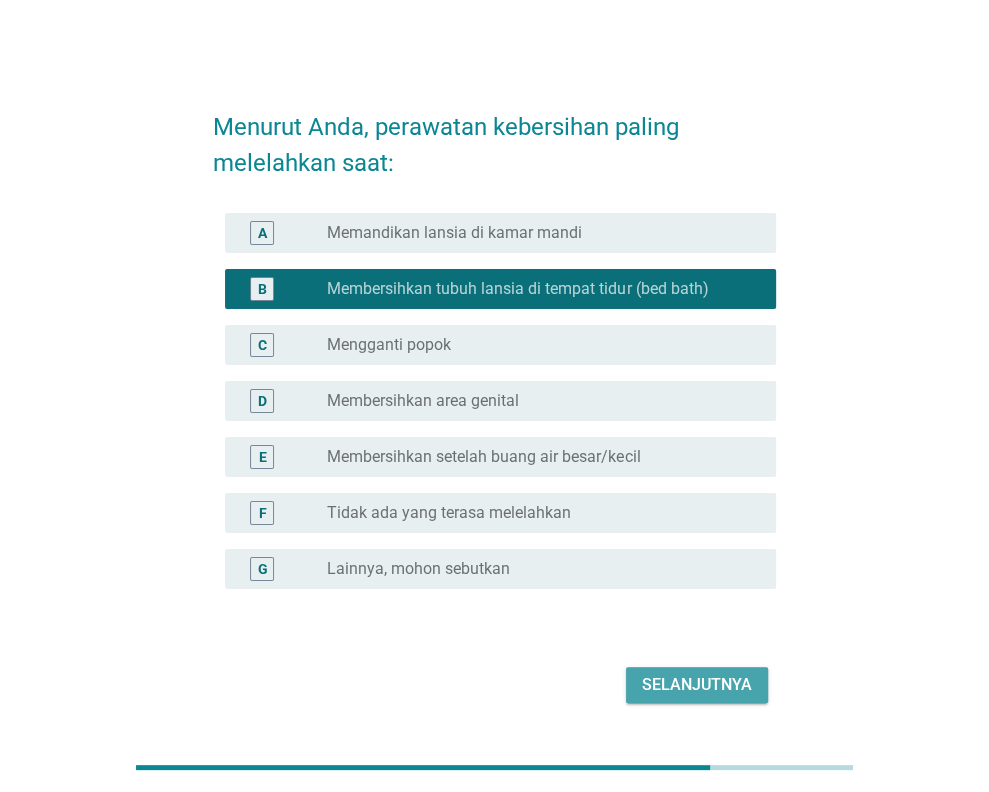 click on "Selanjutnya" at bounding box center (697, 685) 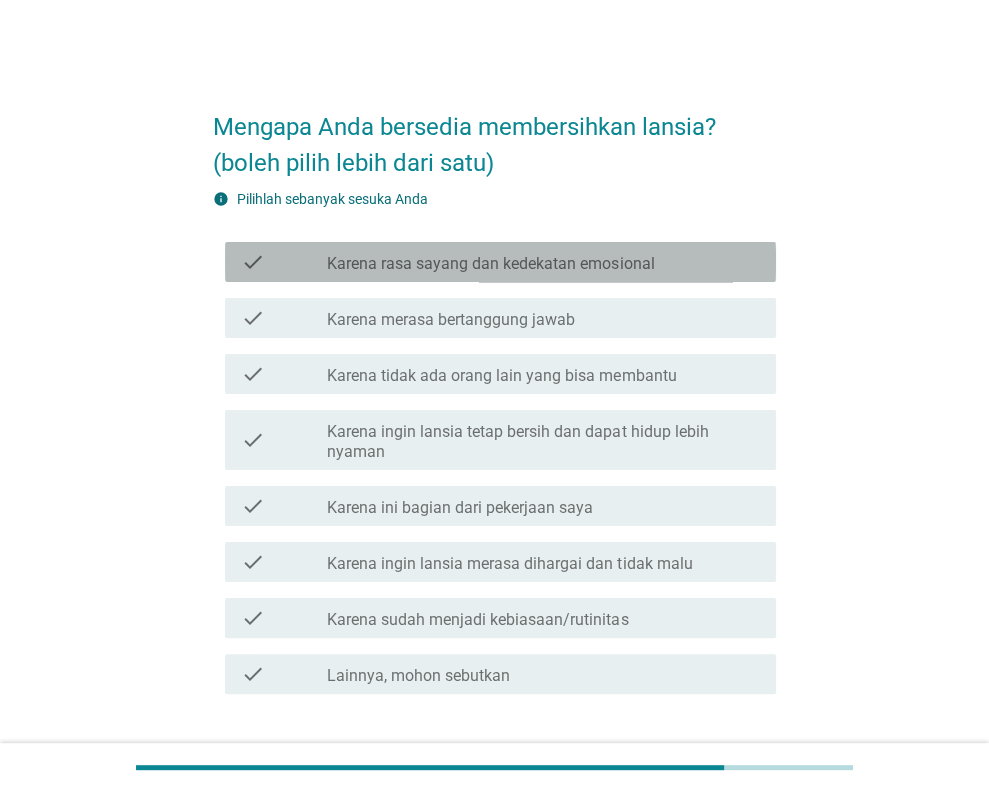 click on "check     check_box_outline_blank Karena rasa sayang dan kedekatan emosional" at bounding box center (500, 262) 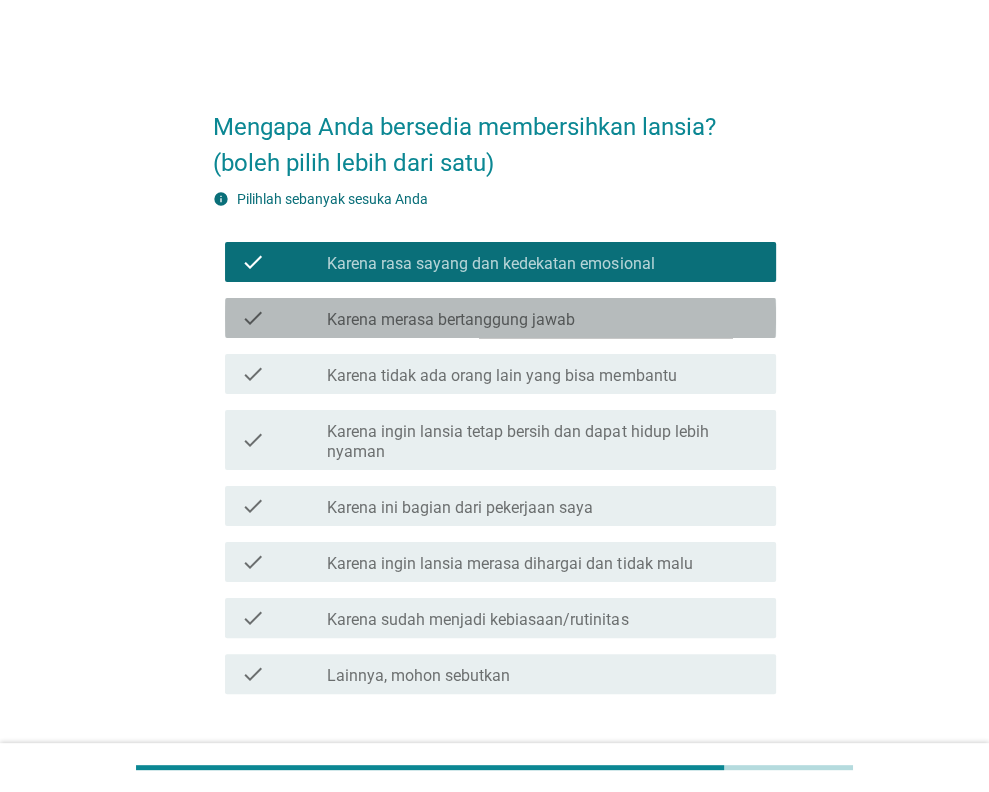 click on "check_box_outline_blank Karena merasa bertanggung jawab" at bounding box center (543, 318) 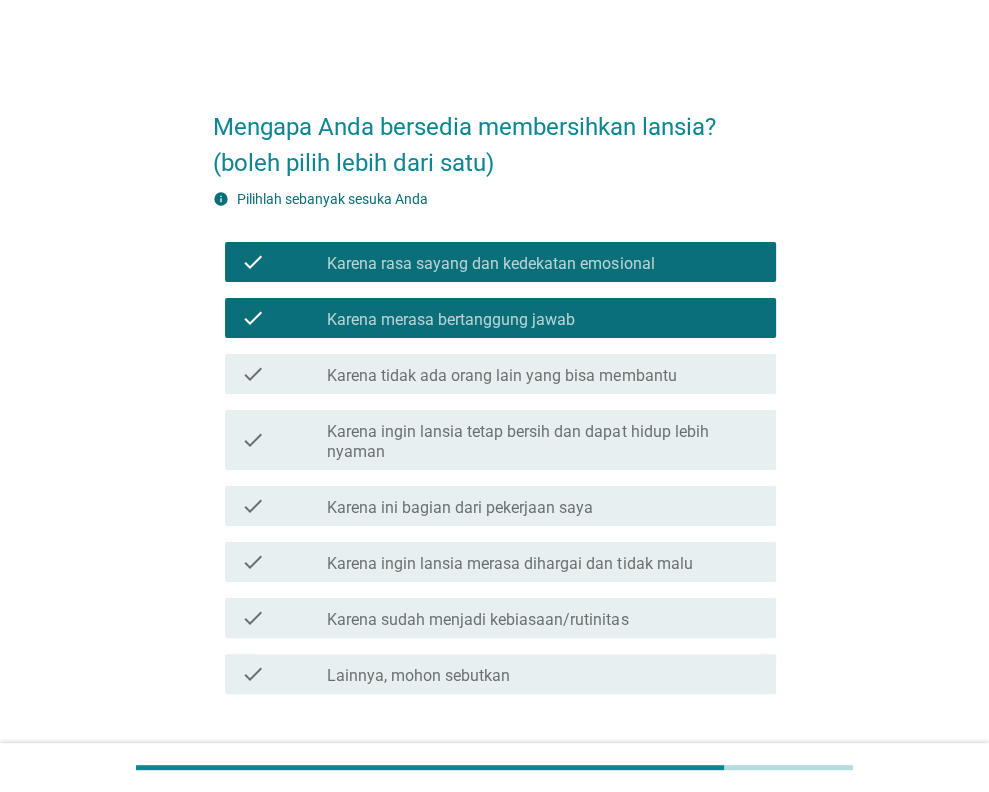 click on "check_box_outline_blank Karena tidak ada orang lain yang bisa membantu" at bounding box center (543, 374) 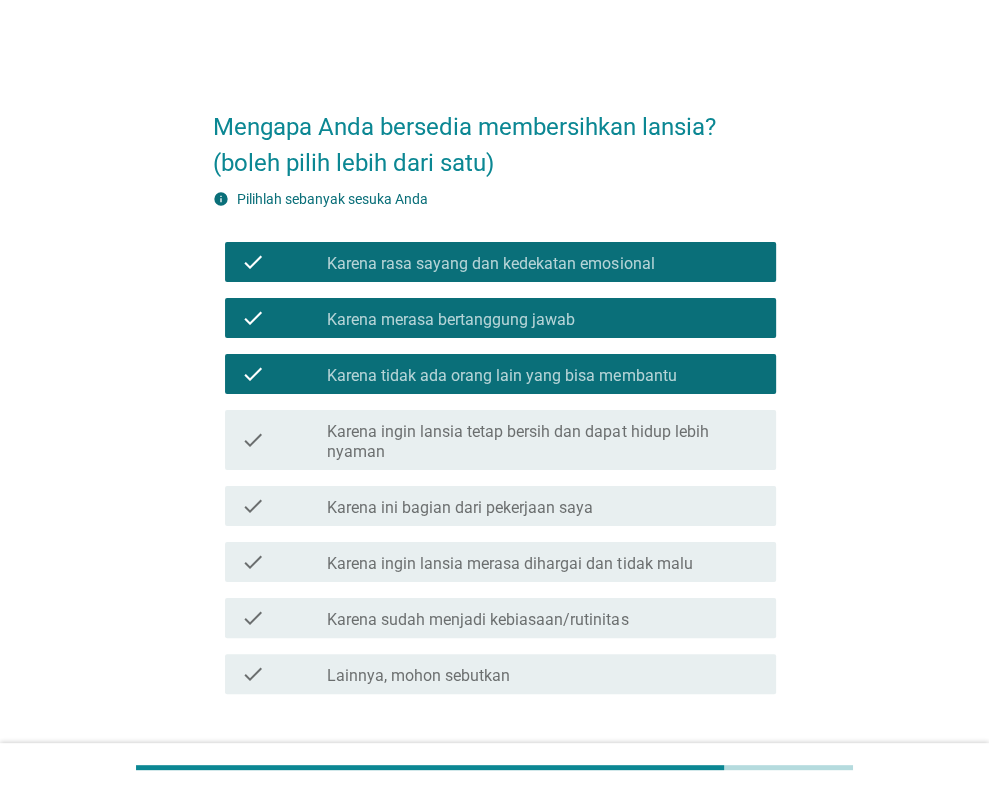 click on "Karena ingin lansia tetap bersih dan dapat hidup lebih nyaman" at bounding box center [543, 442] 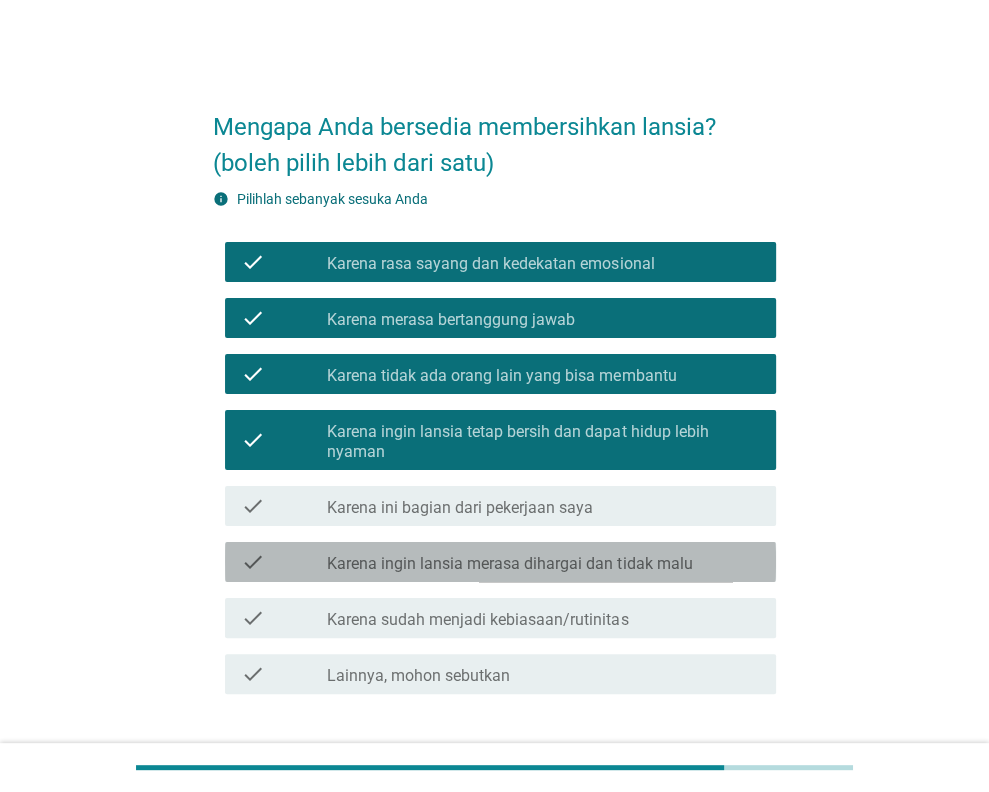 click on "check_box_outline_blank Karena ingin lansia merasa dihargai dan tidak malu" at bounding box center (543, 562) 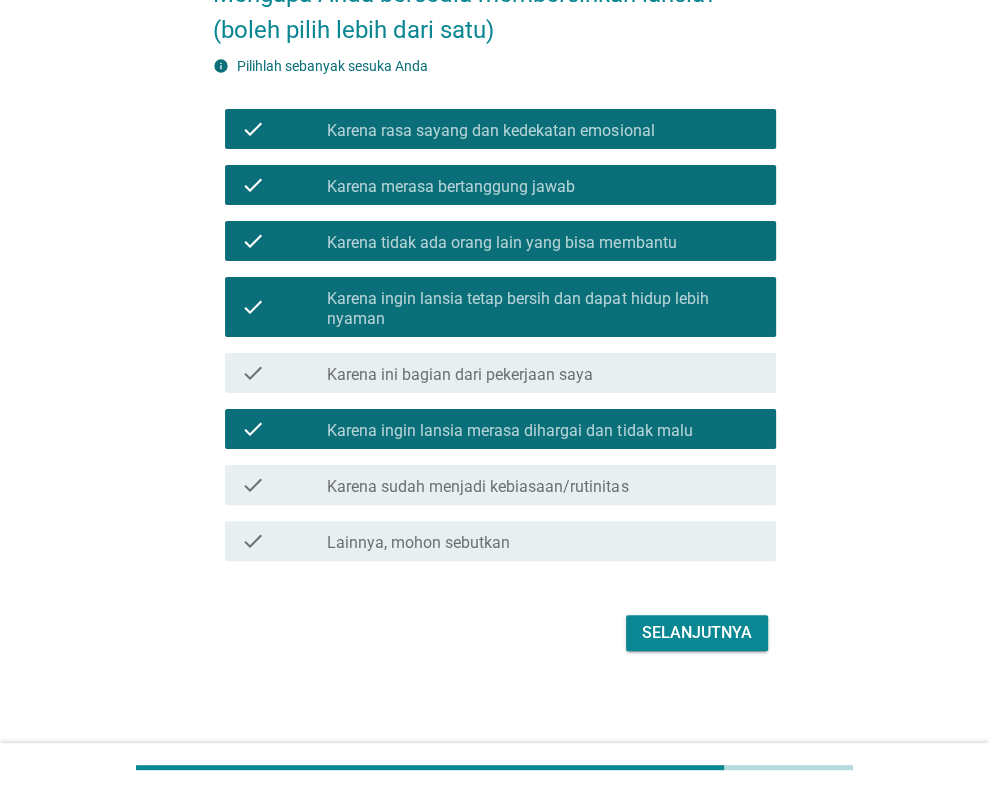 scroll, scrollTop: 135, scrollLeft: 0, axis: vertical 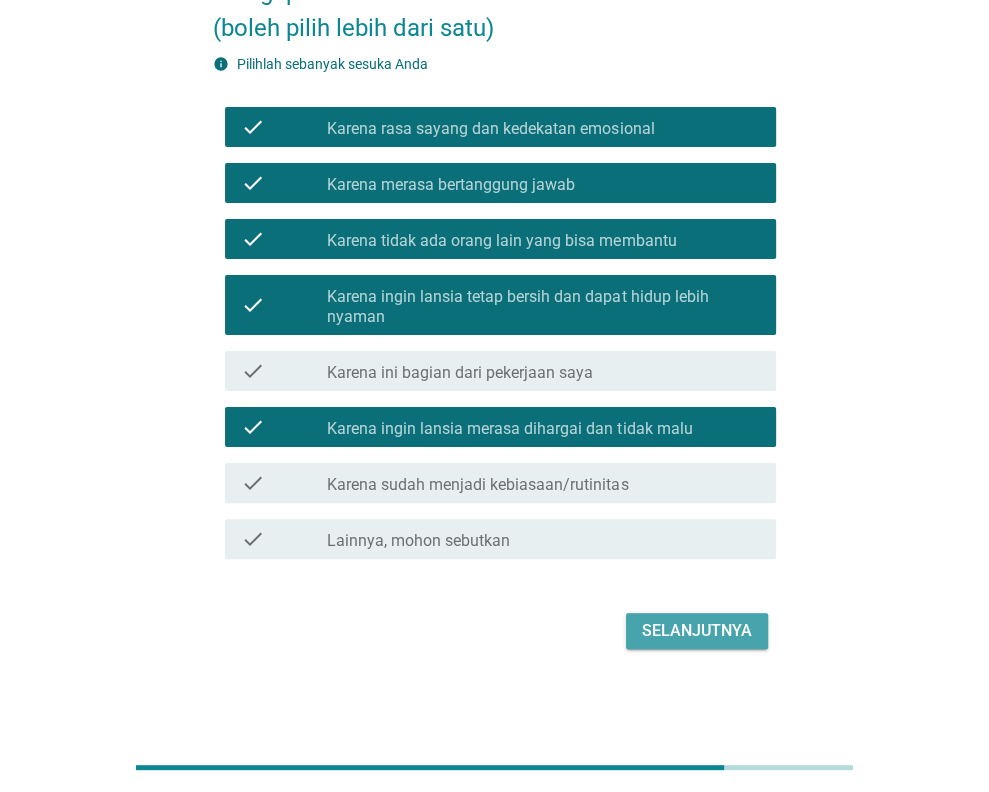 click on "Selanjutnya" at bounding box center (697, 631) 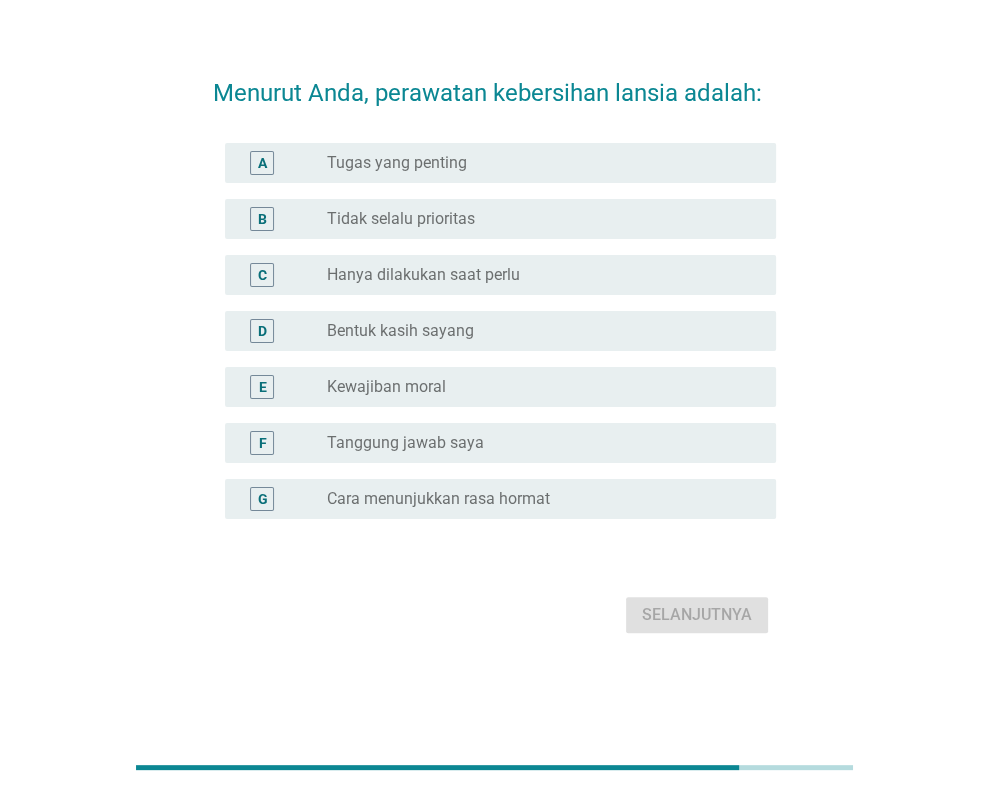 scroll, scrollTop: 0, scrollLeft: 0, axis: both 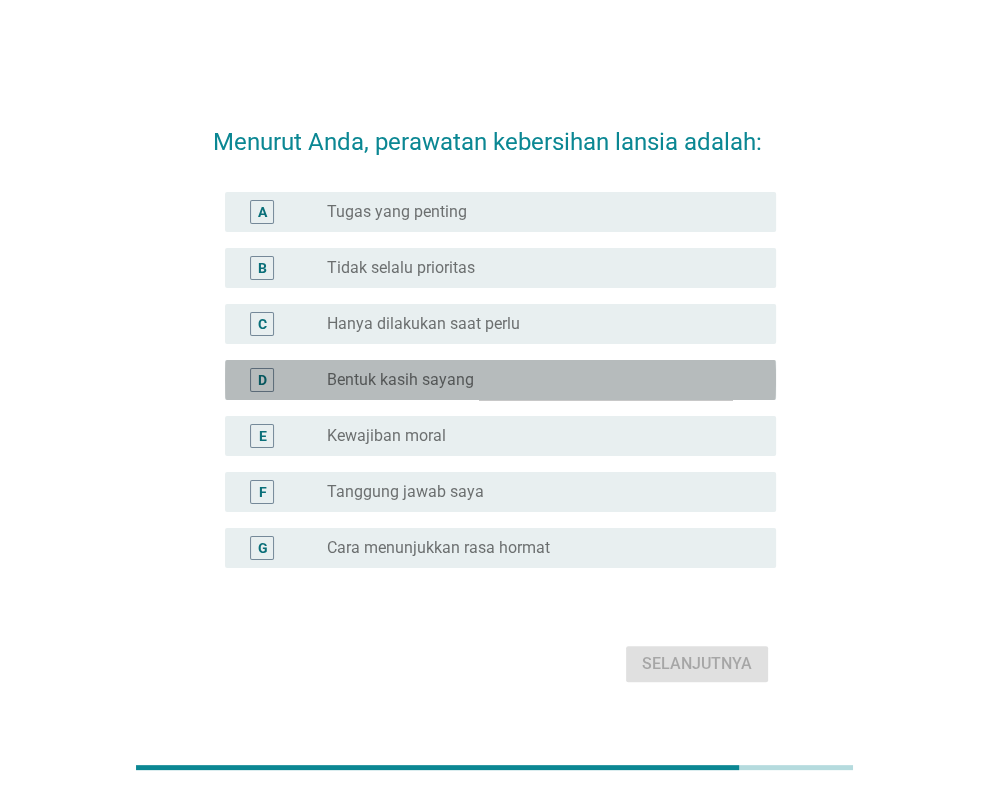 click on "Bentuk kasih sayang" at bounding box center [400, 380] 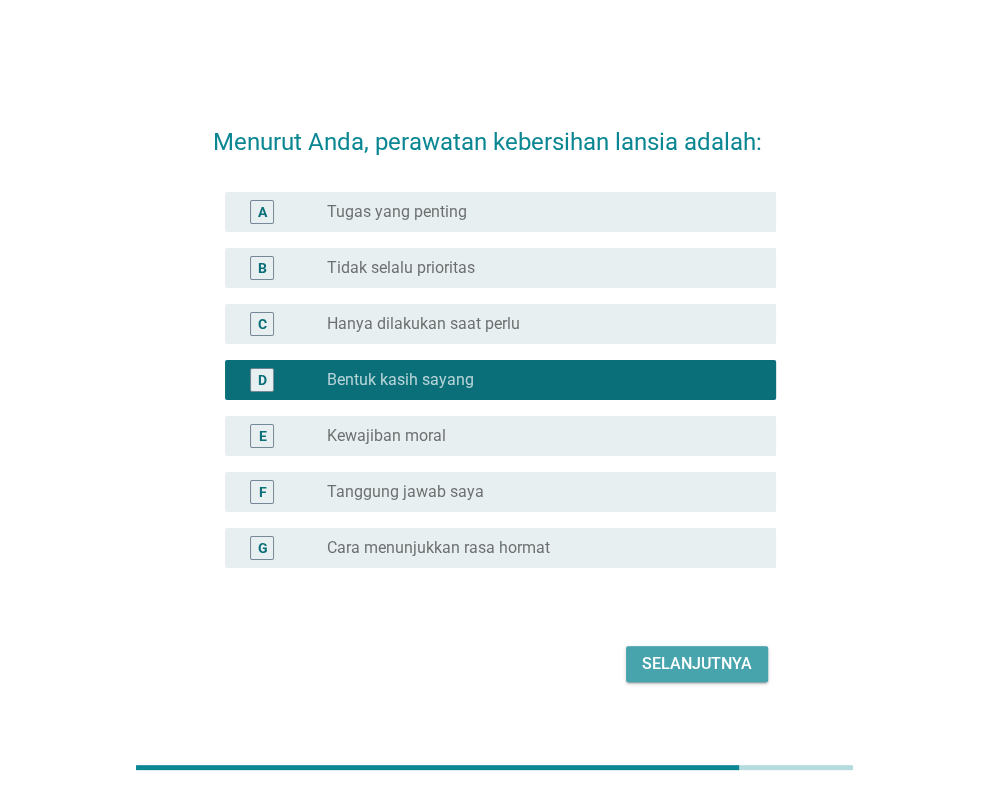 click on "Selanjutnya" at bounding box center (697, 664) 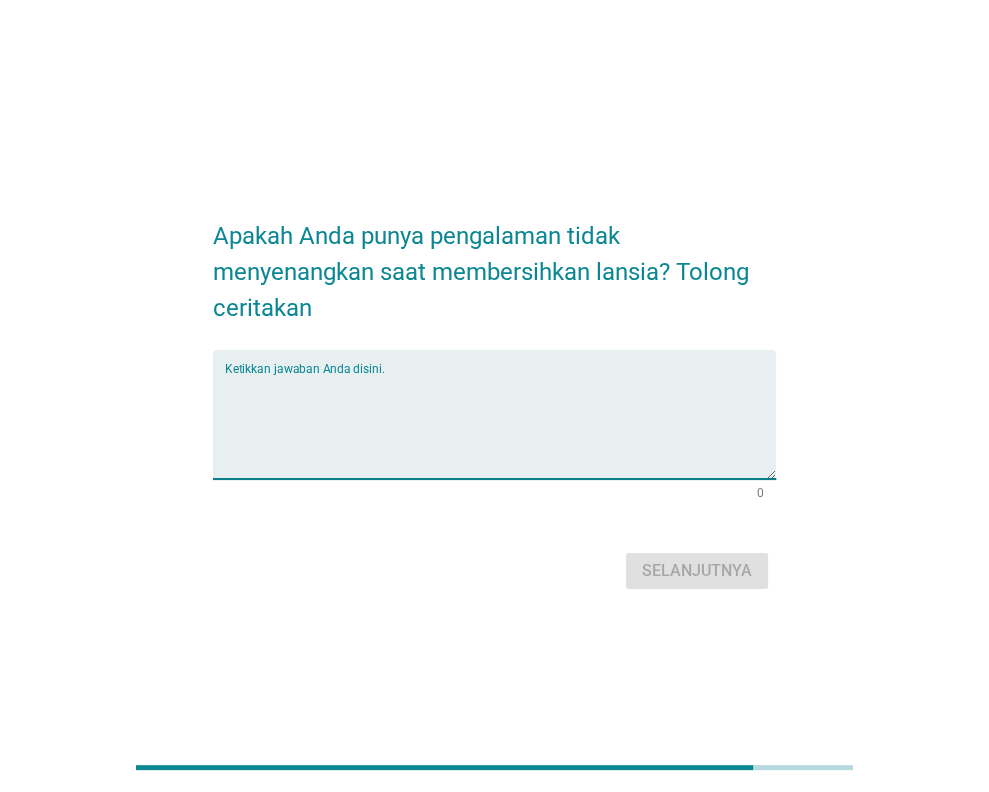 click at bounding box center (500, 426) 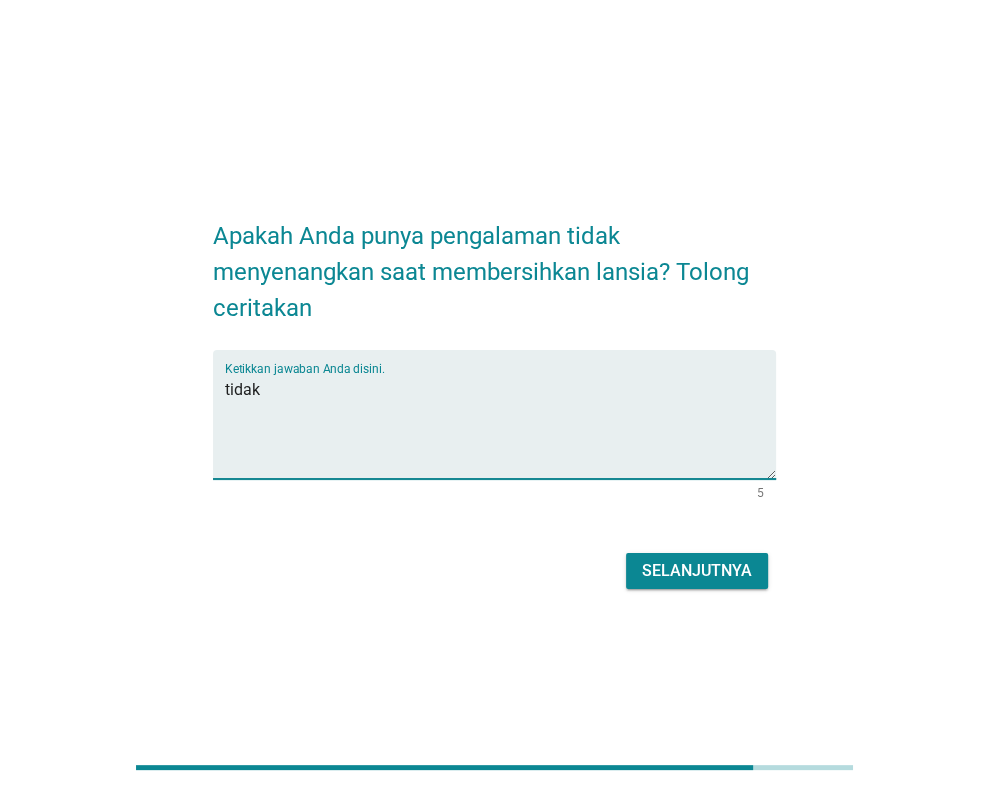 type on "tidak" 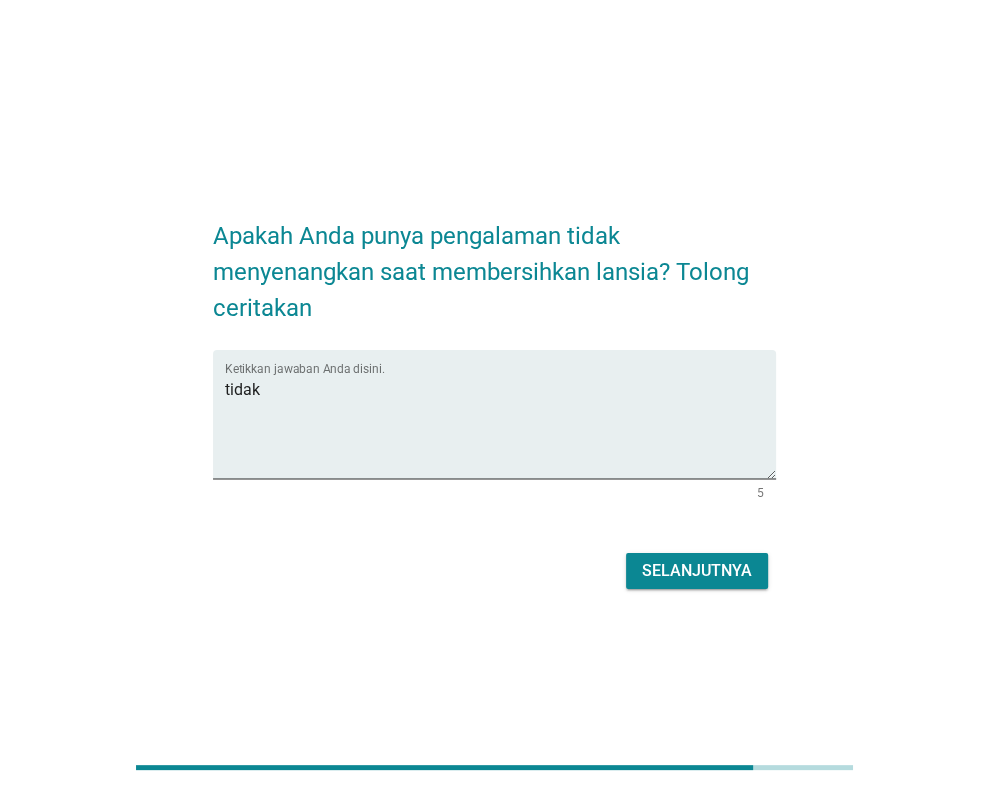 click on "Selanjutnya" at bounding box center [697, 571] 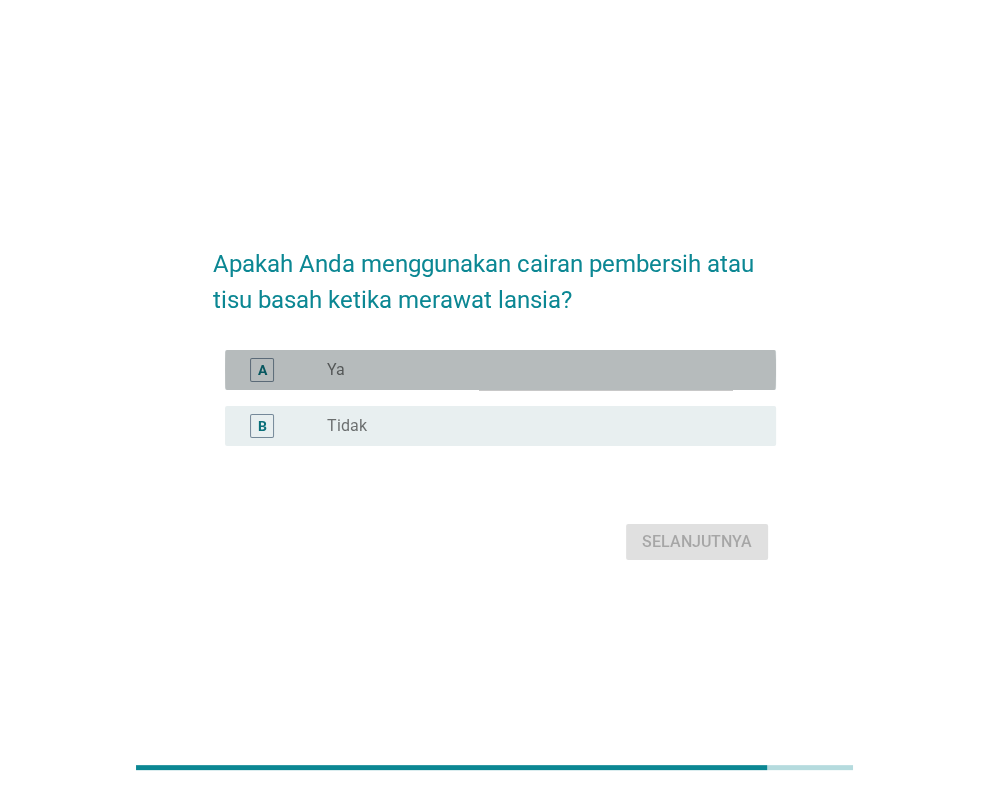click on "radio_button_unchecked Ya" at bounding box center [535, 370] 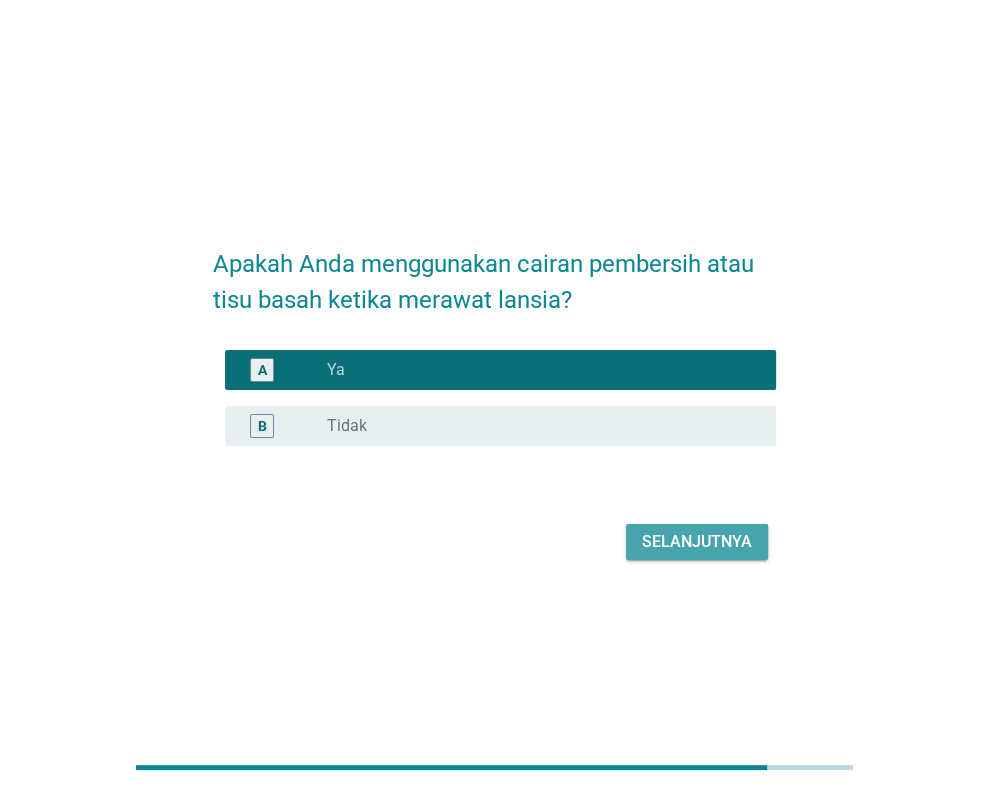 click on "Selanjutnya" at bounding box center (697, 542) 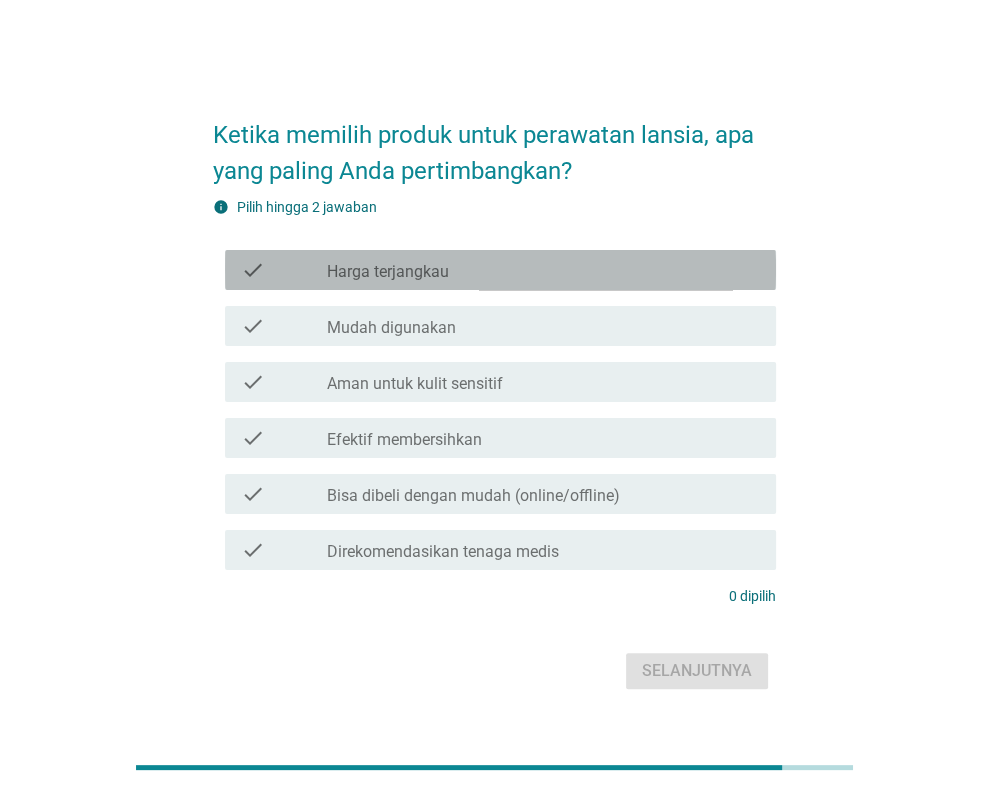 click on "check_box_outline_blank Harga terjangkau" at bounding box center [543, 270] 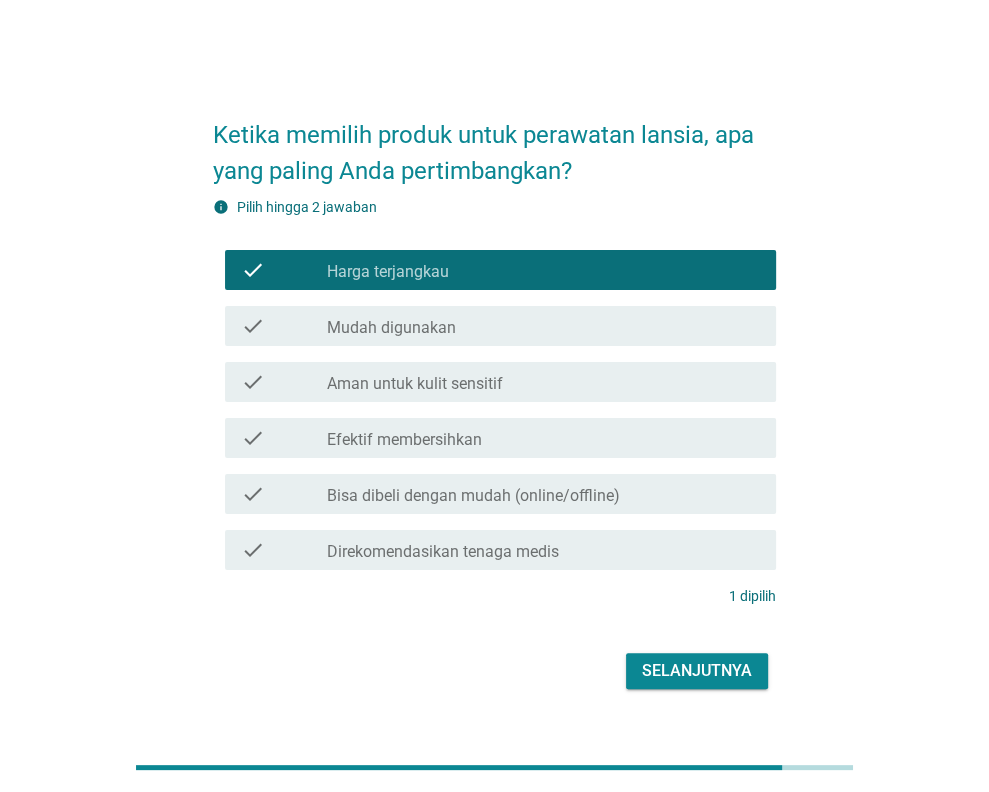 click on "check_box_outline_blank Mudah digunakan" at bounding box center [543, 326] 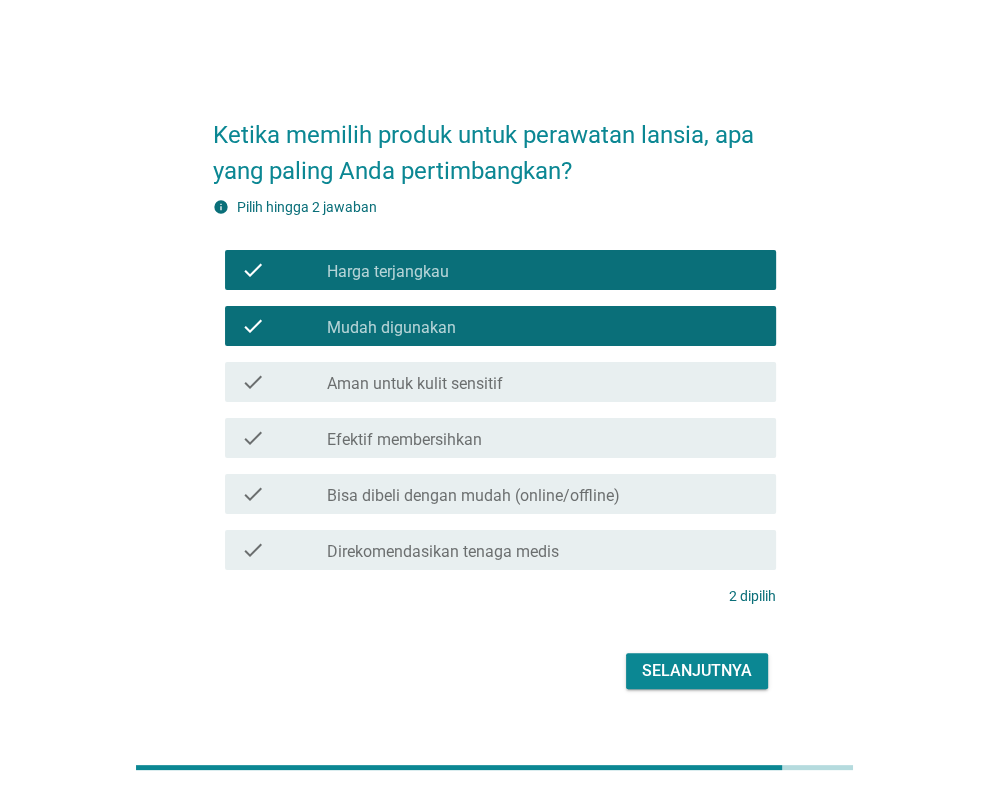 click on "check_box_outline_blank Aman untuk kulit sensitif" at bounding box center [543, 382] 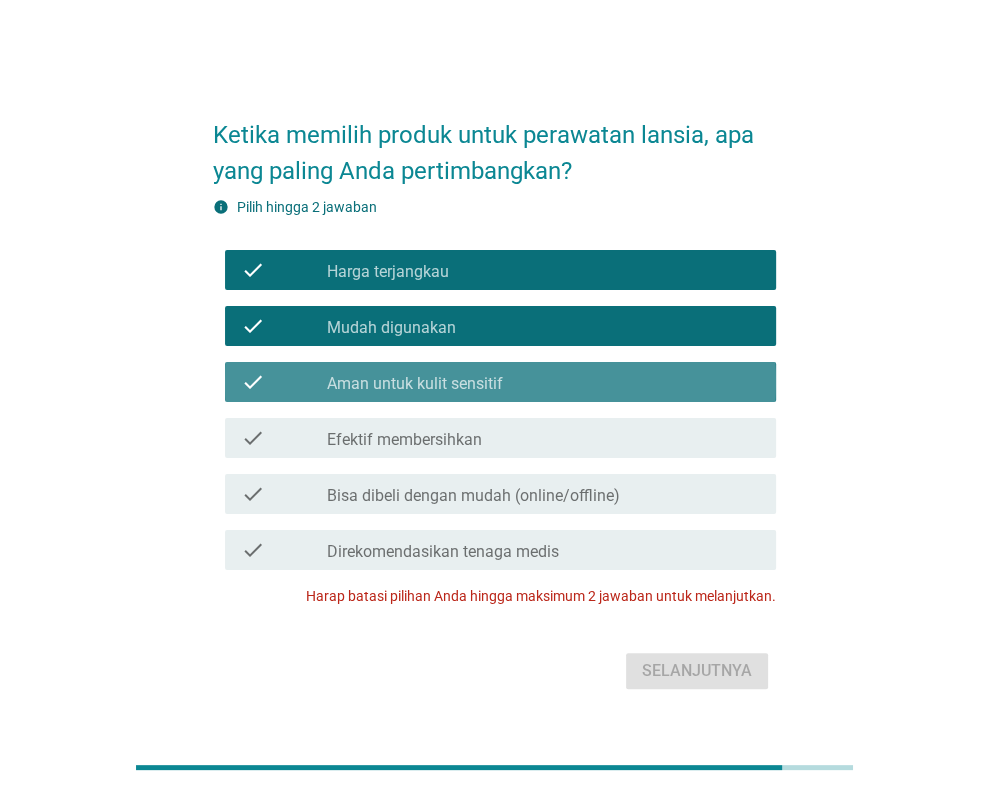 click on "check_box_outline_blank Aman untuk kulit sensitif" at bounding box center (543, 382) 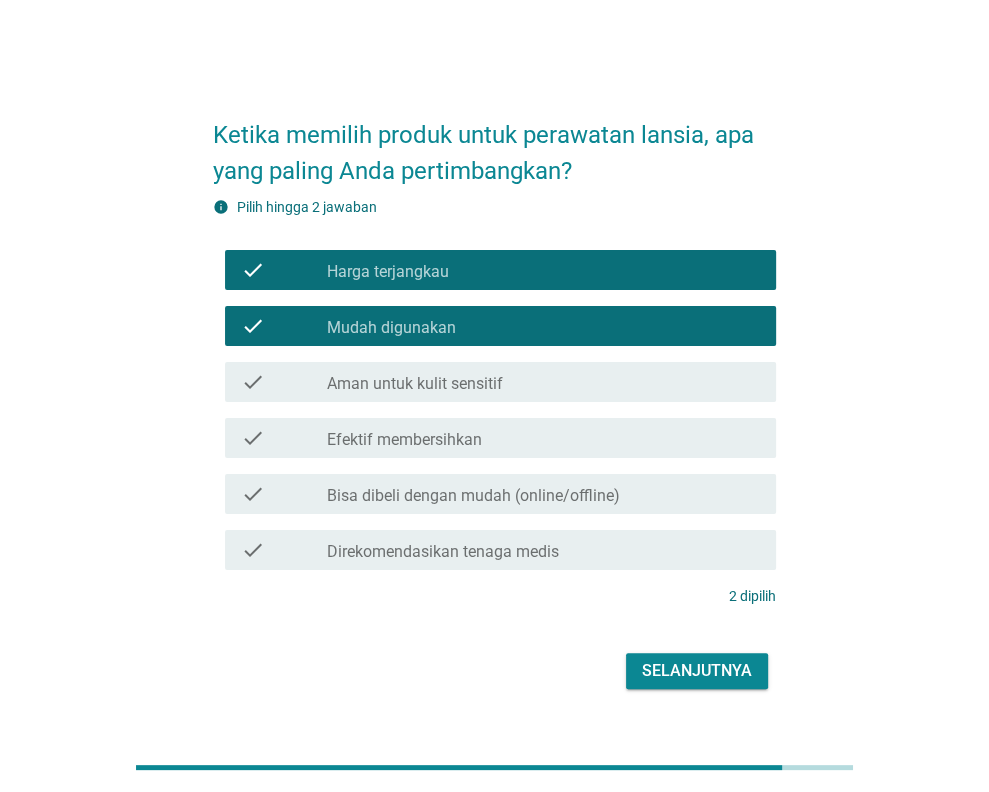 click on "check_box_outline_blank Efektif membersihkan" at bounding box center (543, 438) 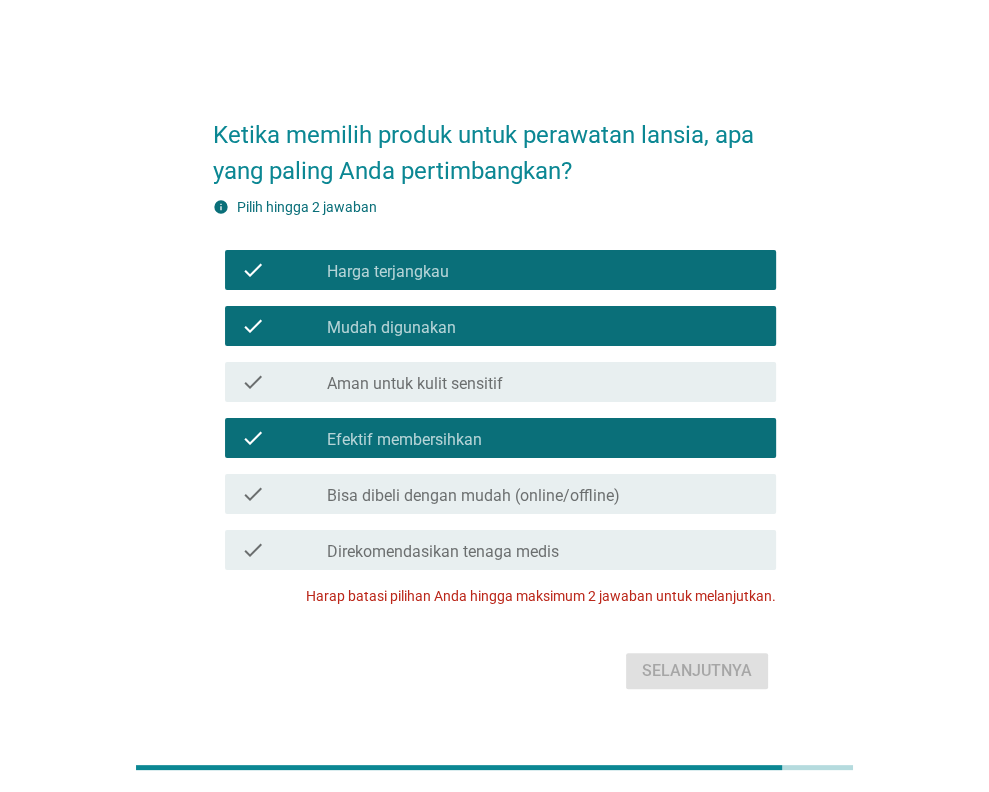 click on "check_box_outline_blank Mudah digunakan" at bounding box center [543, 326] 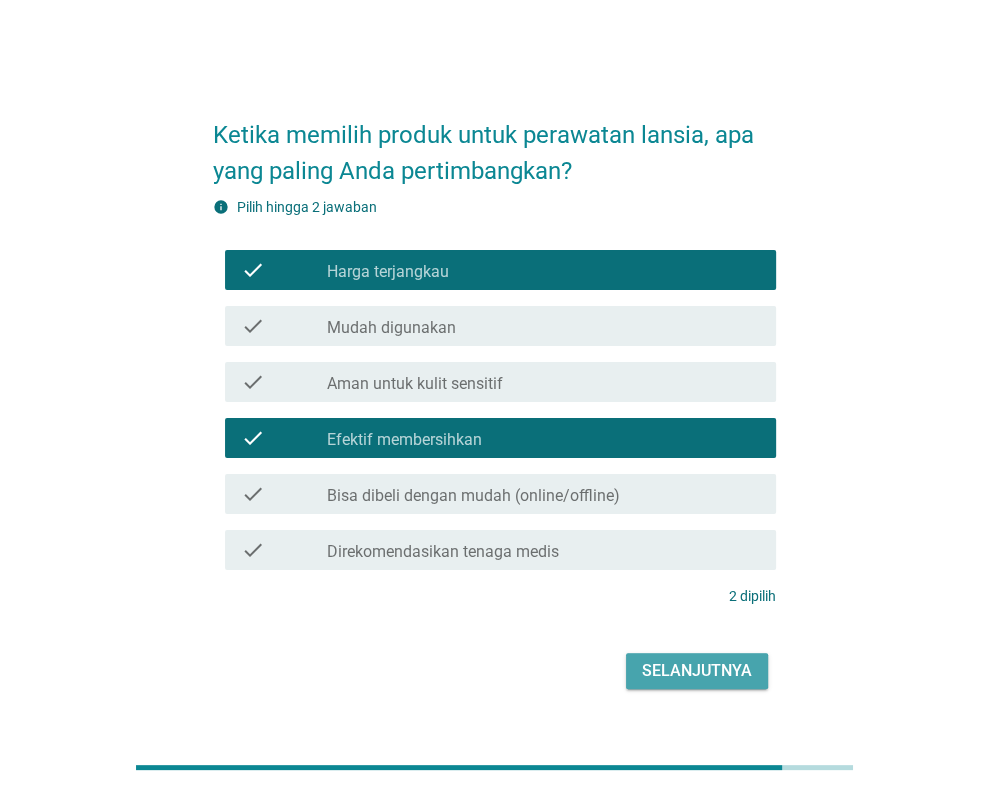 click on "Selanjutnya" at bounding box center [697, 671] 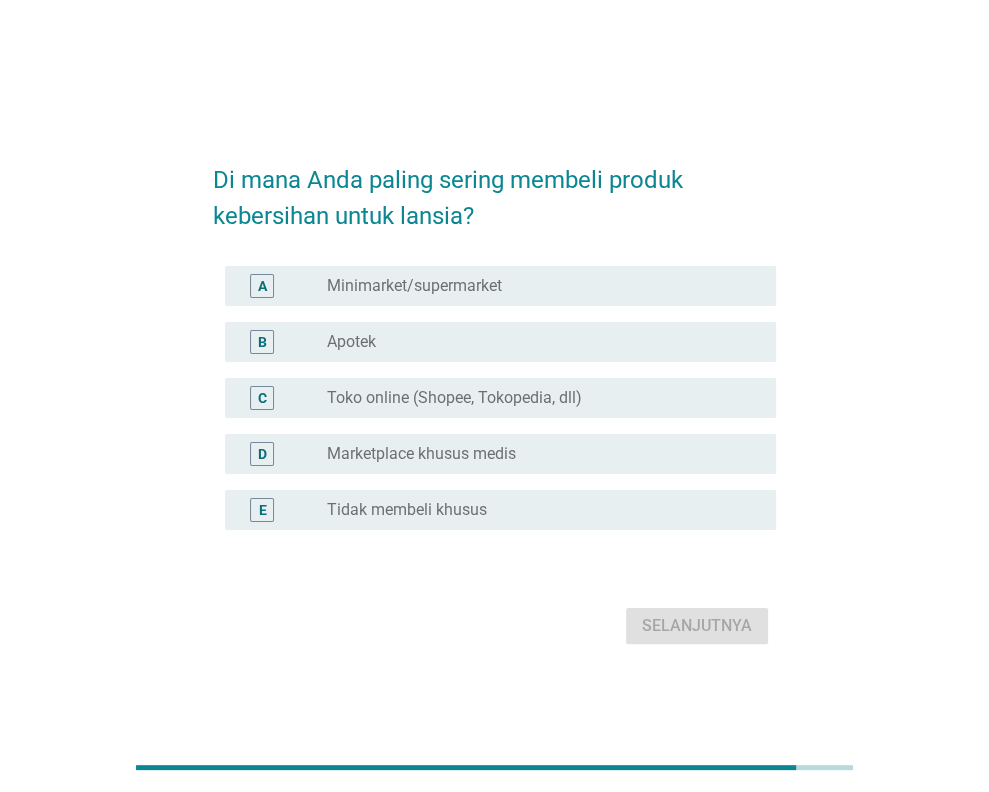 click on "radio_button_unchecked Apotek" at bounding box center (535, 342) 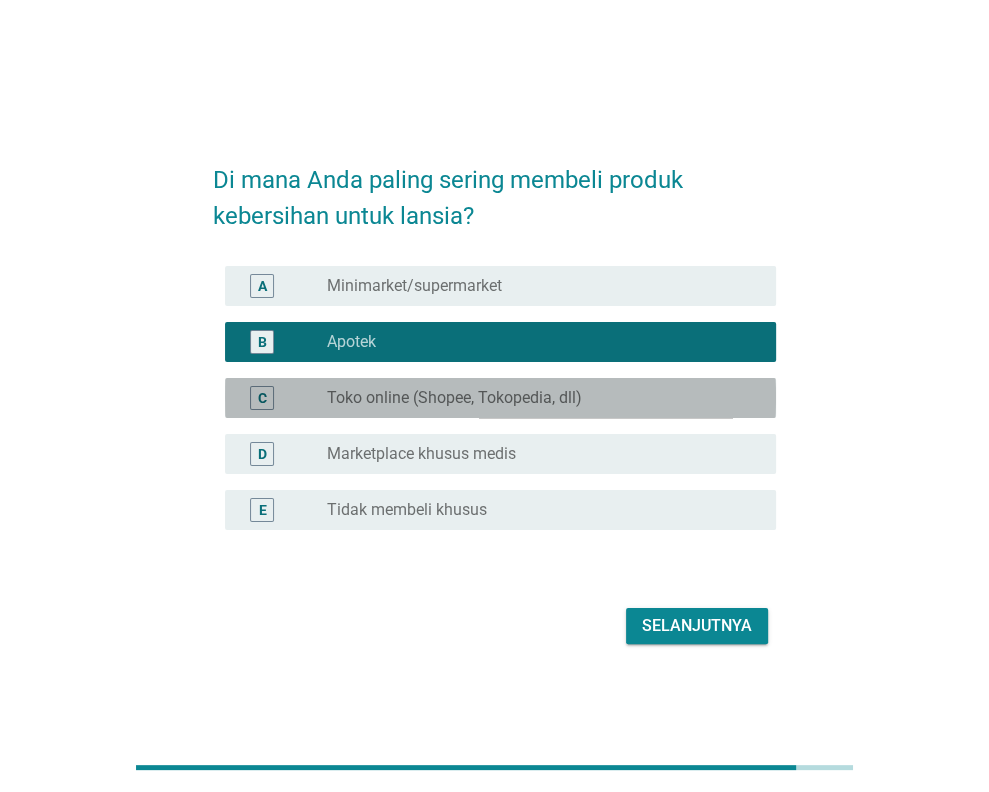 click on "Toko online (Shopee, Tokopedia, dll)" at bounding box center [454, 398] 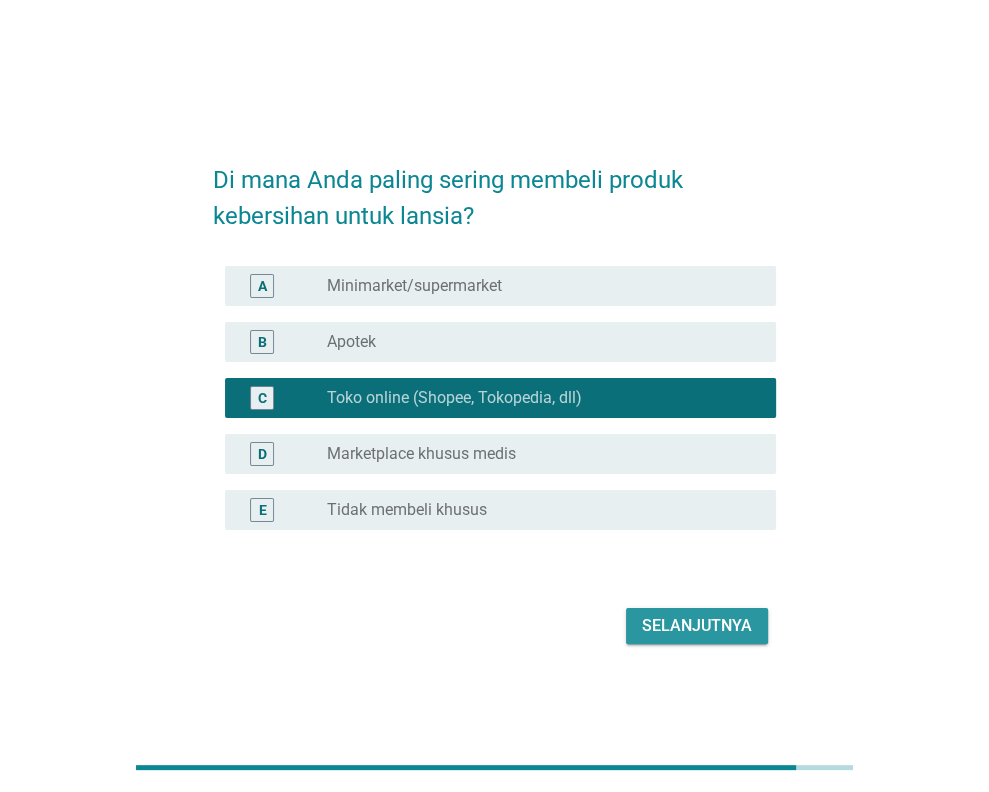 click on "Selanjutnya" at bounding box center (697, 626) 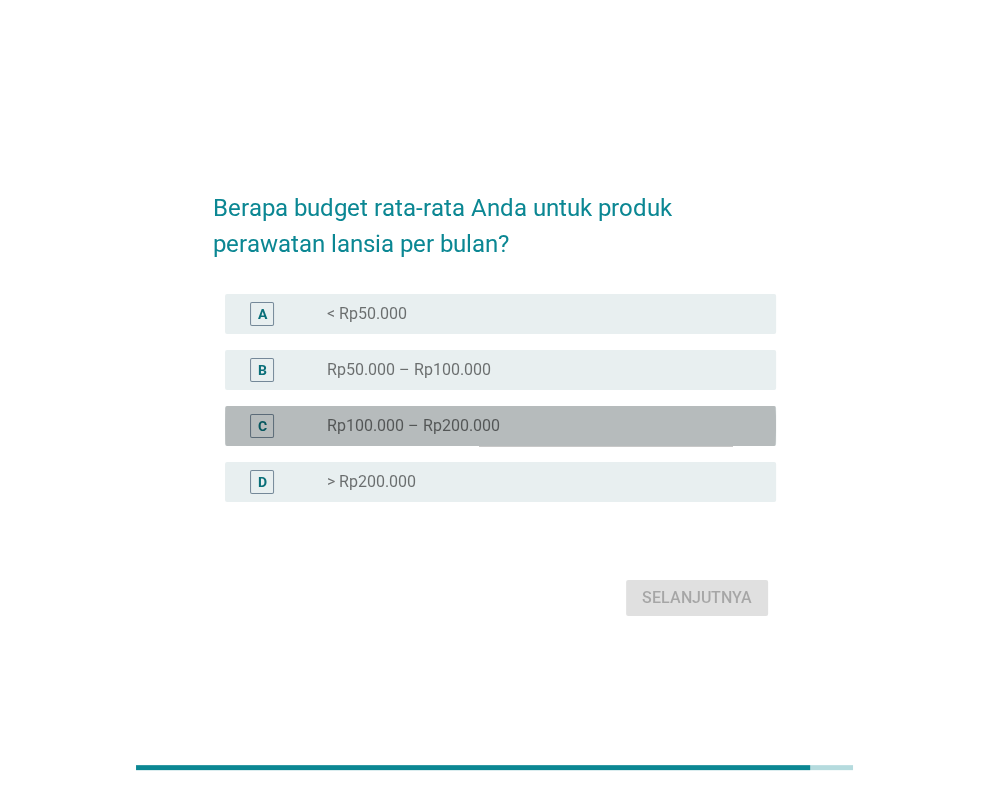 click on "radio_button_unchecked Rp100.000 – Rp200.000" at bounding box center [535, 426] 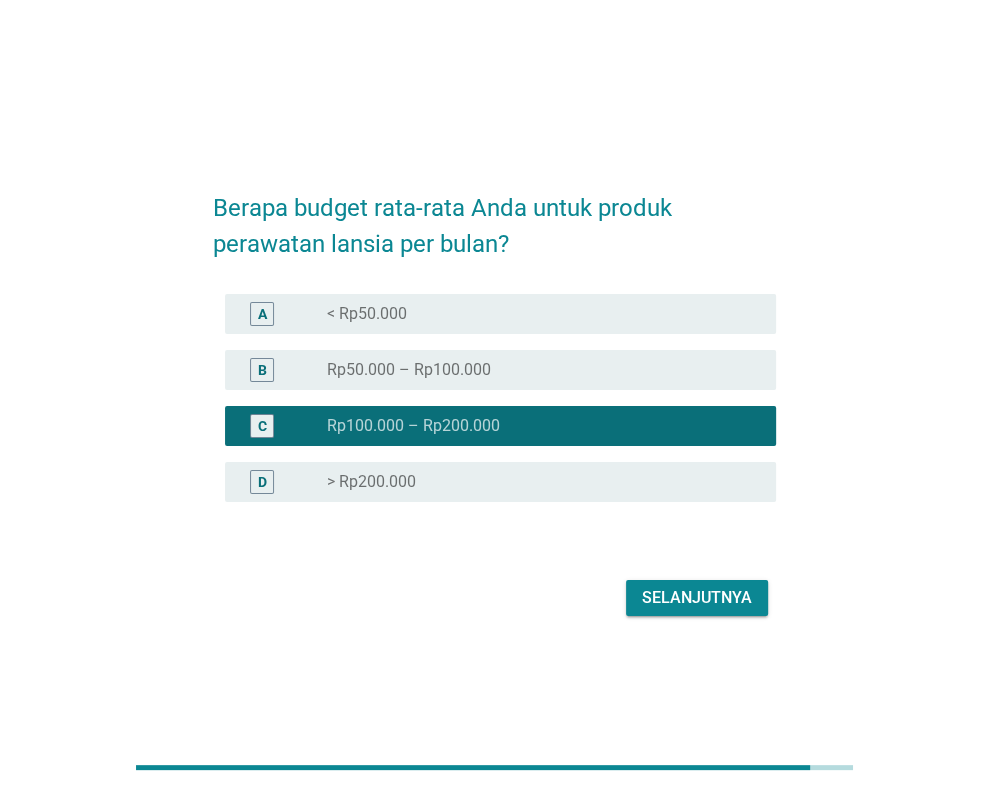 click on "radio_button_unchecked > Rp200.000" at bounding box center [535, 482] 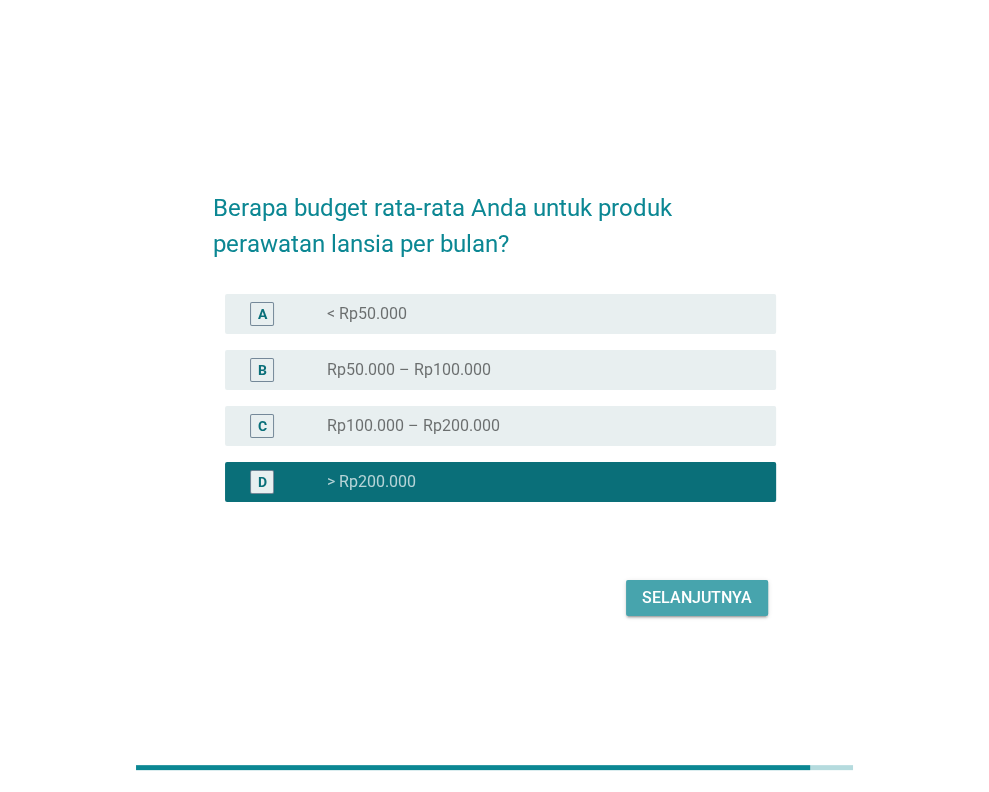 click on "Selanjutnya" at bounding box center (697, 598) 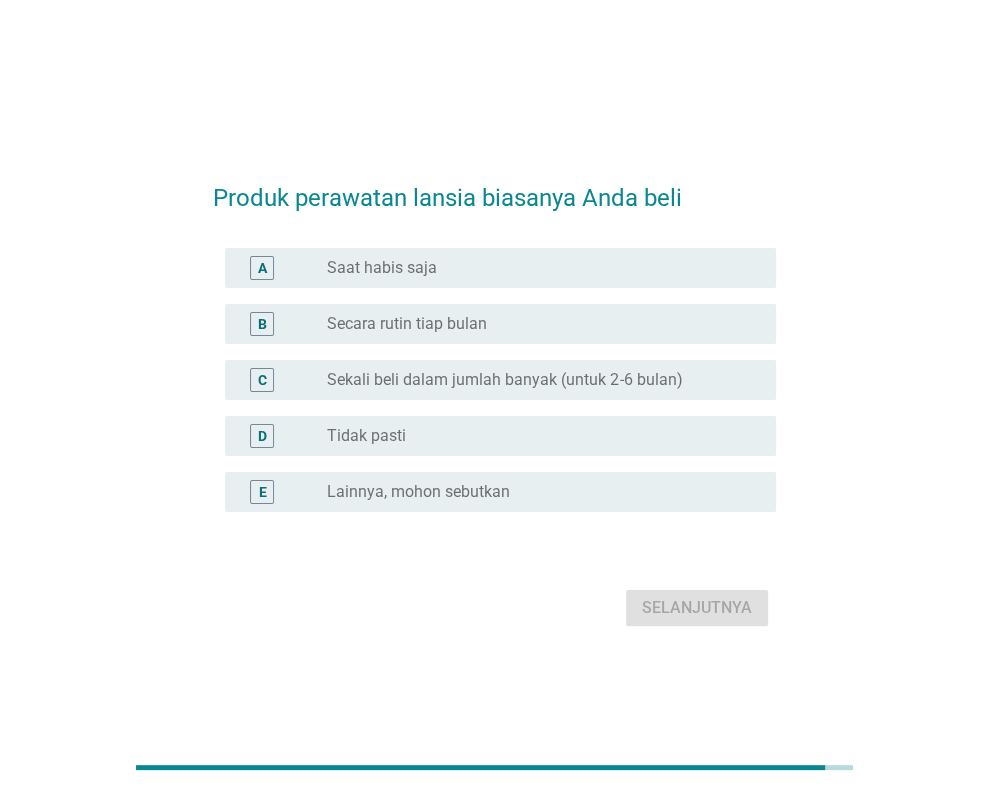 click on "radio_button_unchecked Secara rutin tiap bulan" at bounding box center (535, 324) 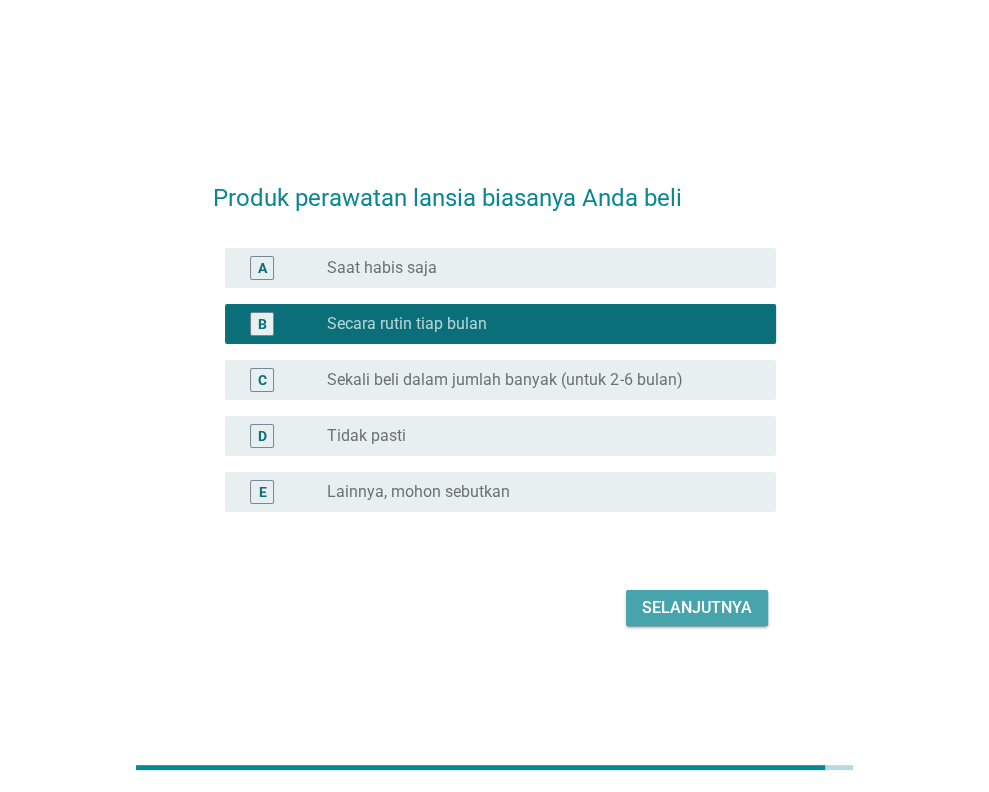 click on "Selanjutnya" at bounding box center (697, 608) 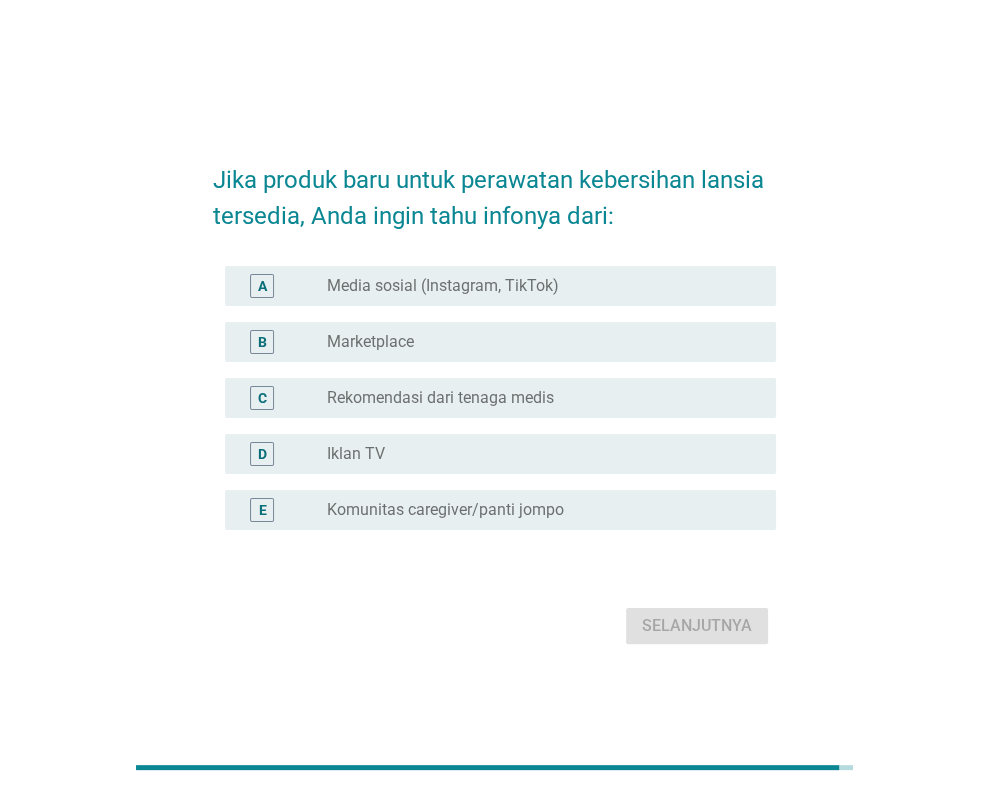 click on "A     radio_button_unchecked Media sosial (Instagram, TikTok)" at bounding box center [500, 286] 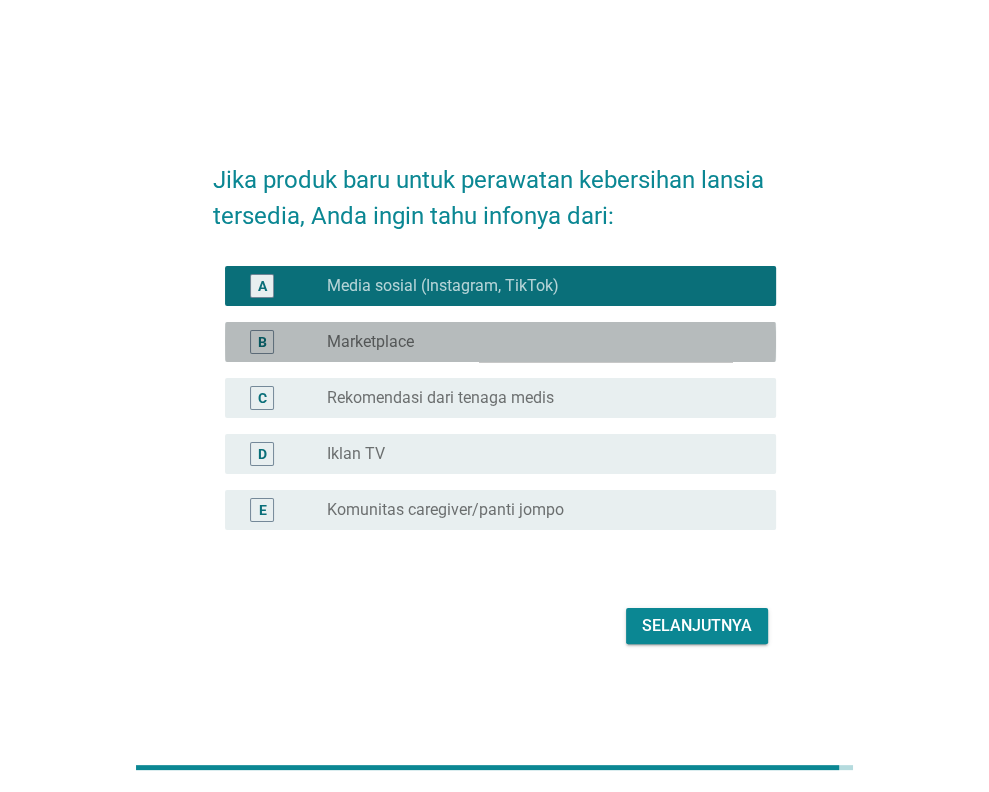 click on "radio_button_unchecked Marketplace" at bounding box center (535, 342) 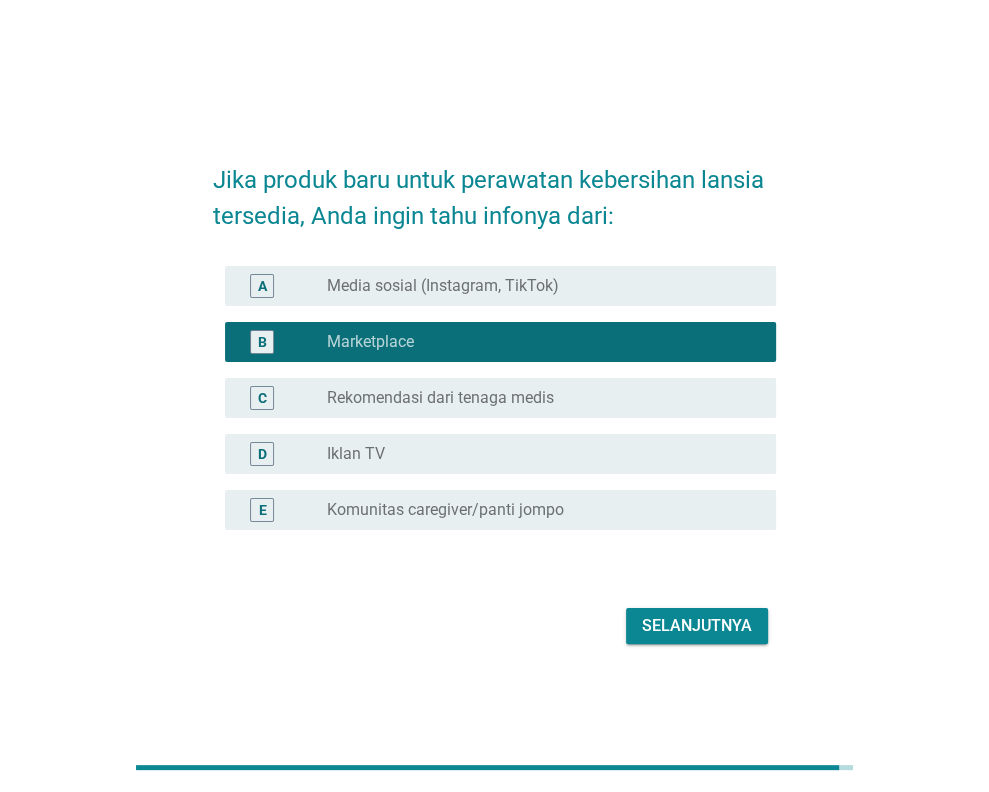 click on "radio_button_unchecked Rekomendasi dari tenaga medis" at bounding box center (535, 398) 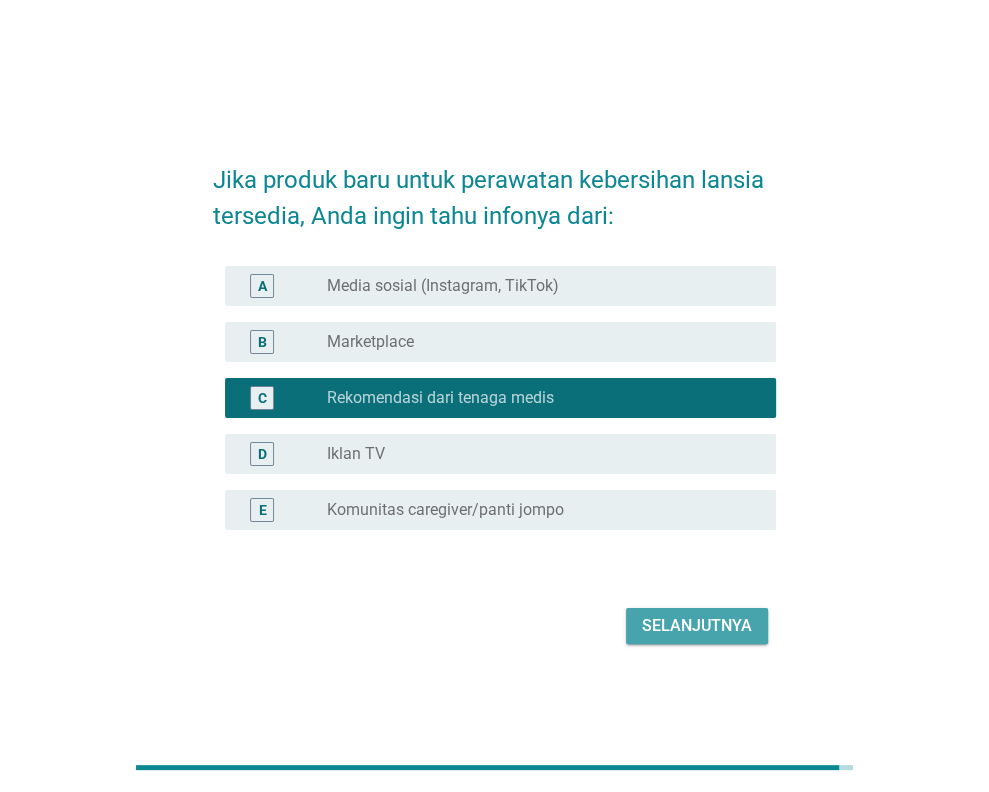 click on "Selanjutnya" at bounding box center (697, 626) 